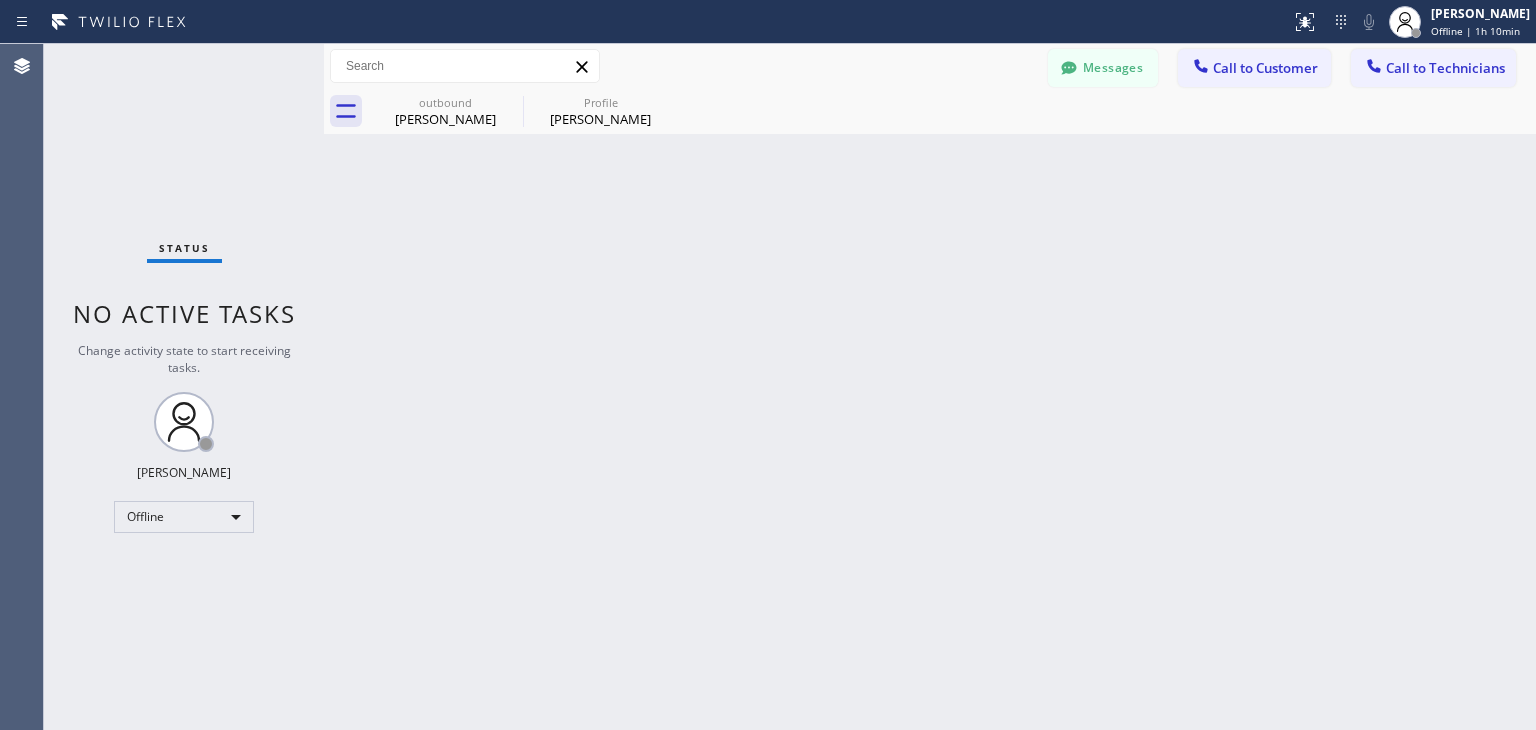 scroll, scrollTop: 0, scrollLeft: 0, axis: both 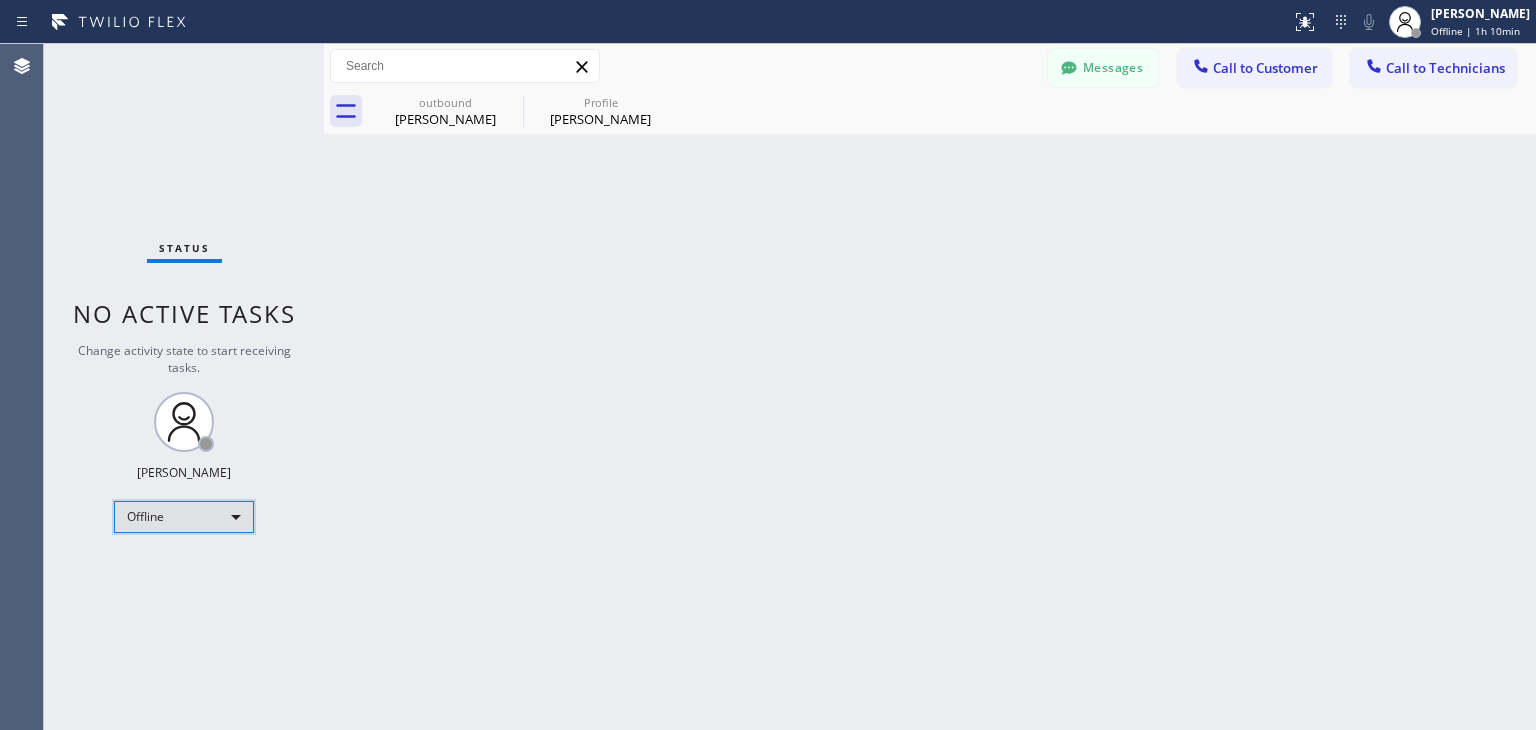 click on "Offline" at bounding box center (184, 517) 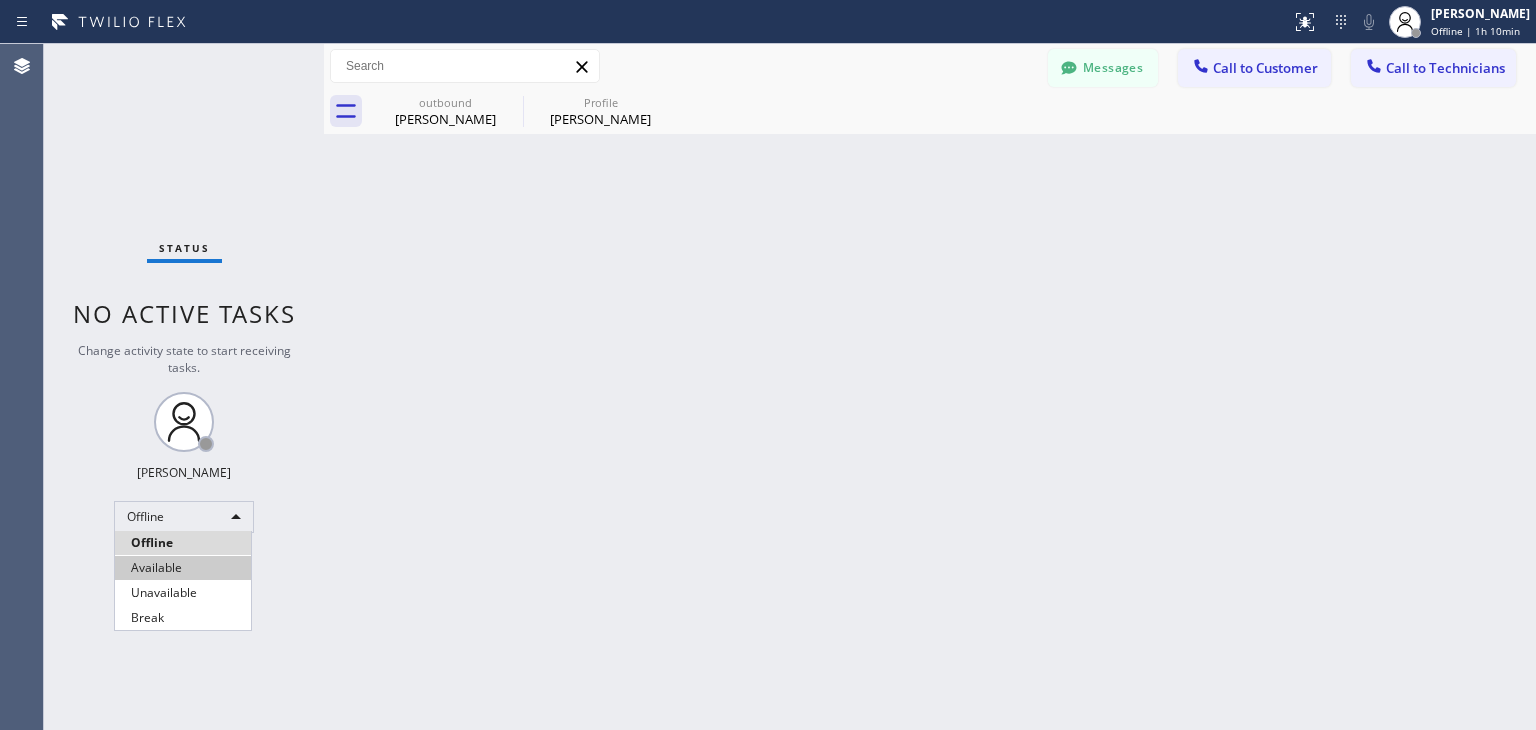 click on "Available" at bounding box center [183, 568] 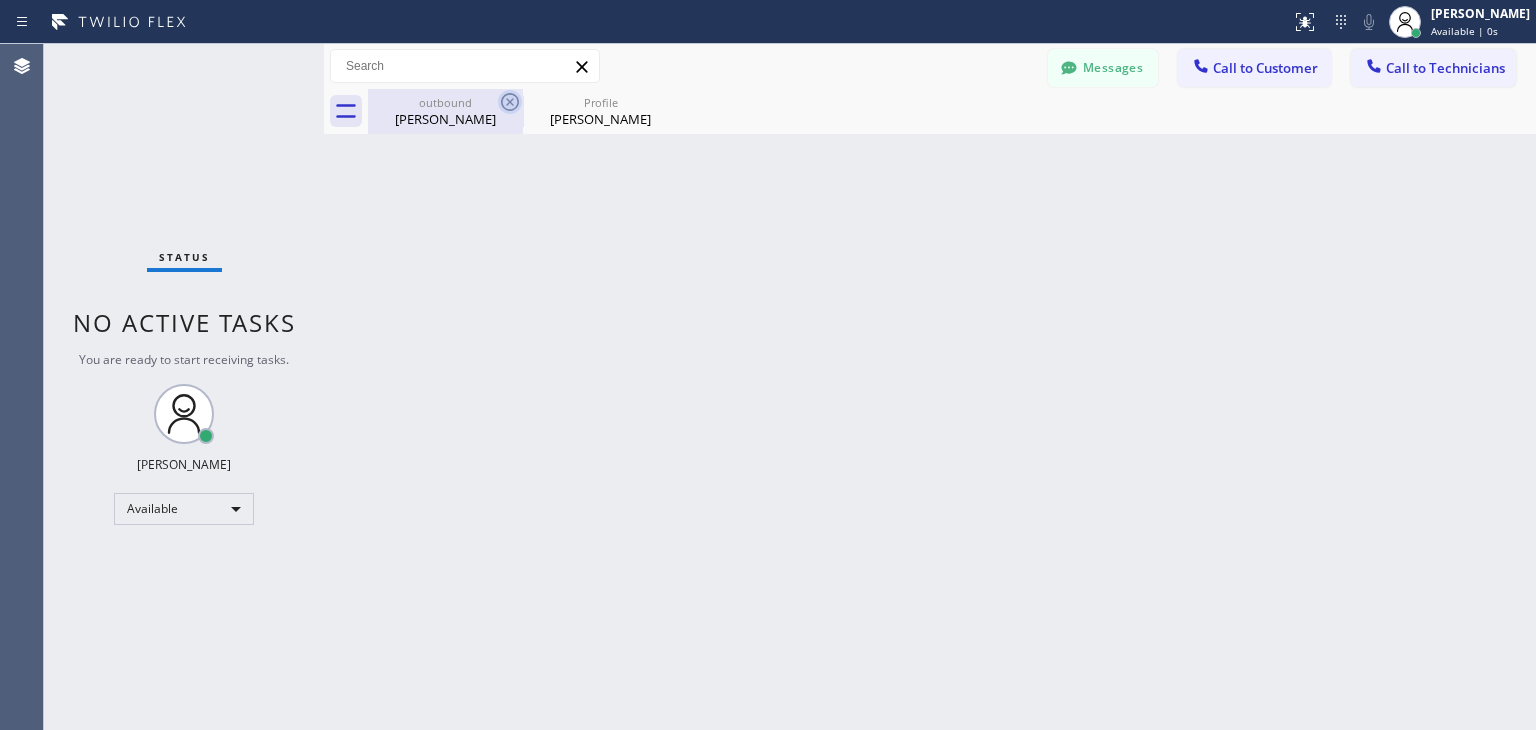 click 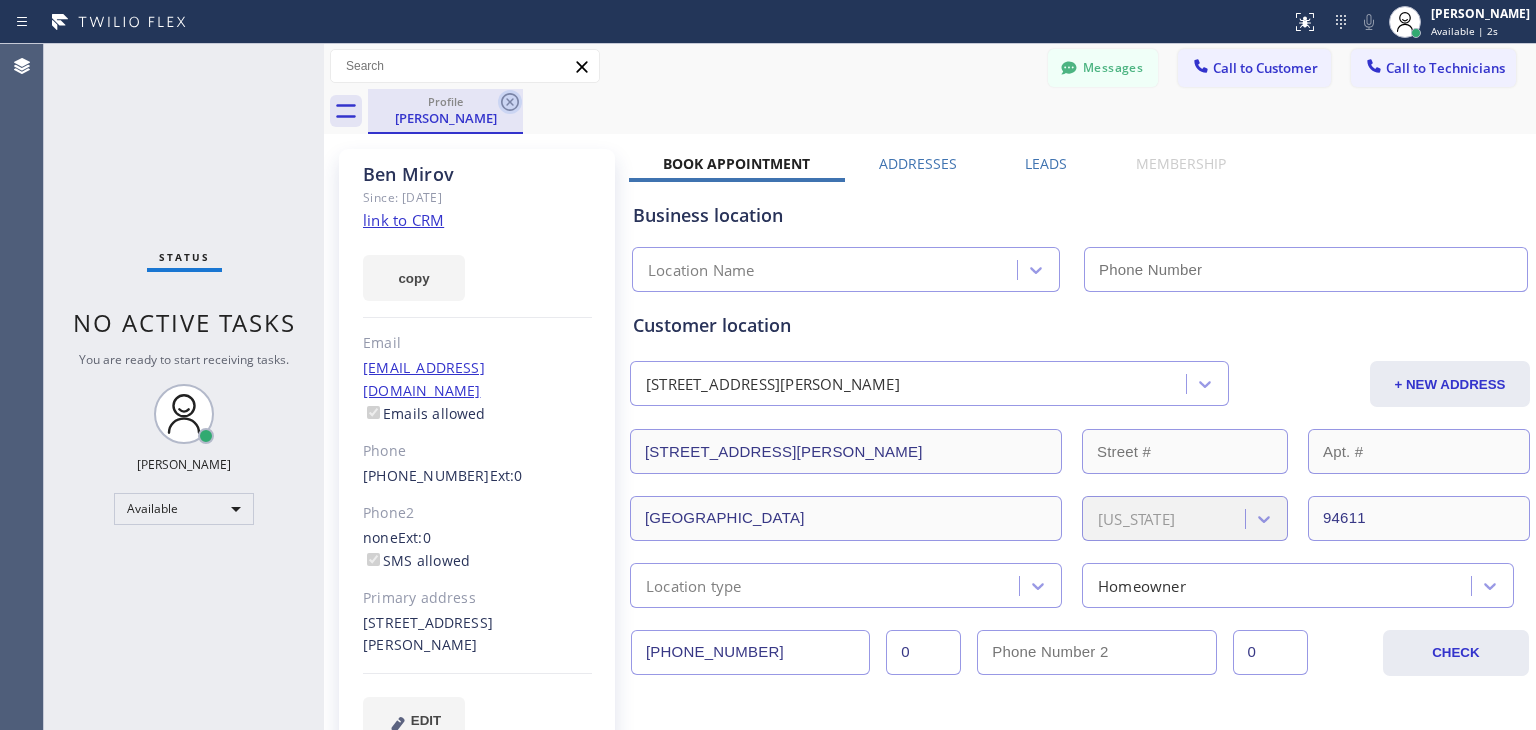 click 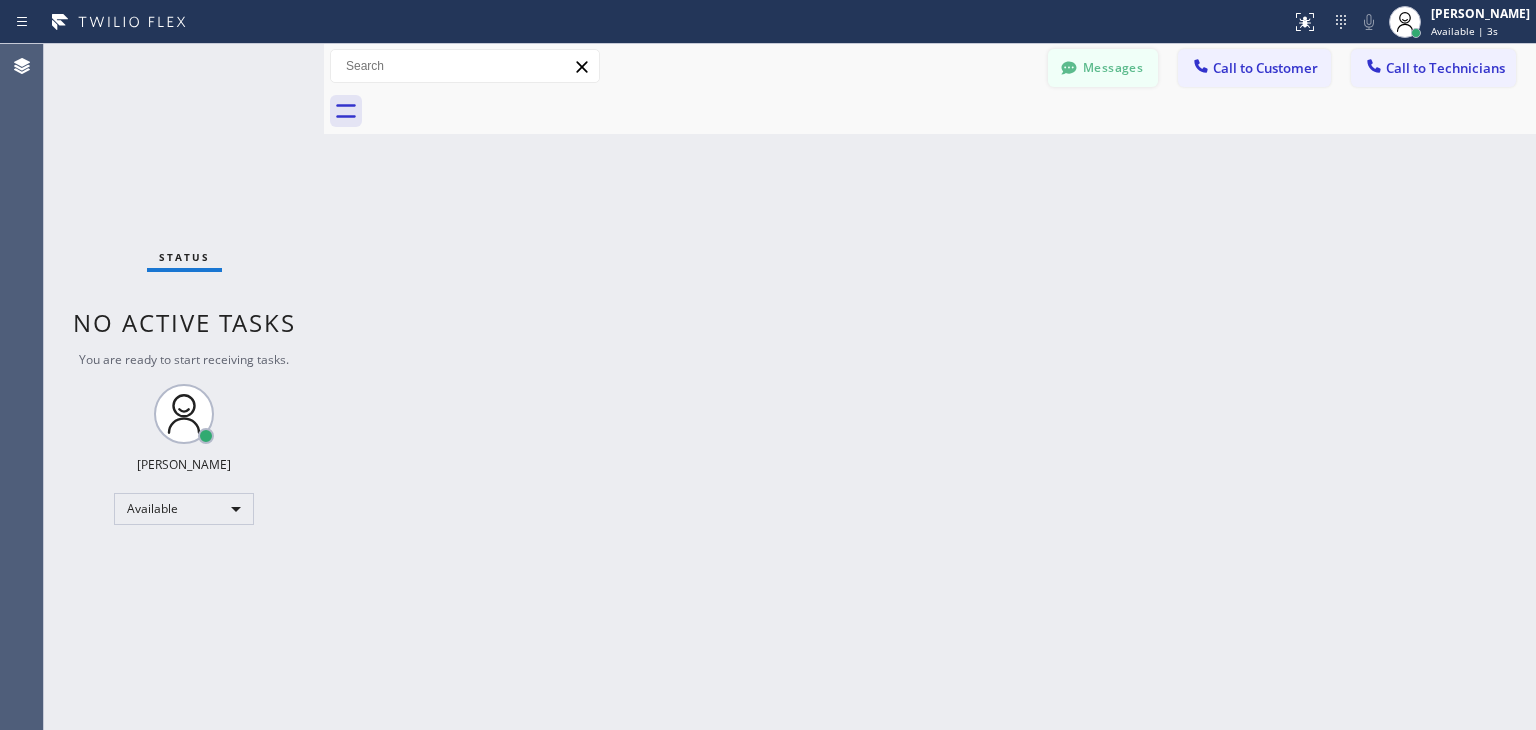 click at bounding box center [1069, 70] 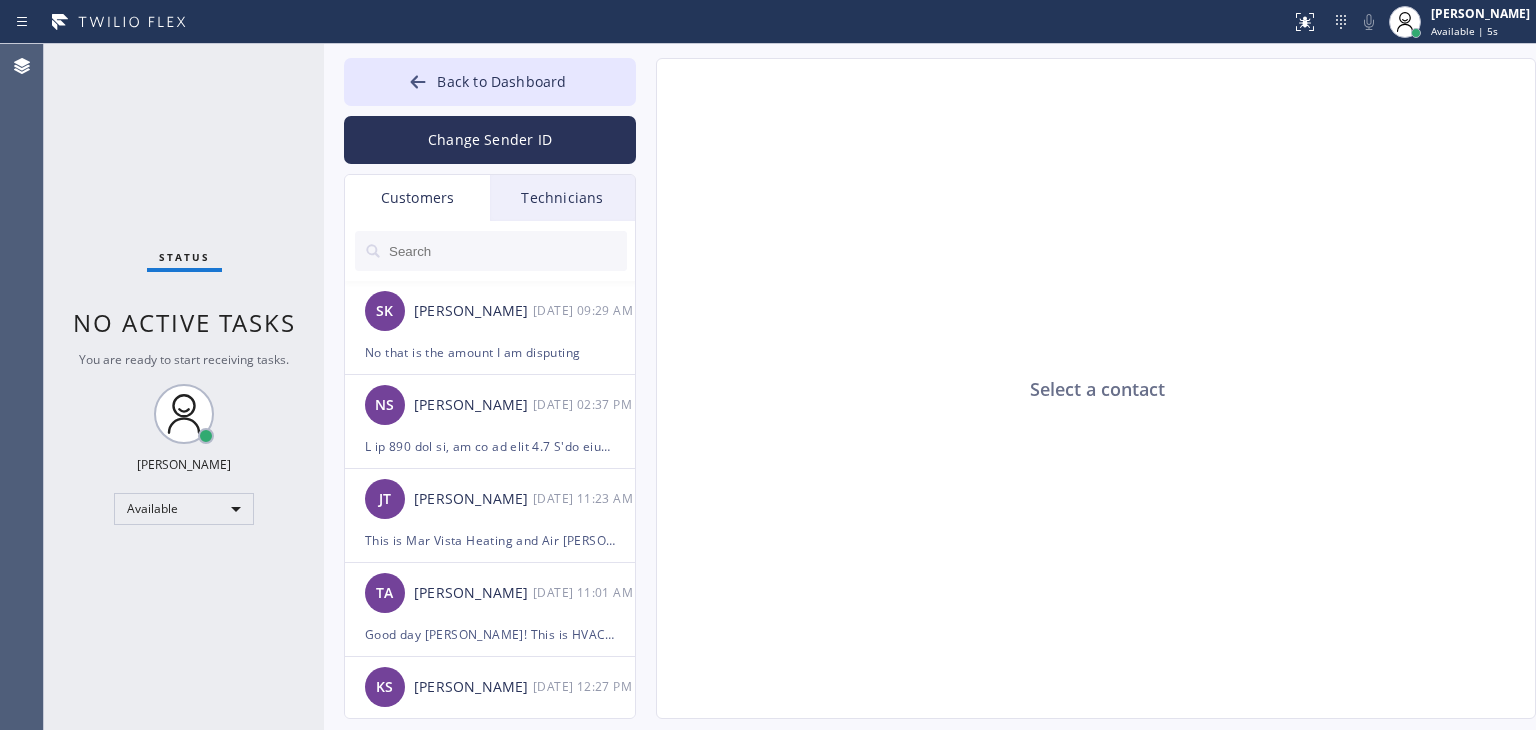 click on "Technicians" at bounding box center [562, 198] 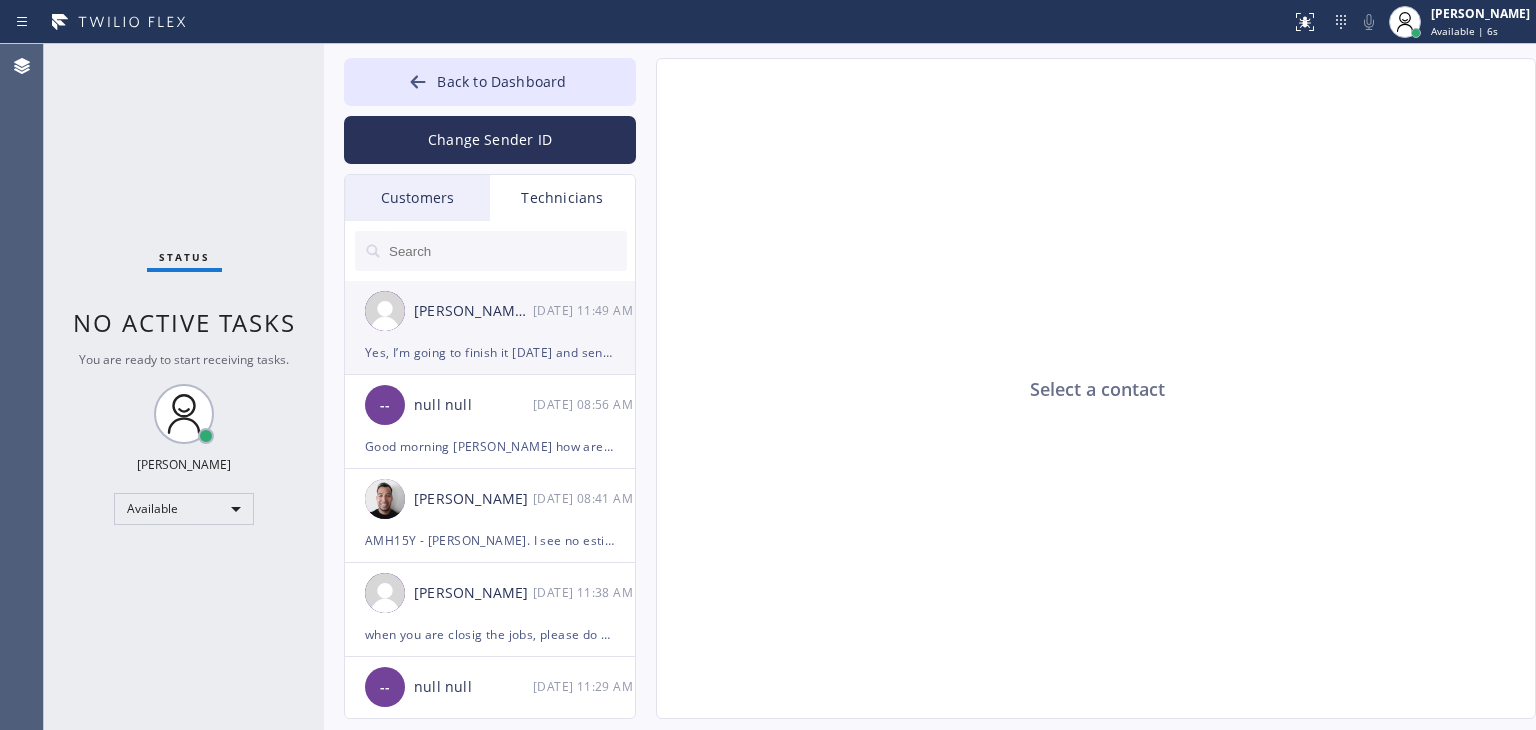 click on "Yes, I’m going to finish it [DATE] and send it later. I’ll let you know" at bounding box center (490, 352) 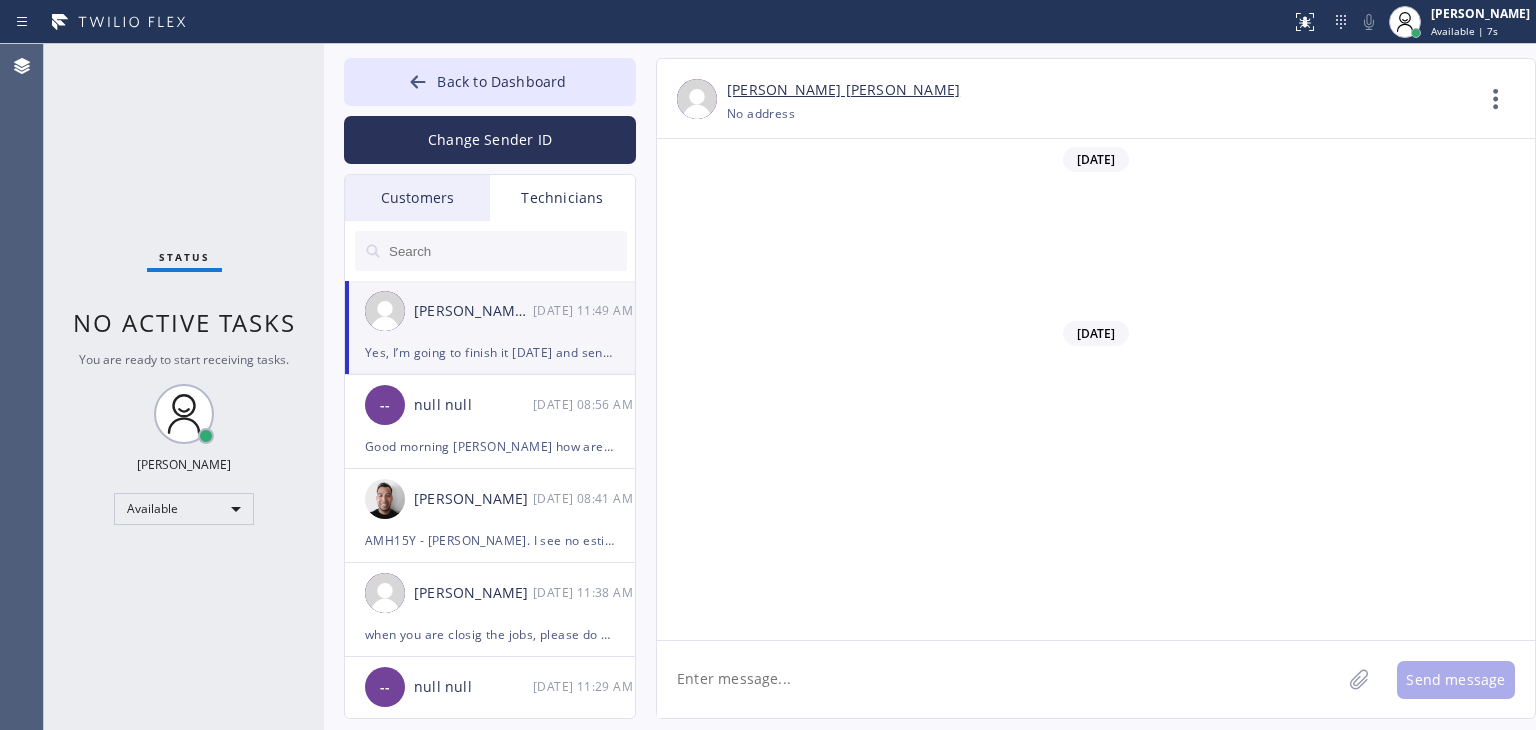 scroll, scrollTop: 10208, scrollLeft: 0, axis: vertical 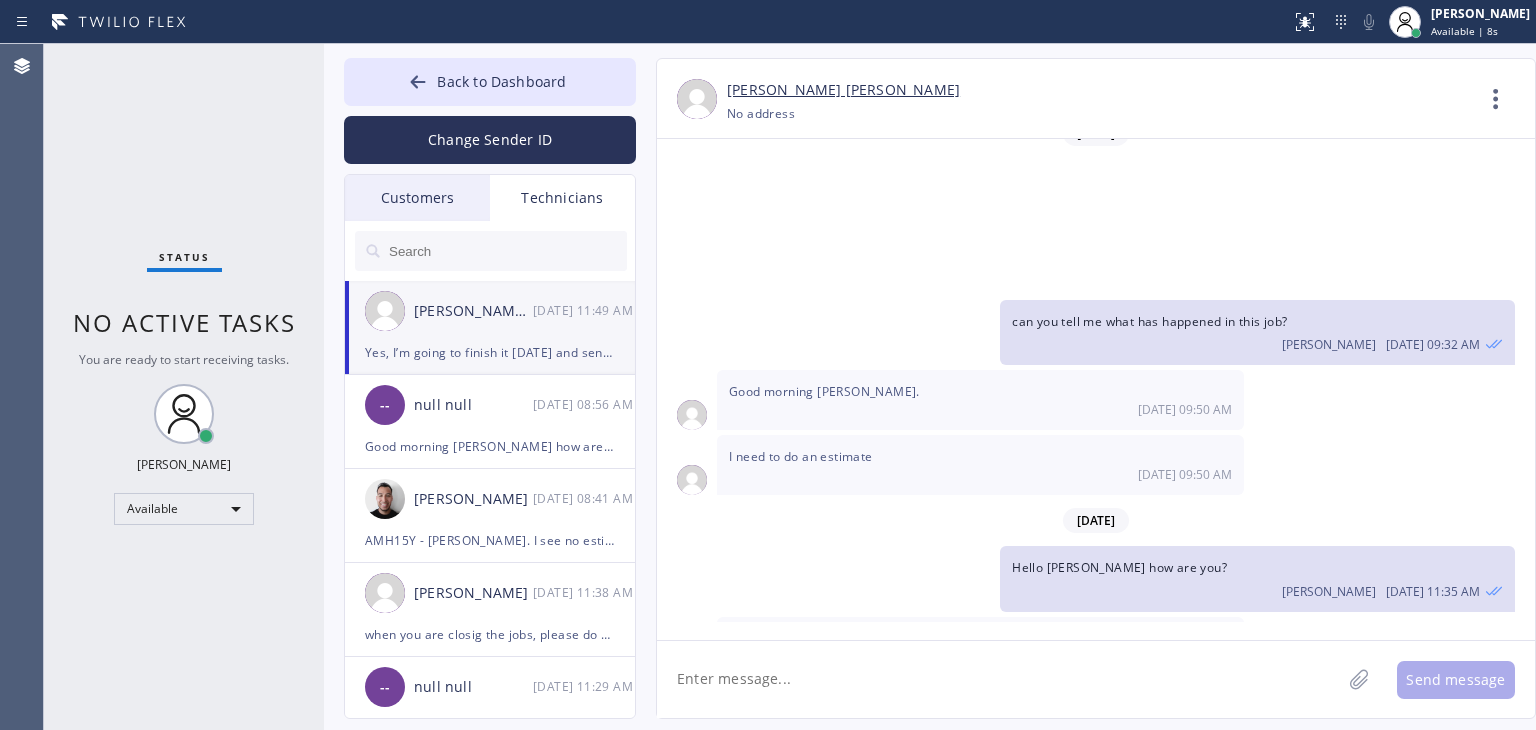 click 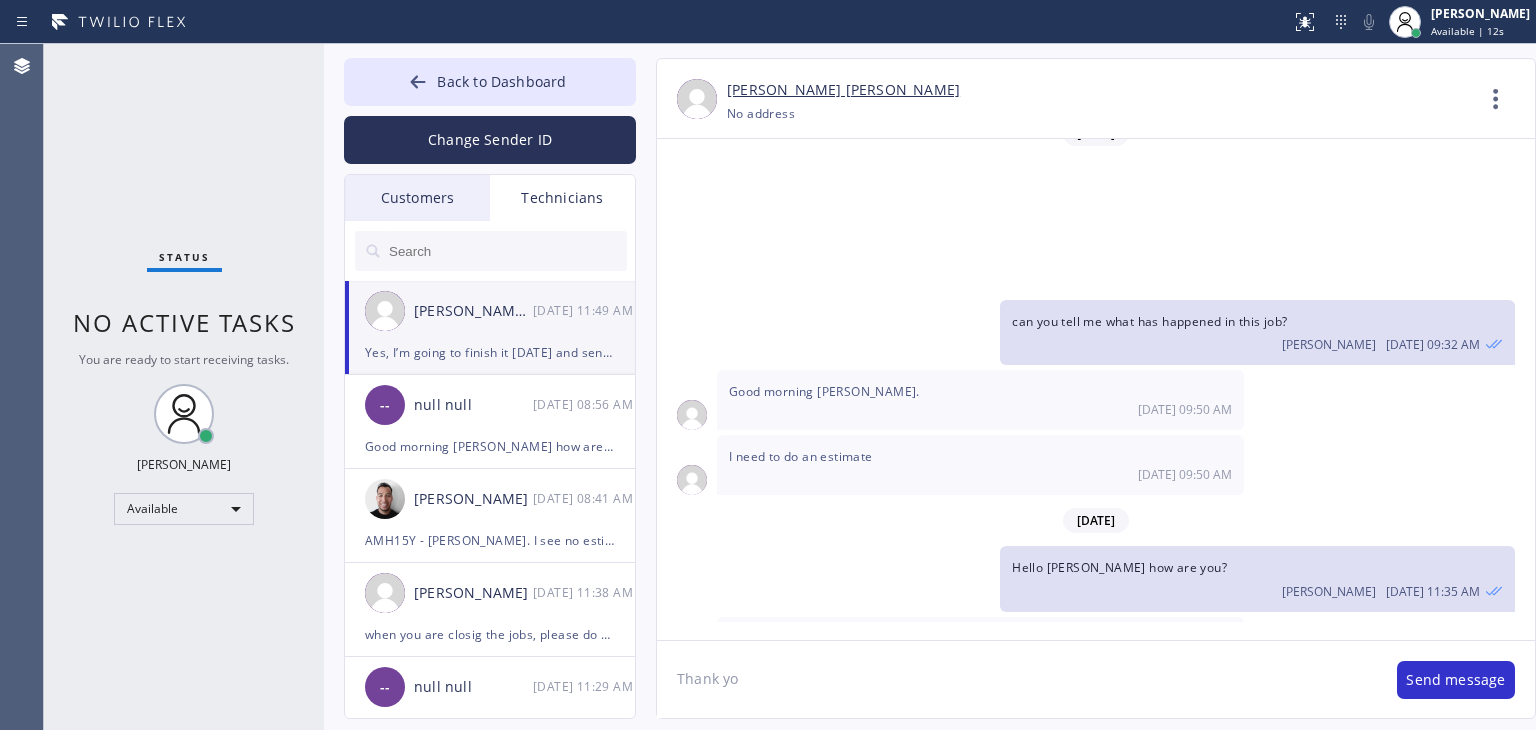 type on "Thank you" 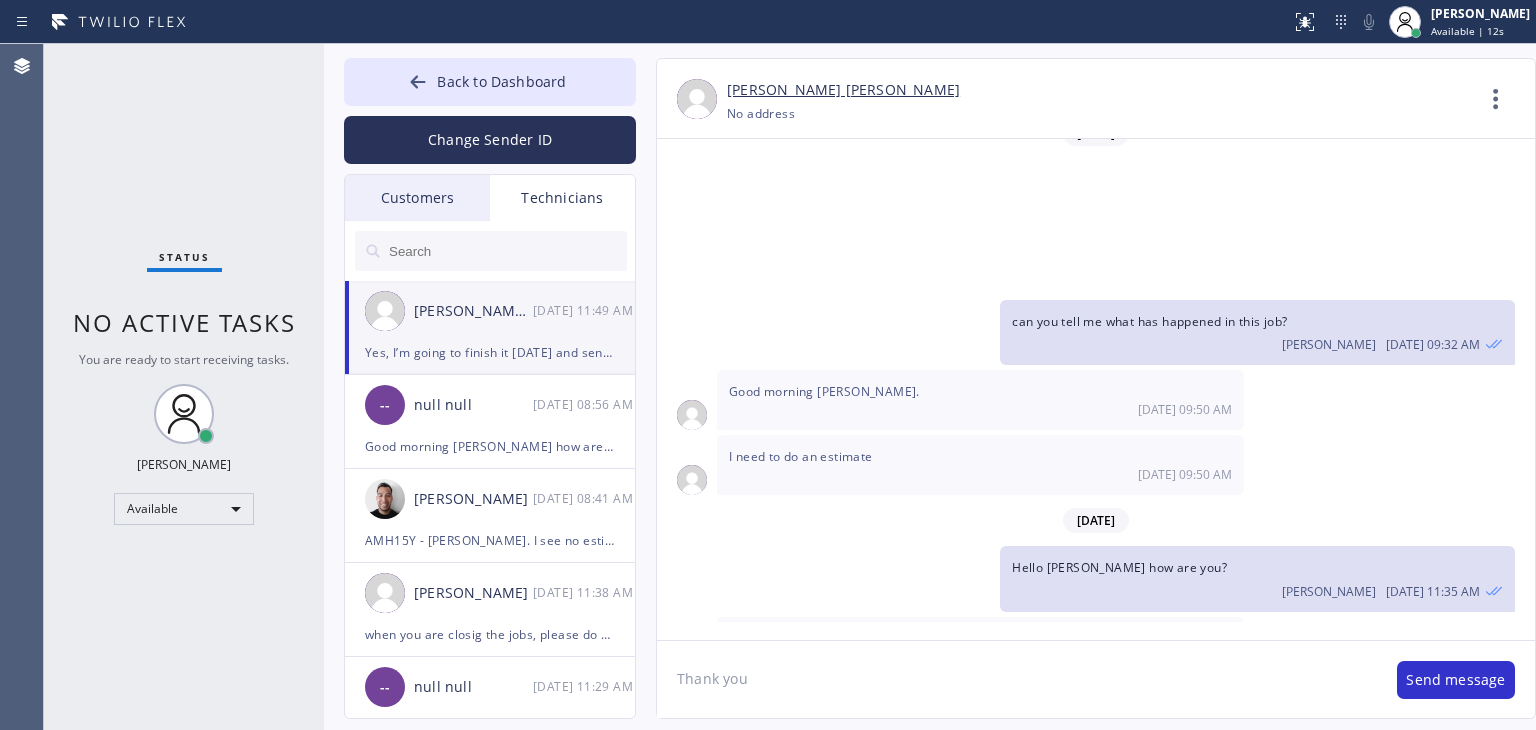 type 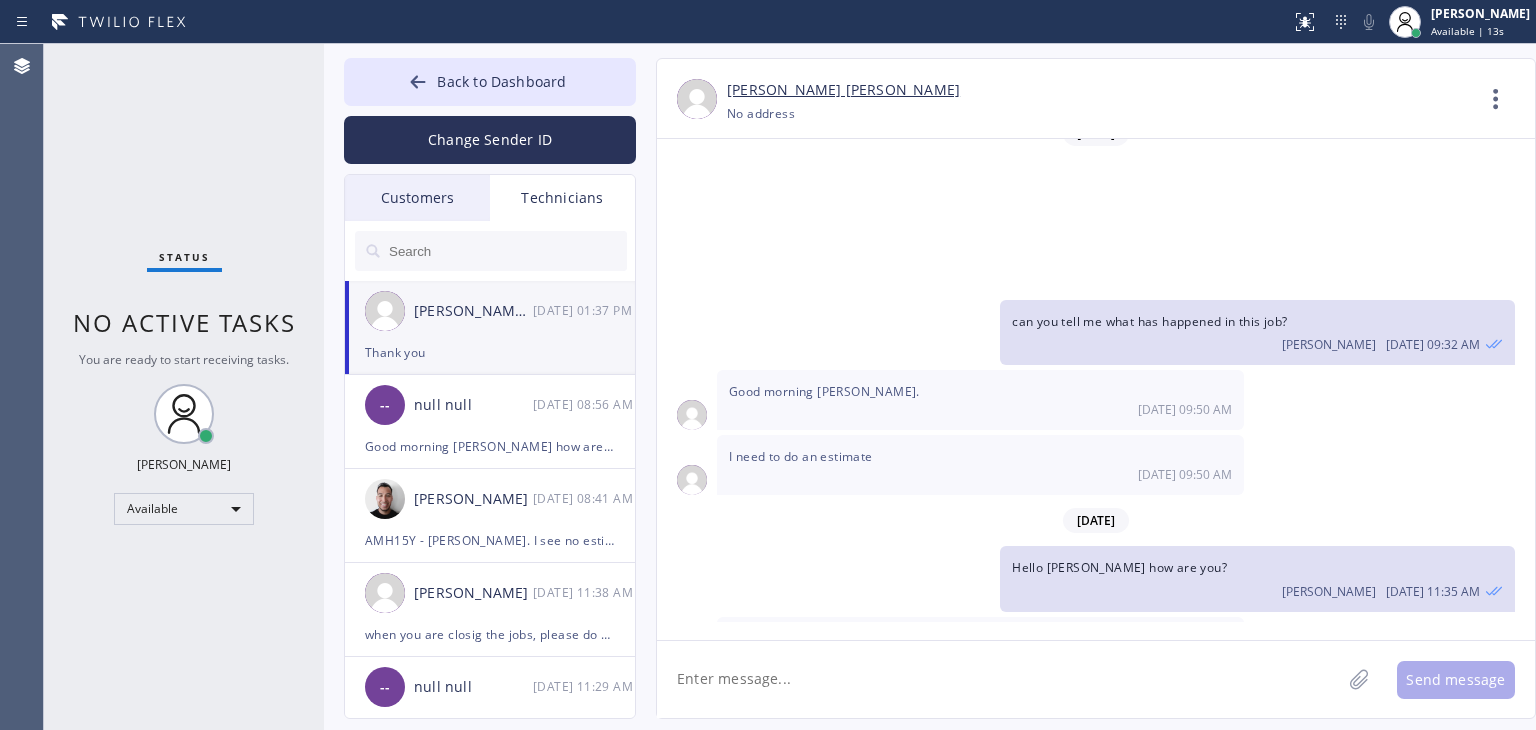 scroll, scrollTop: 10278, scrollLeft: 0, axis: vertical 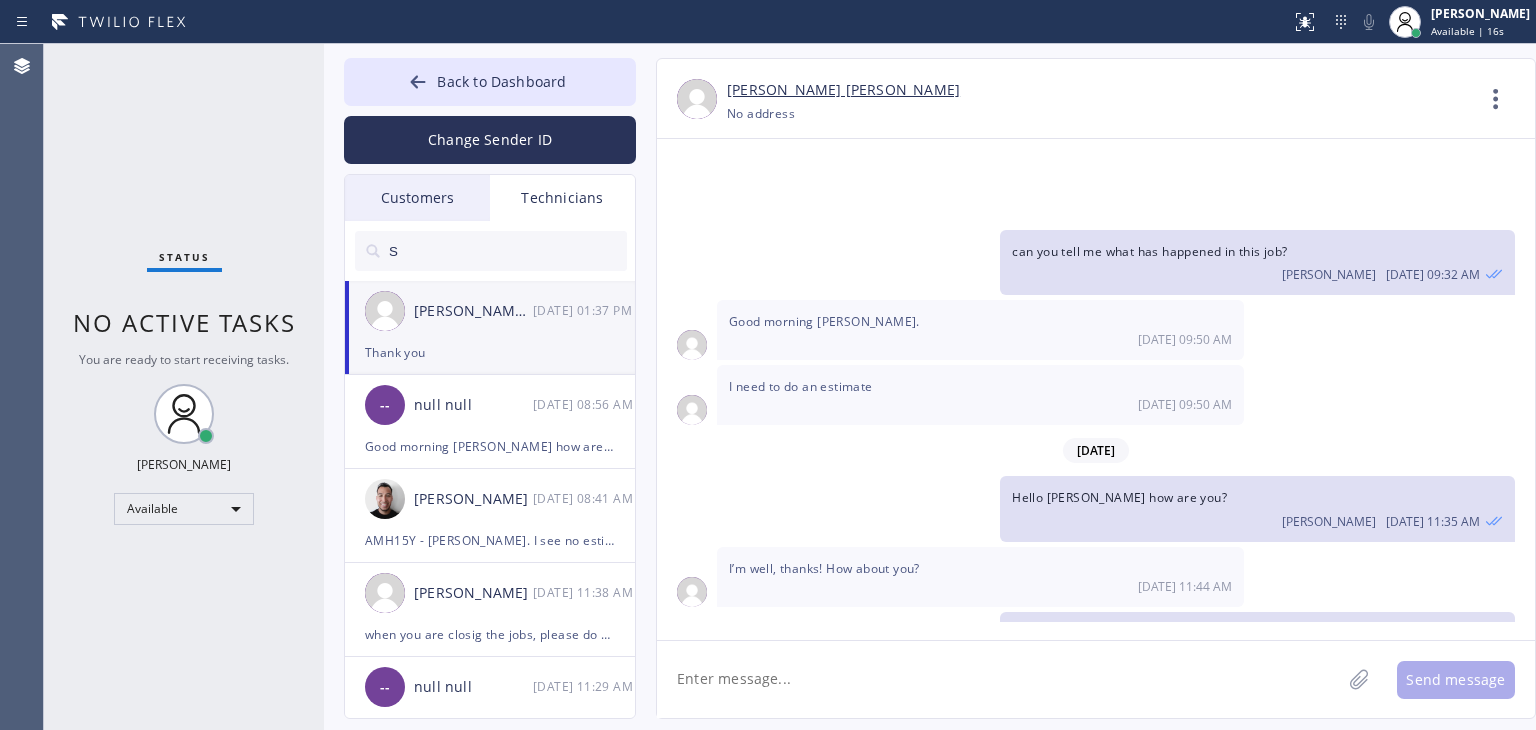 click on "S" at bounding box center [507, 251] 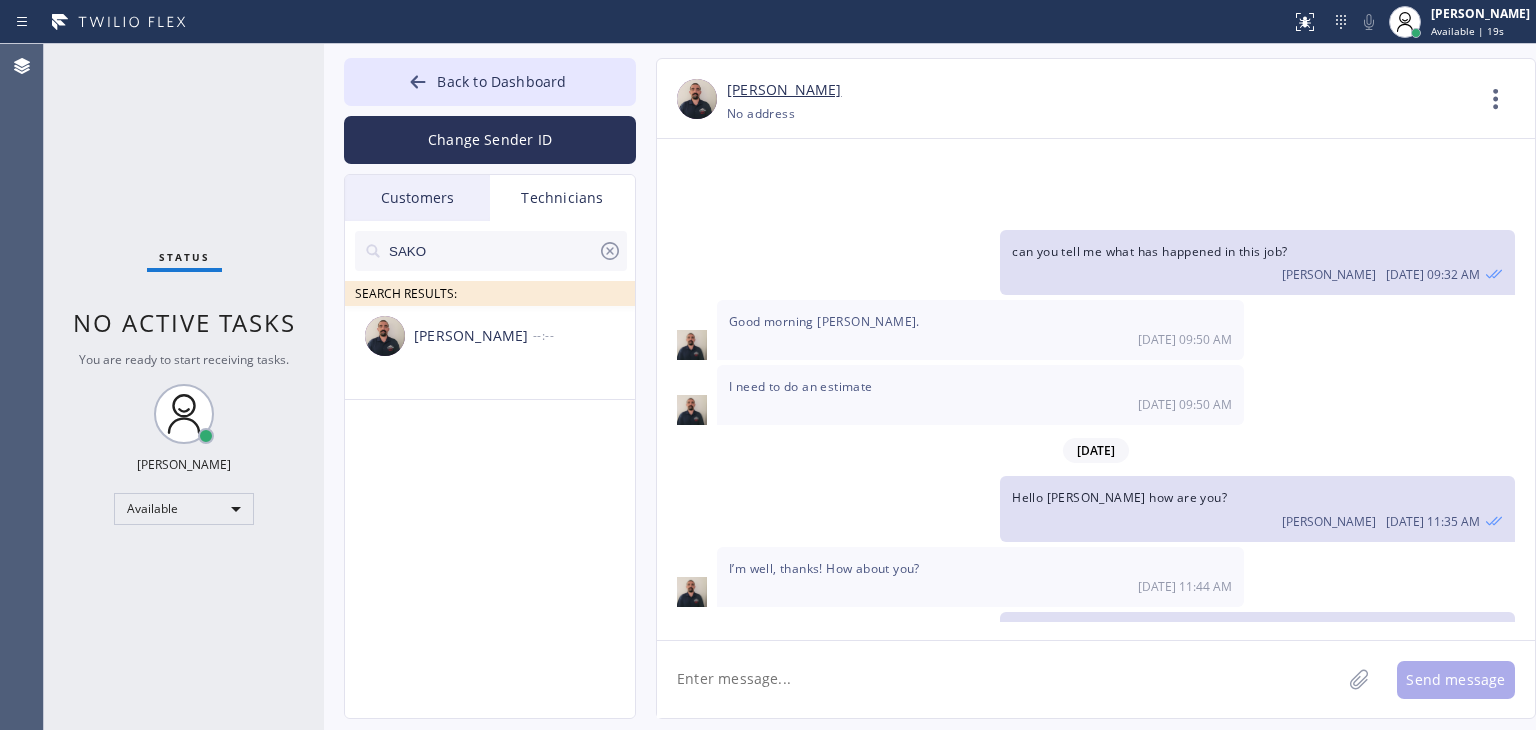 type on "SAKO" 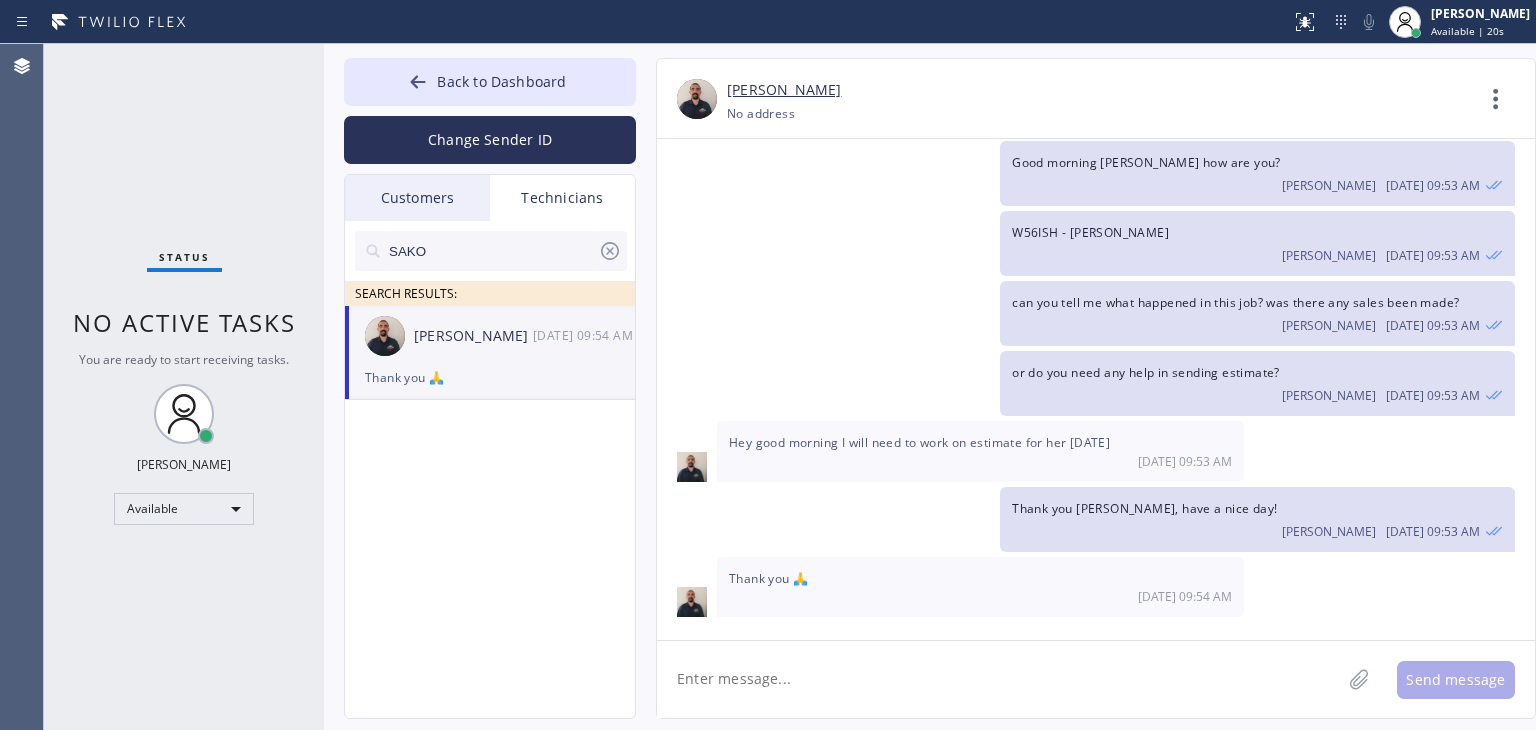scroll, scrollTop: 5099, scrollLeft: 0, axis: vertical 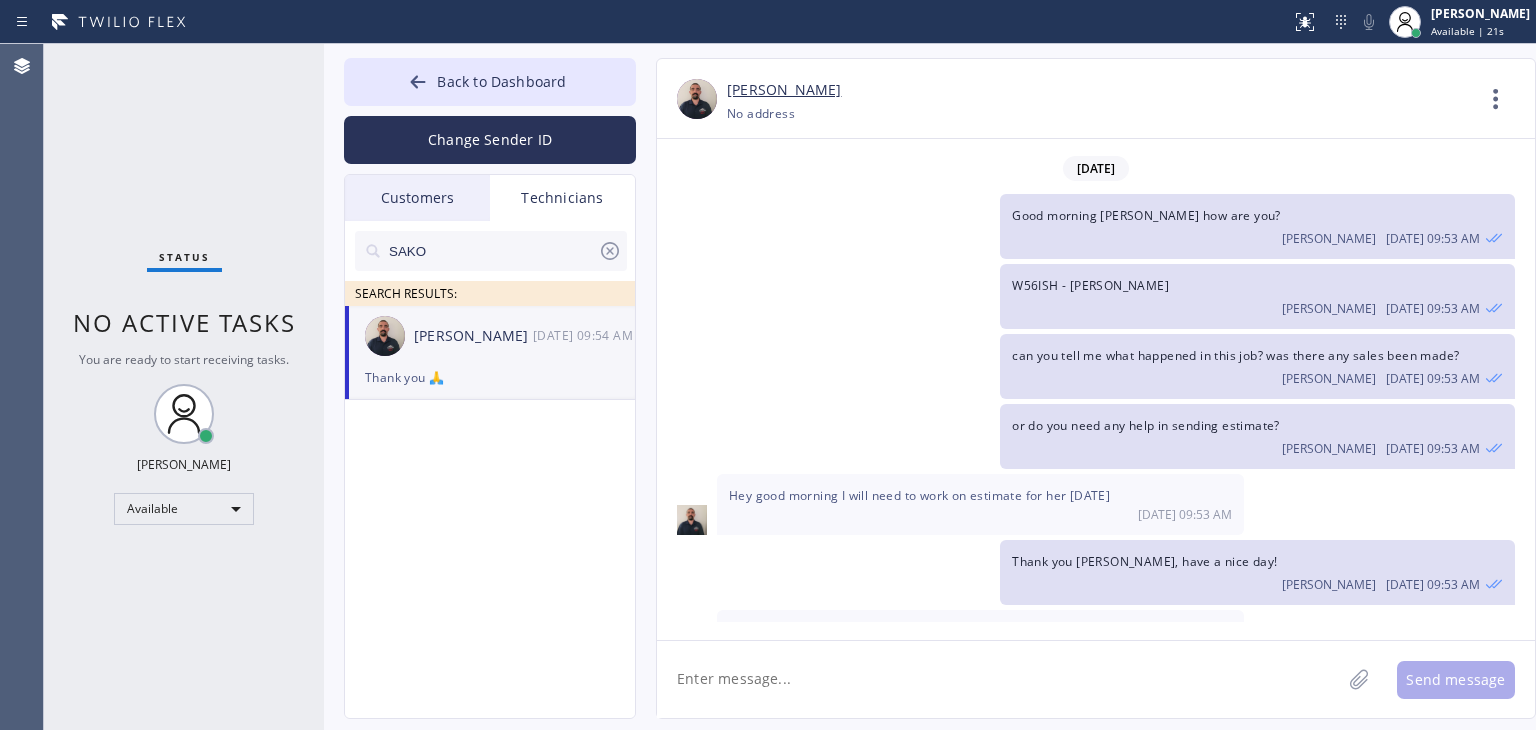 click 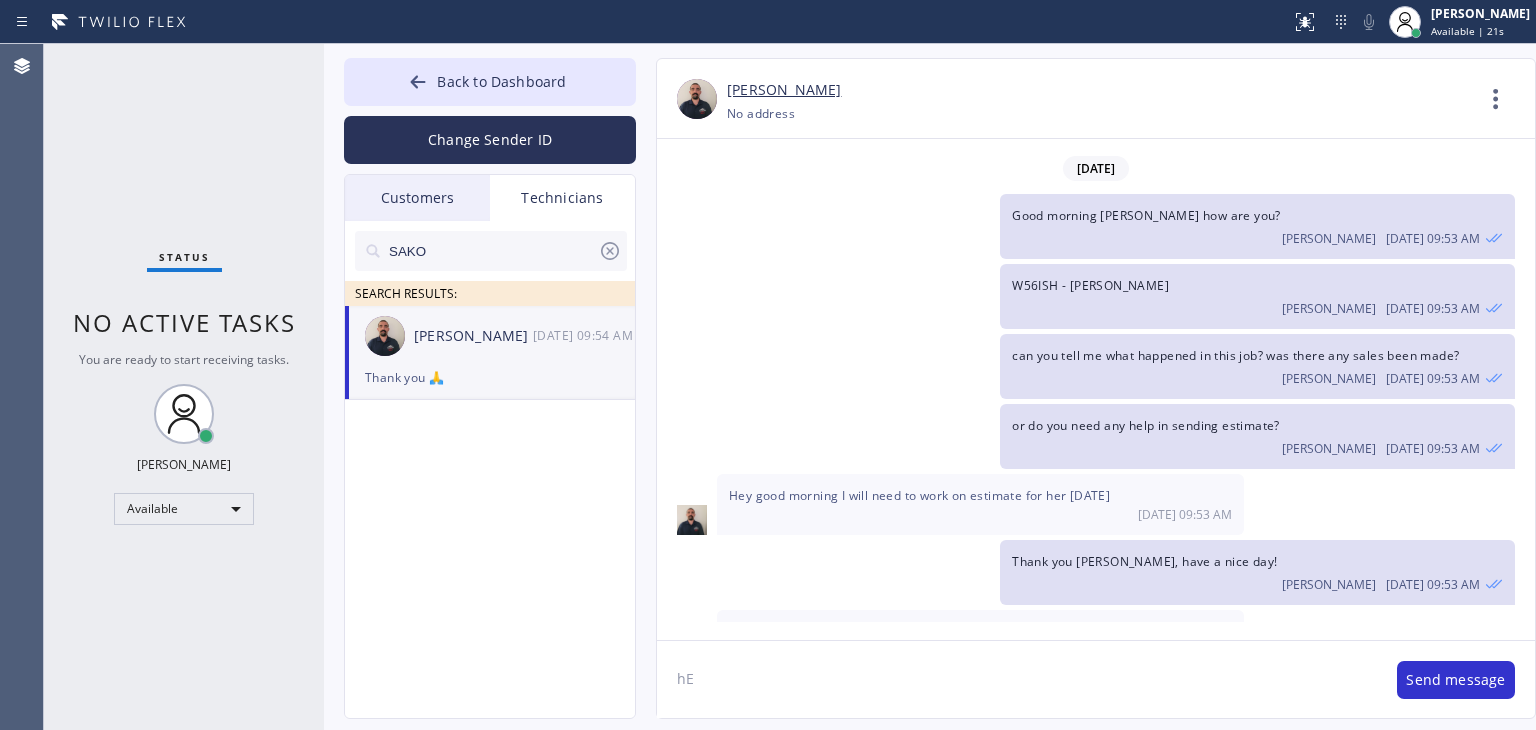 type on "h" 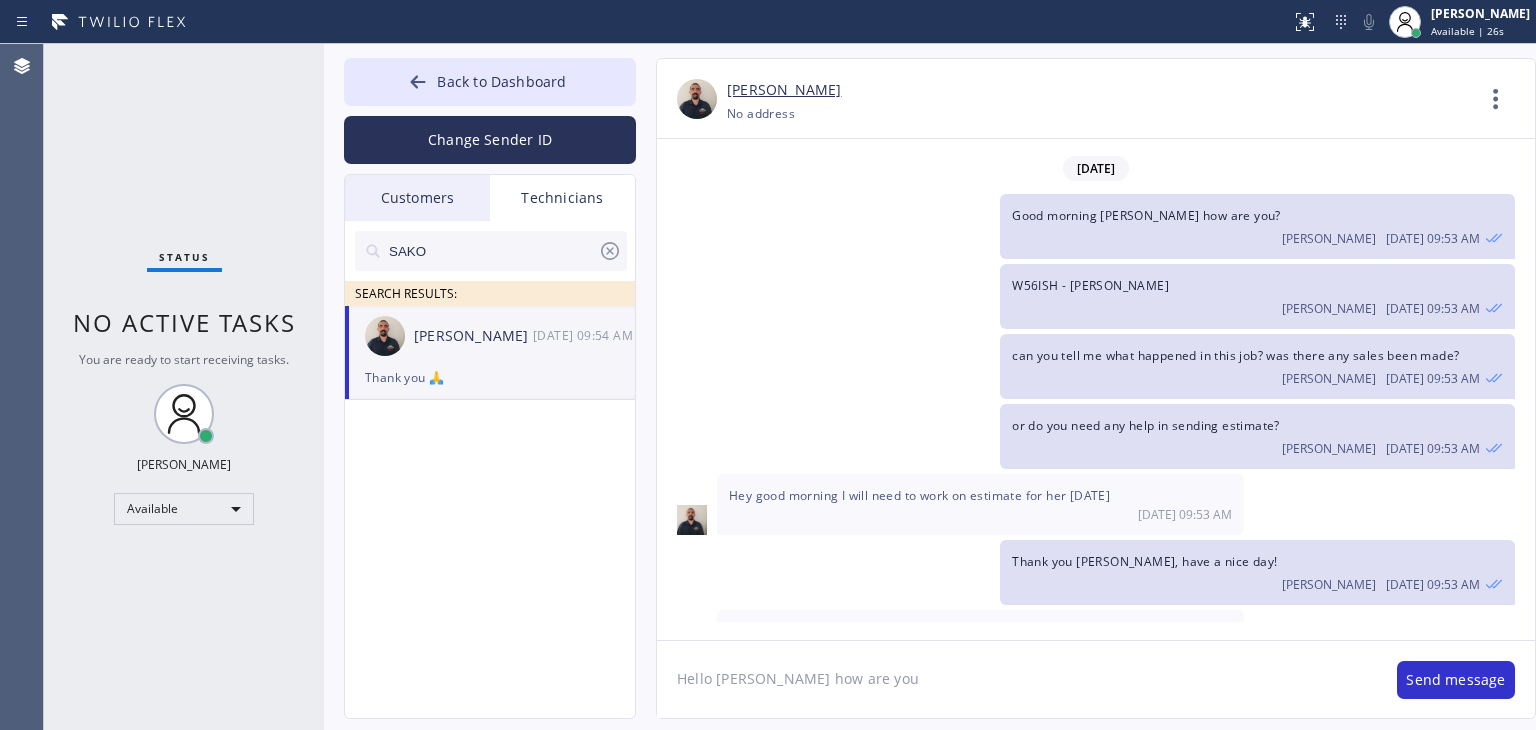 type on "Hello [PERSON_NAME] how are you?" 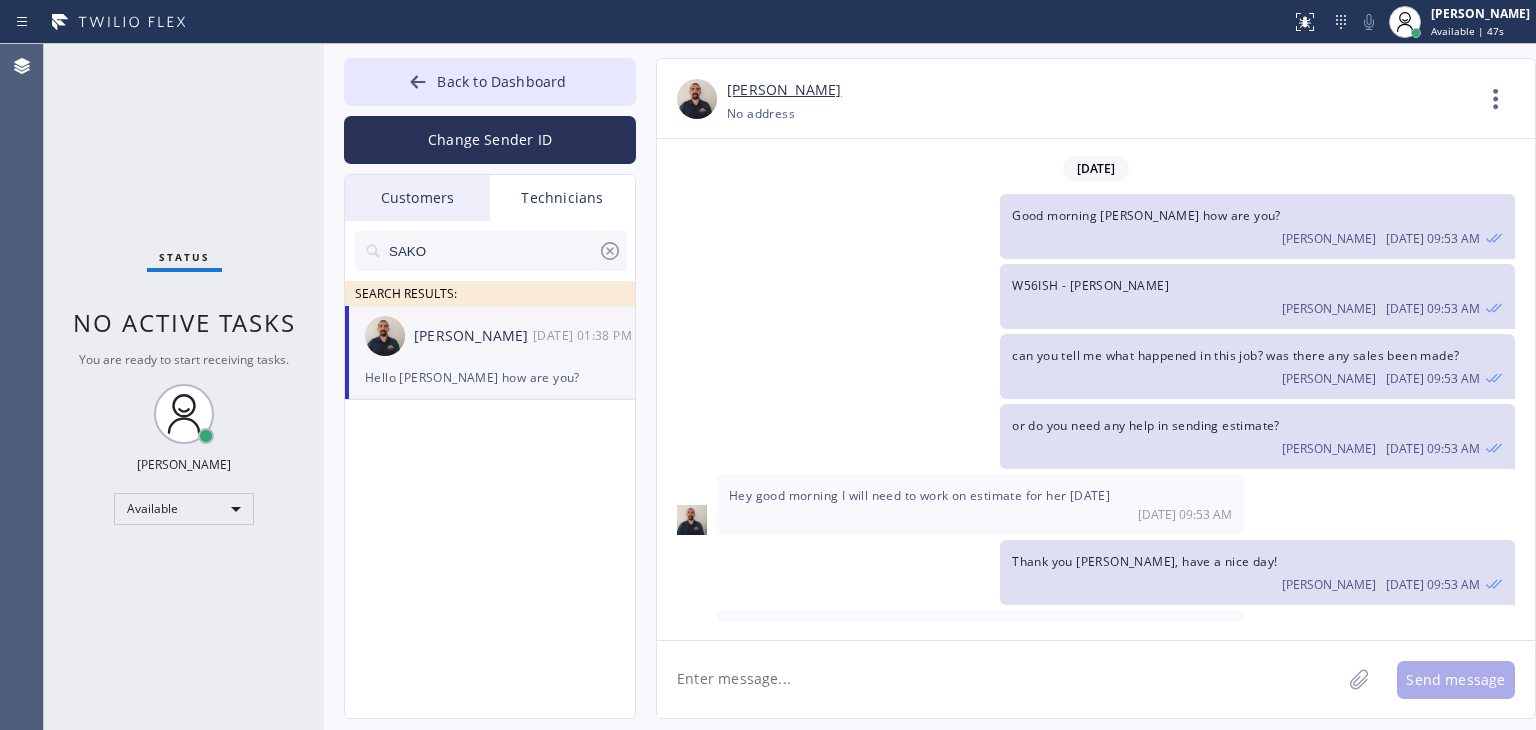 scroll, scrollTop: 5213, scrollLeft: 0, axis: vertical 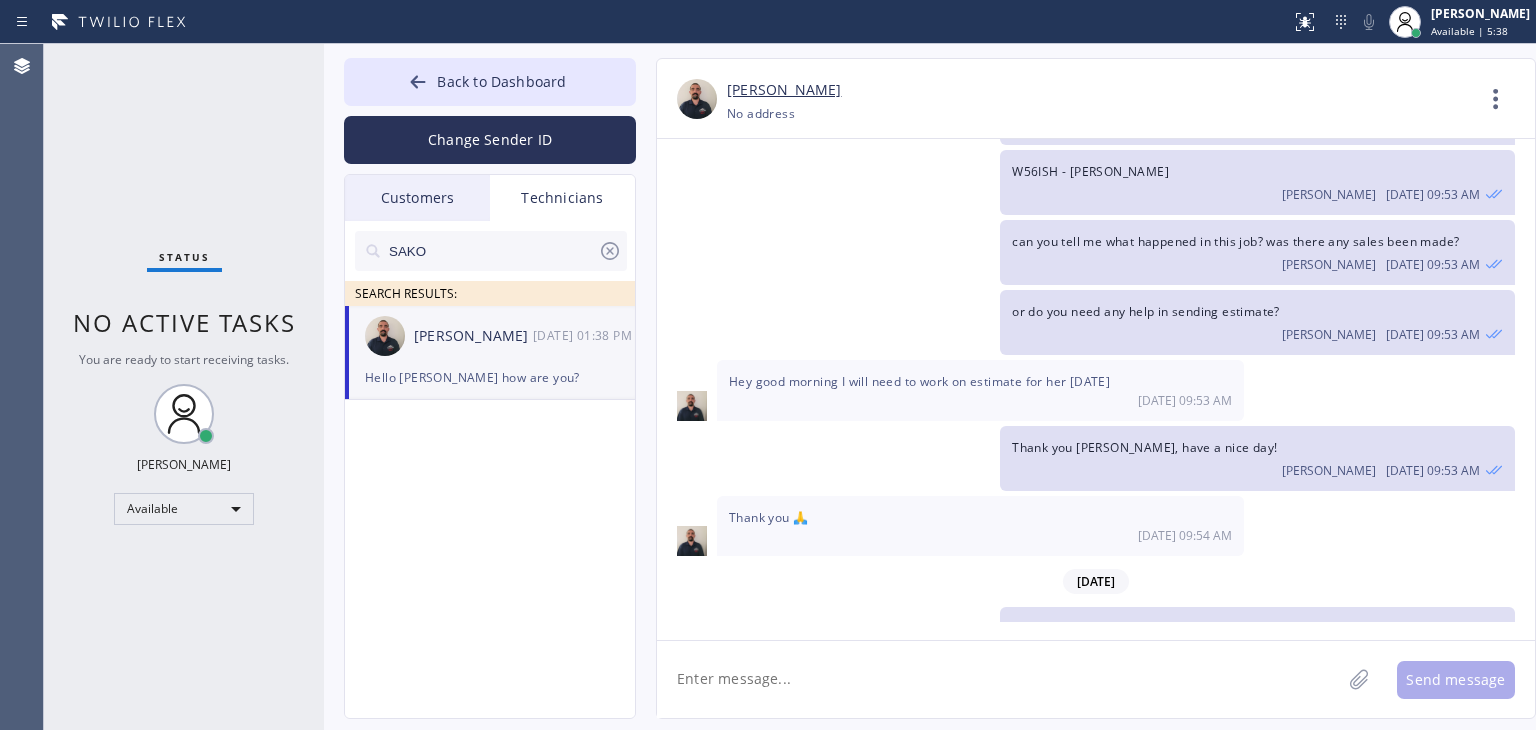 click 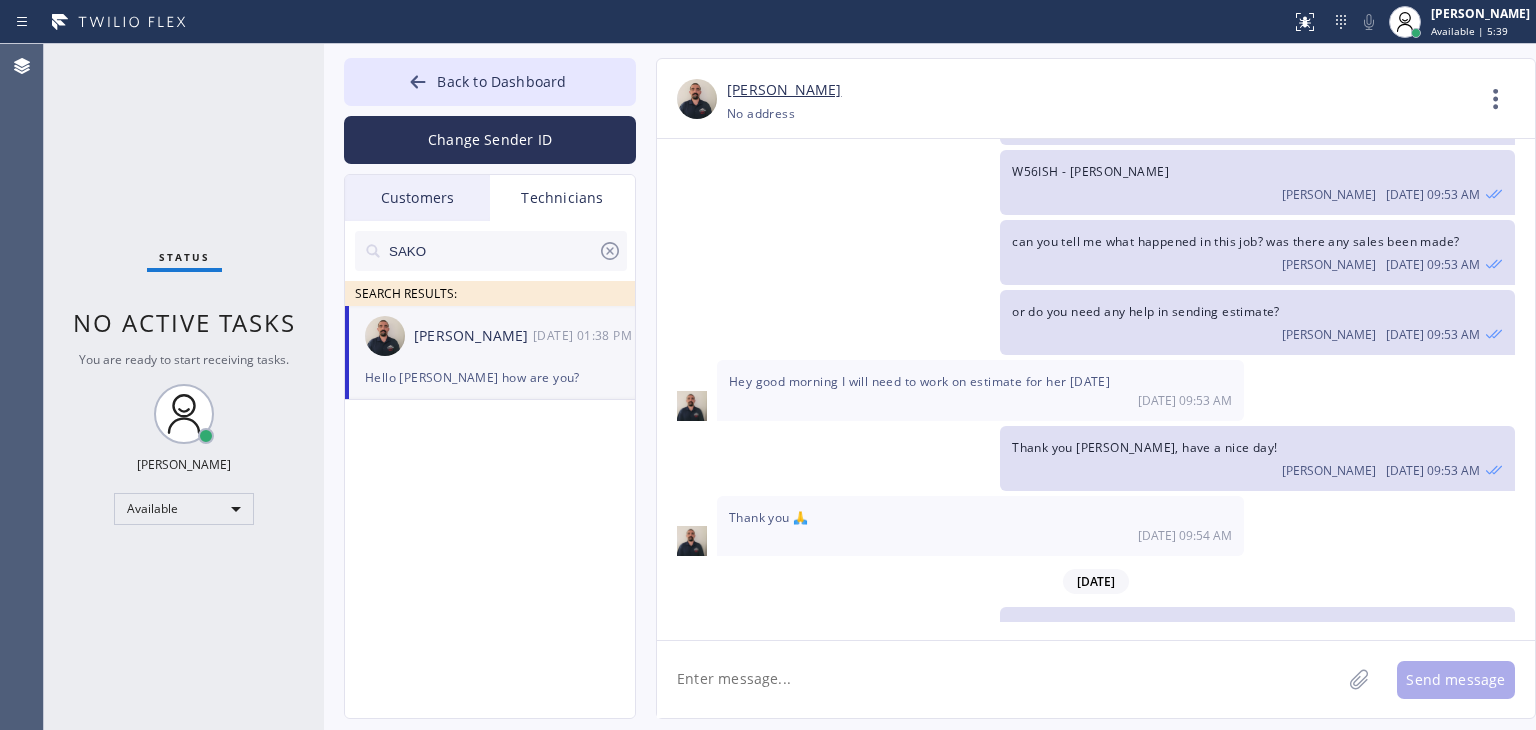 paste on "W56ISH" 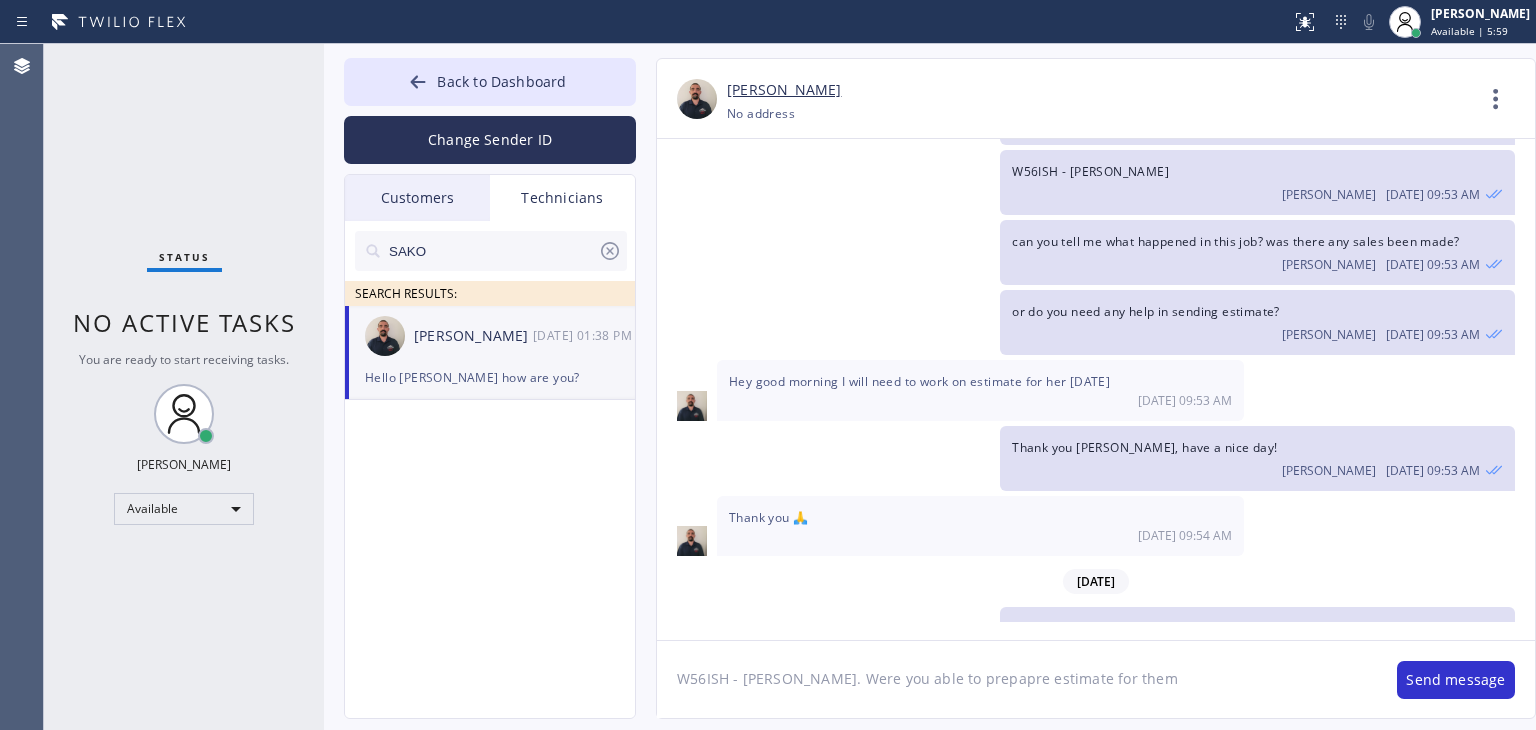 type on "W56ISH - [PERSON_NAME]. Were you able to prepapre estimate for them?" 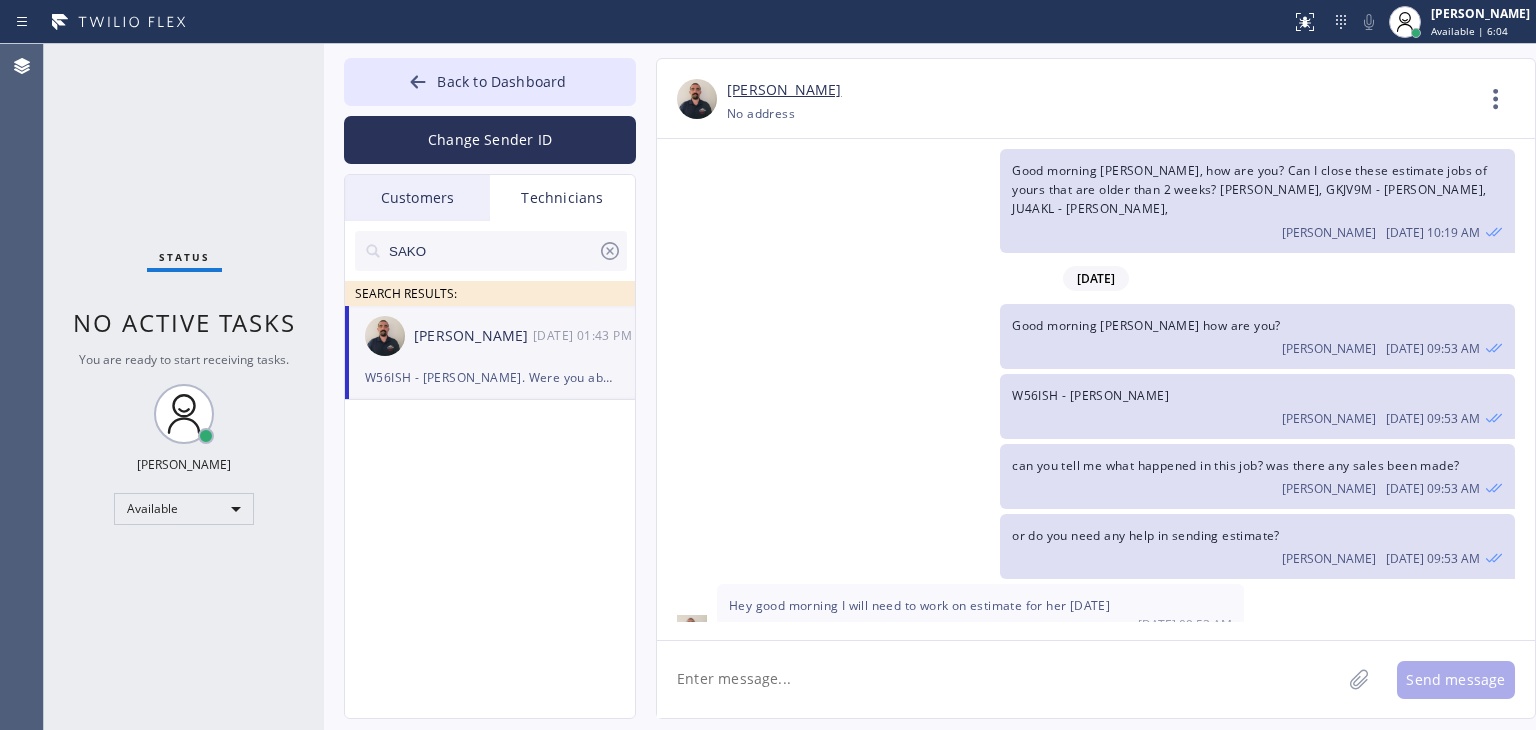 scroll, scrollTop: 5282, scrollLeft: 0, axis: vertical 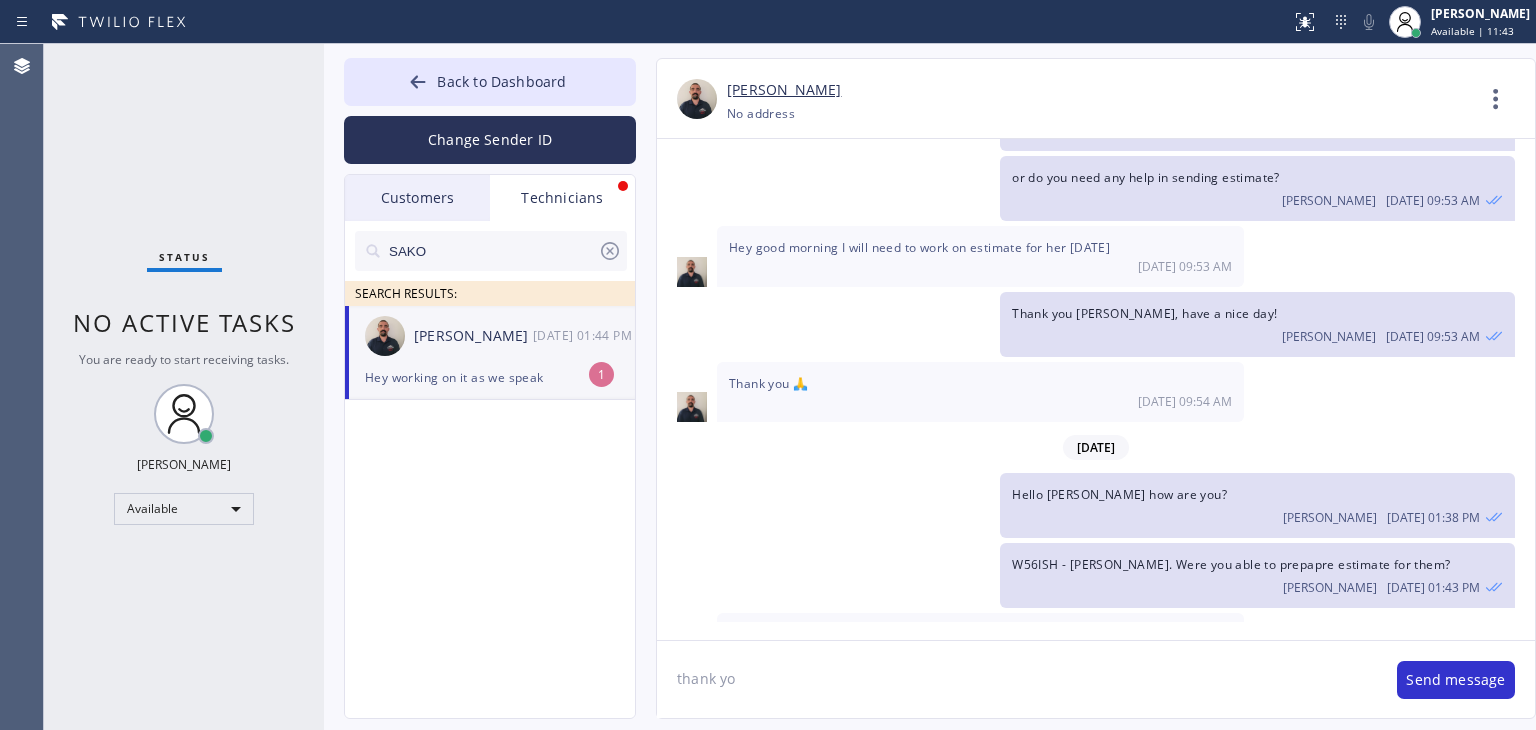 type on "thank you" 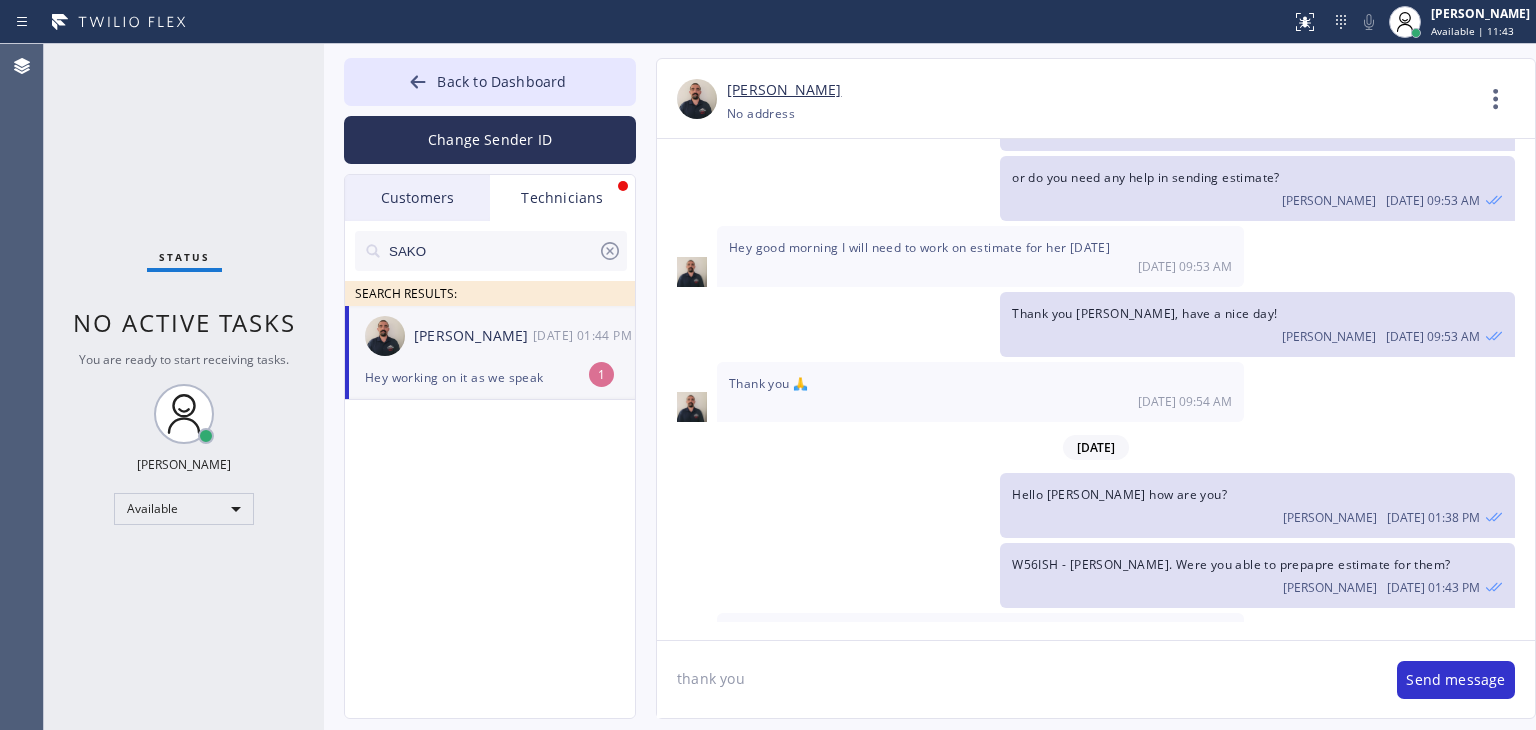 type 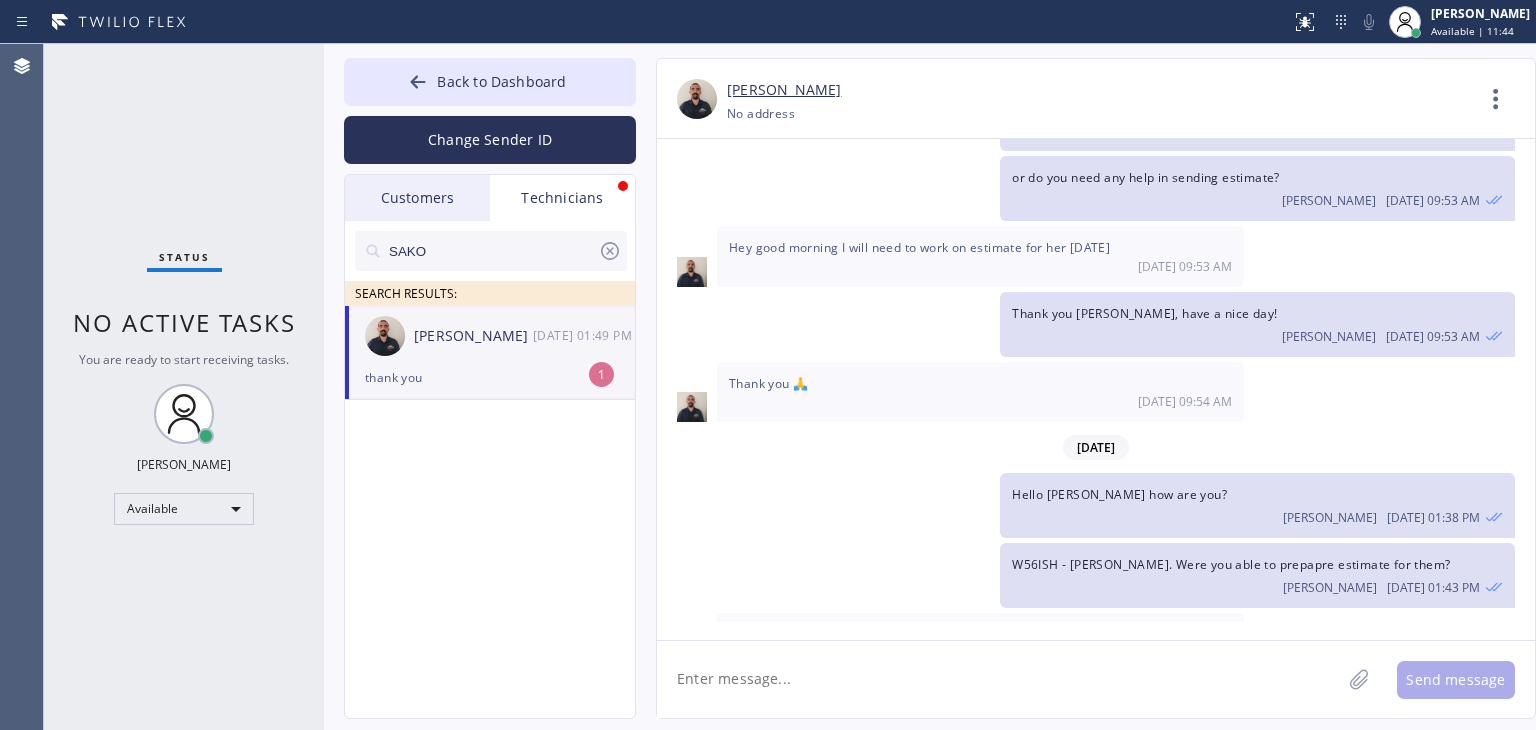 scroll, scrollTop: 5416, scrollLeft: 0, axis: vertical 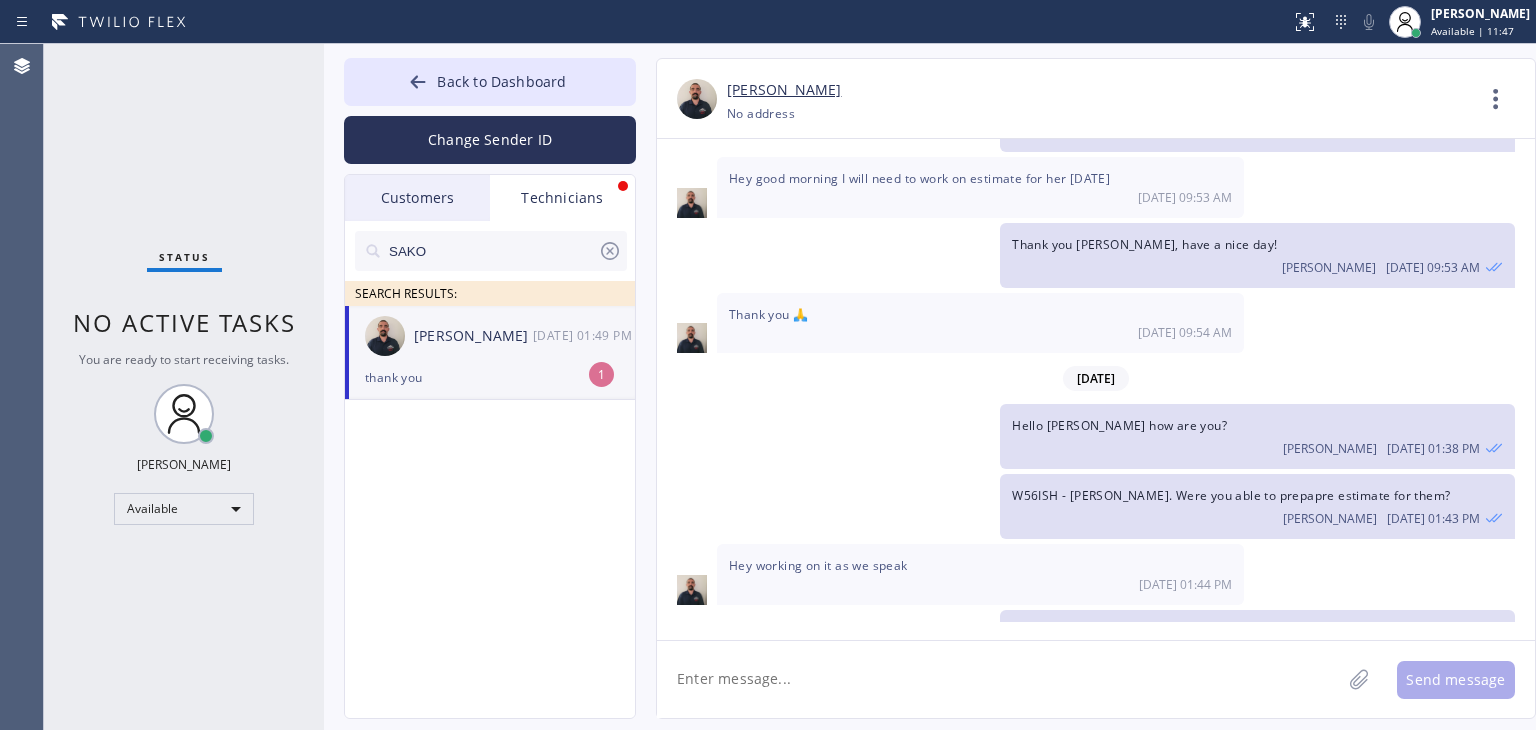 click on "[PERSON_NAME] [DATE] 01:49 PM thank you 1" at bounding box center [491, 375] 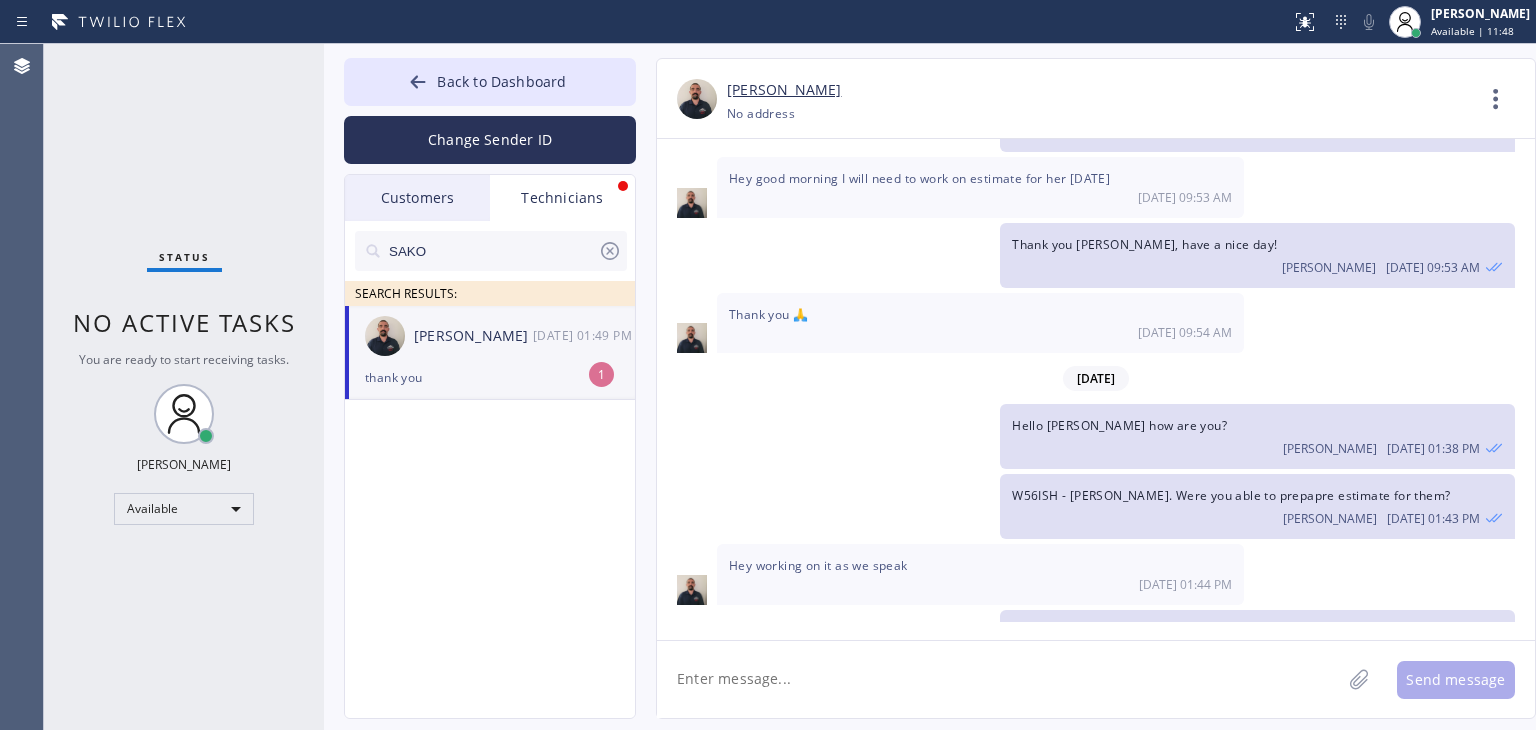 click on "thank you" at bounding box center (490, 377) 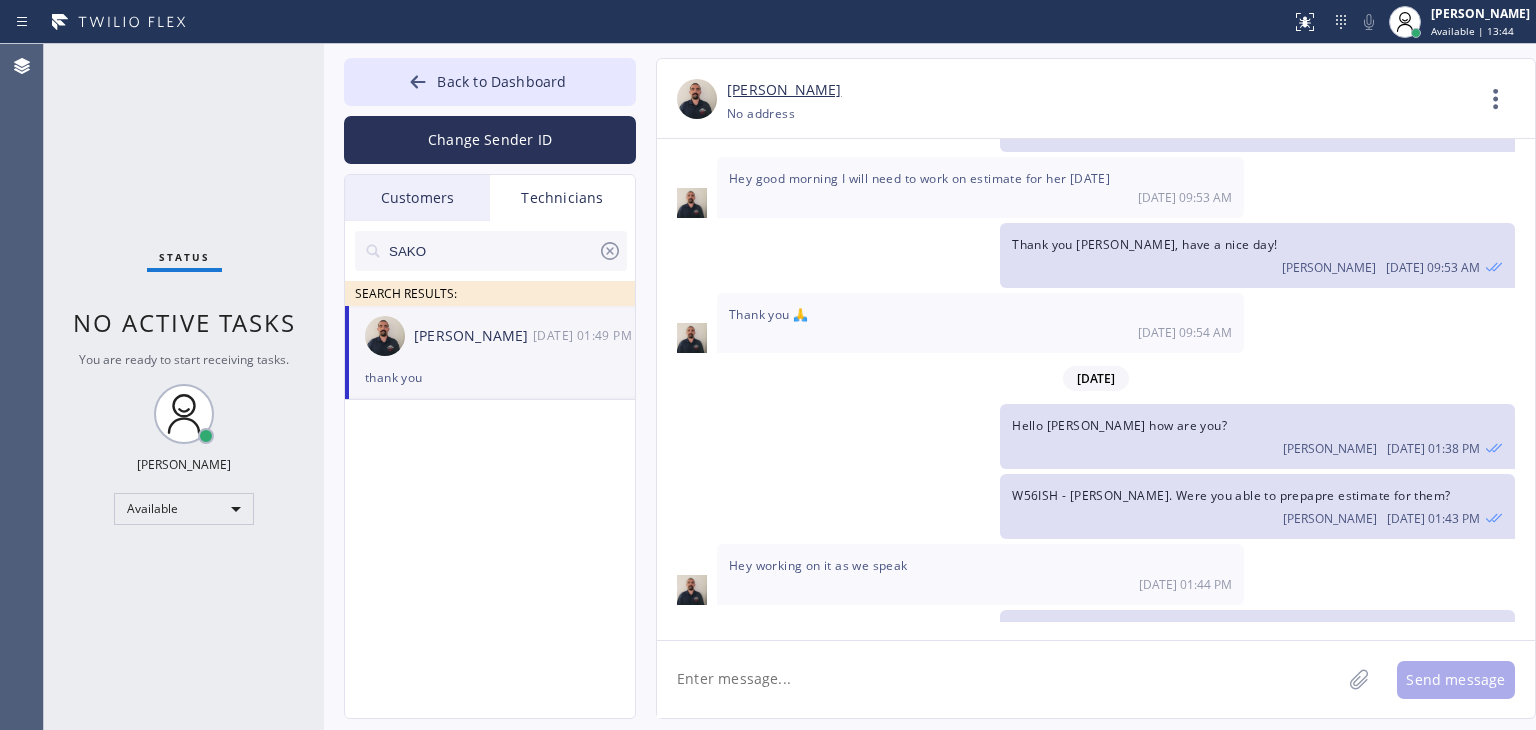 click on "SAKO" at bounding box center (492, 251) 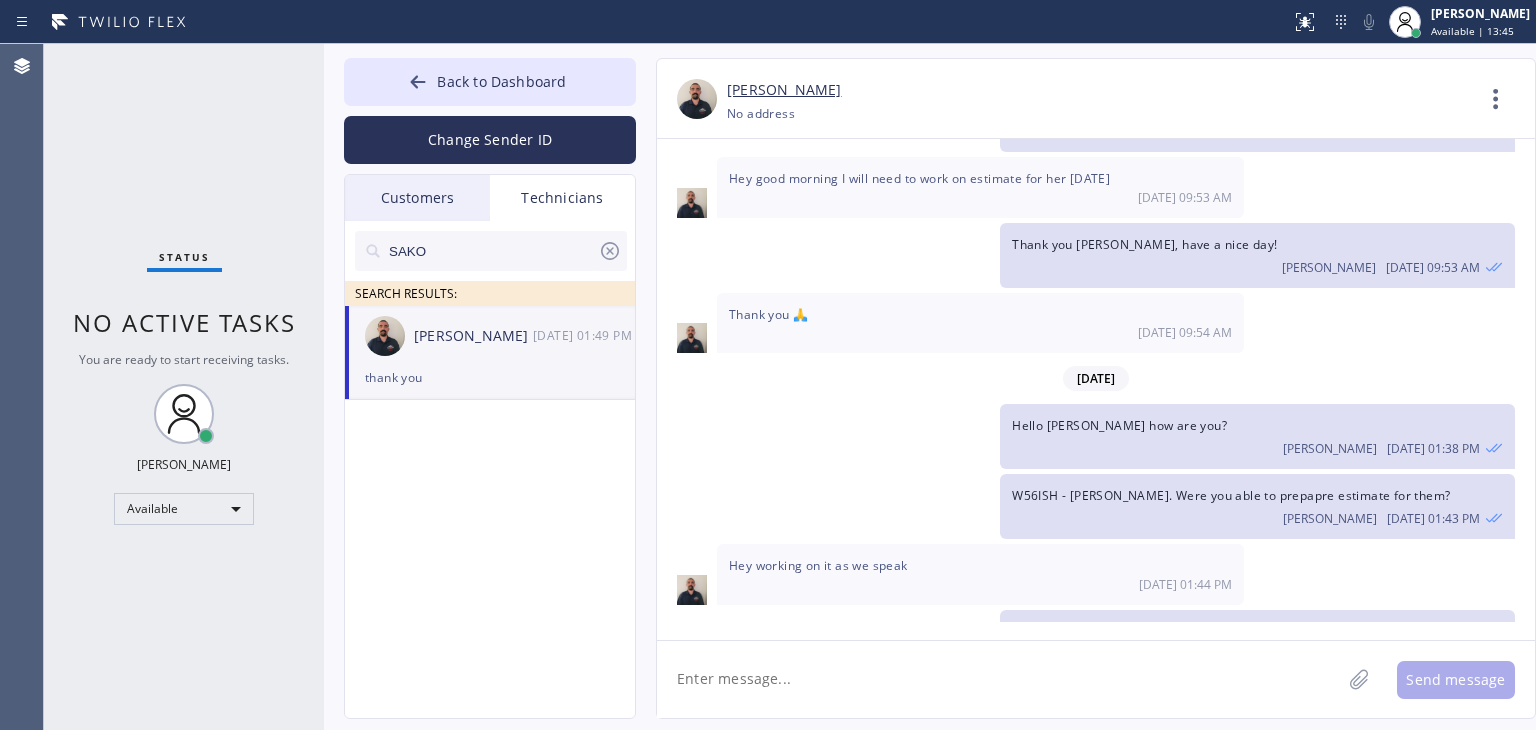 click on "SAKO" at bounding box center (492, 251) 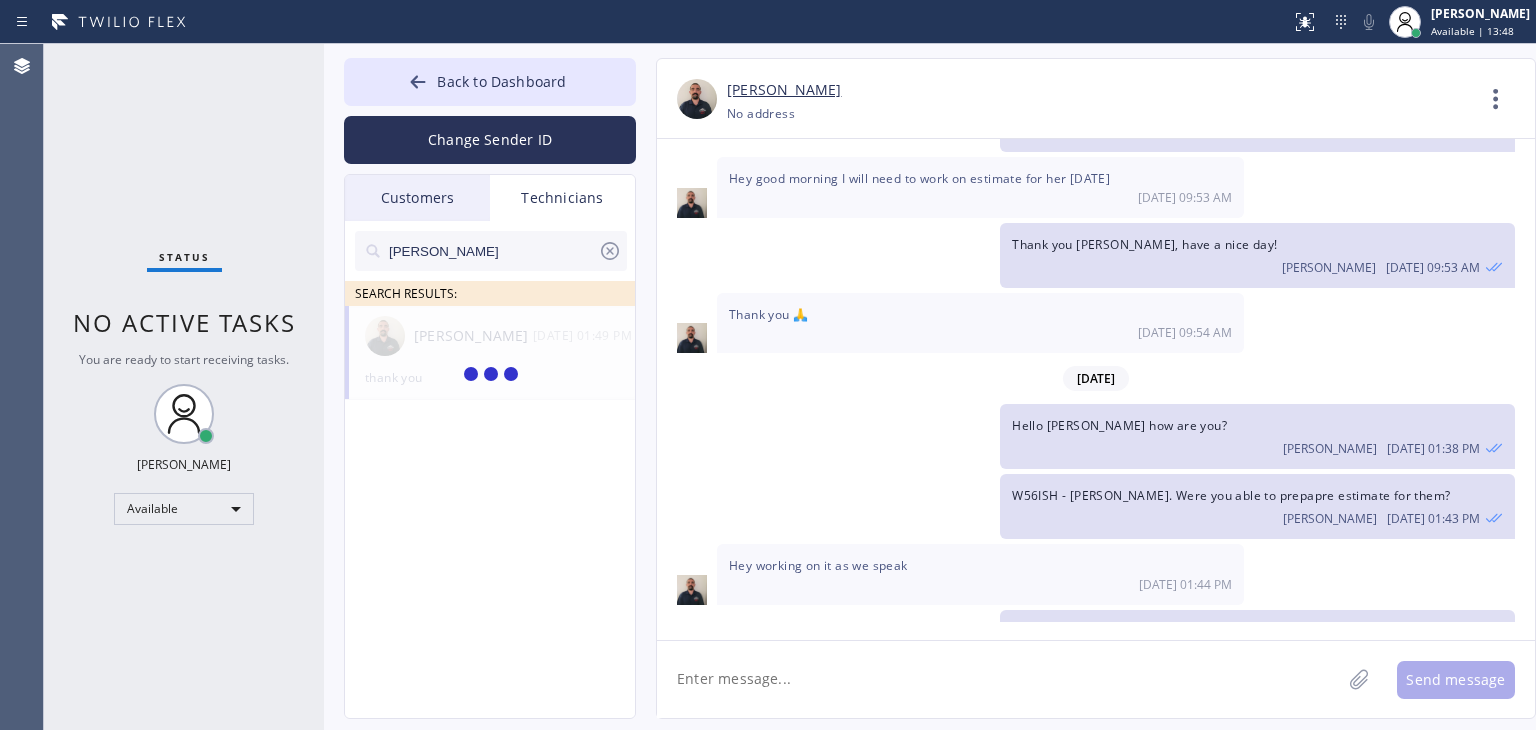 type on "[PERSON_NAME]" 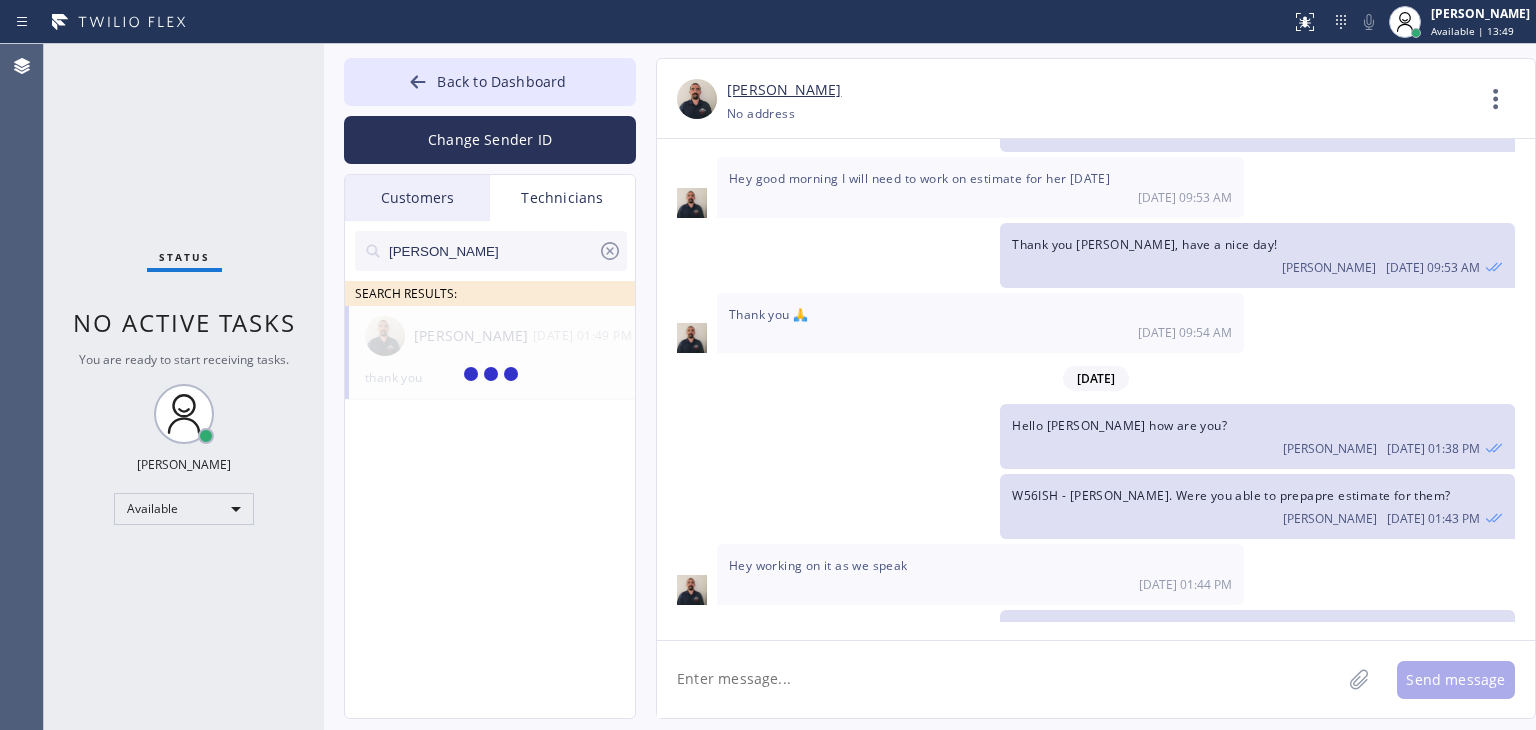 click at bounding box center (491, 375) 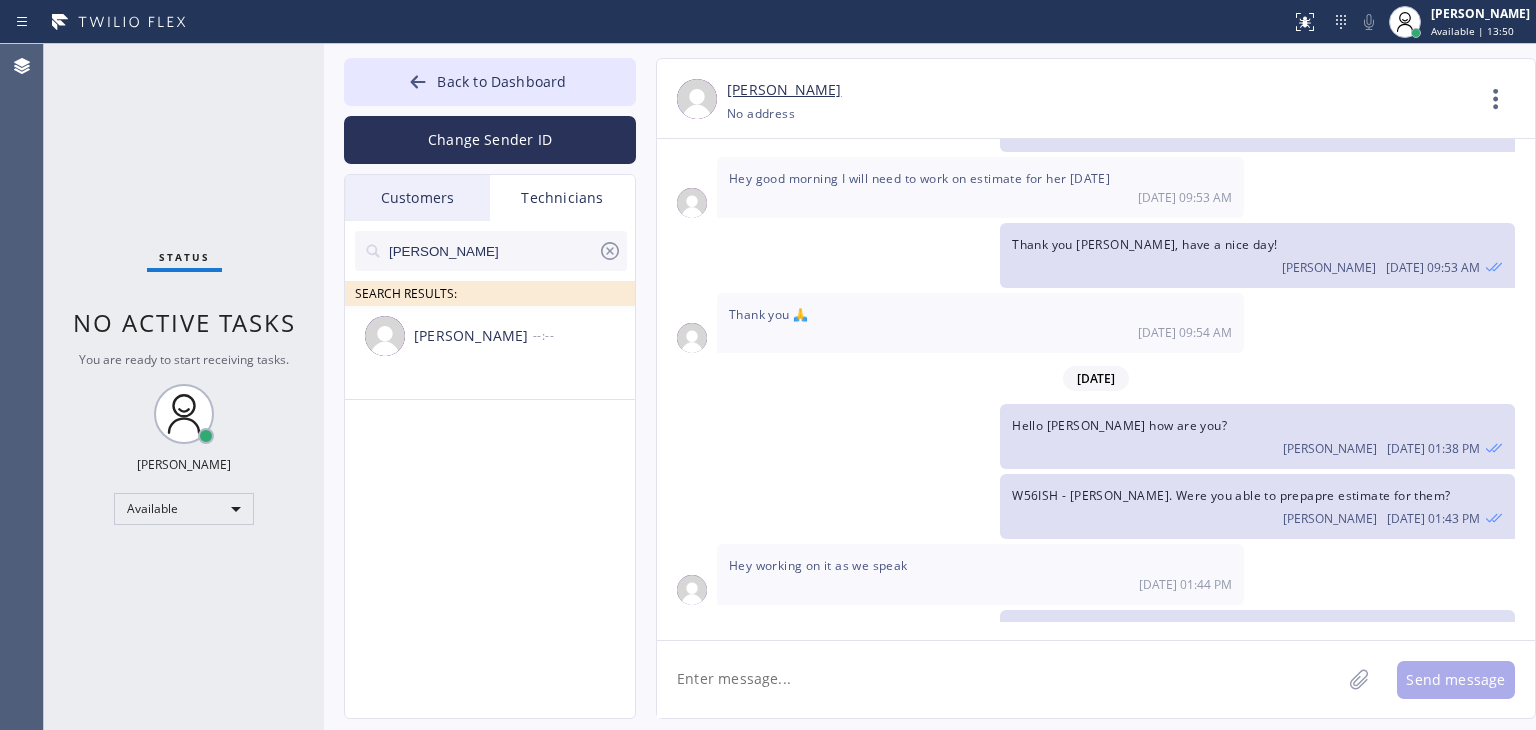 click on "[PERSON_NAME]" at bounding box center (492, 251) 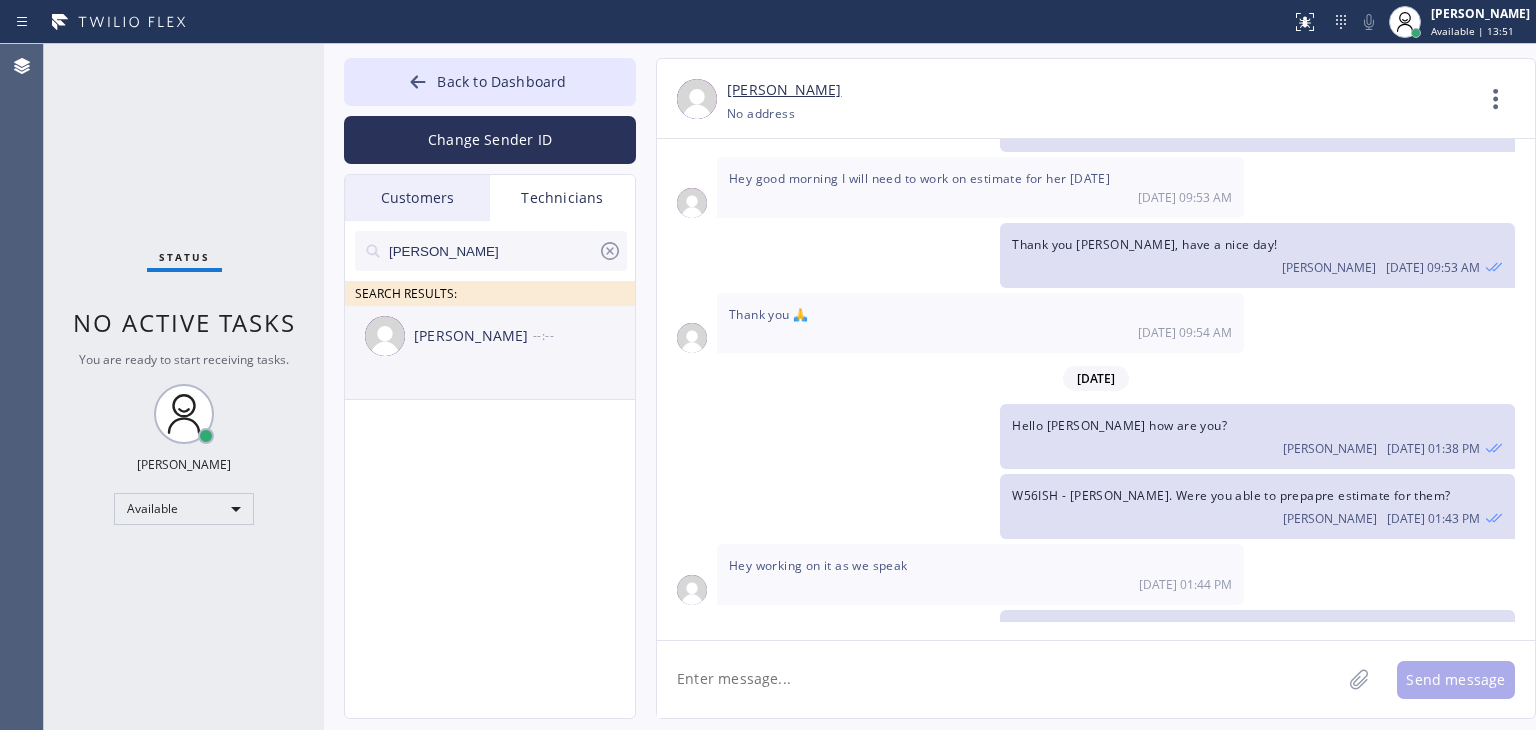 click on "[PERSON_NAME]" at bounding box center (473, 336) 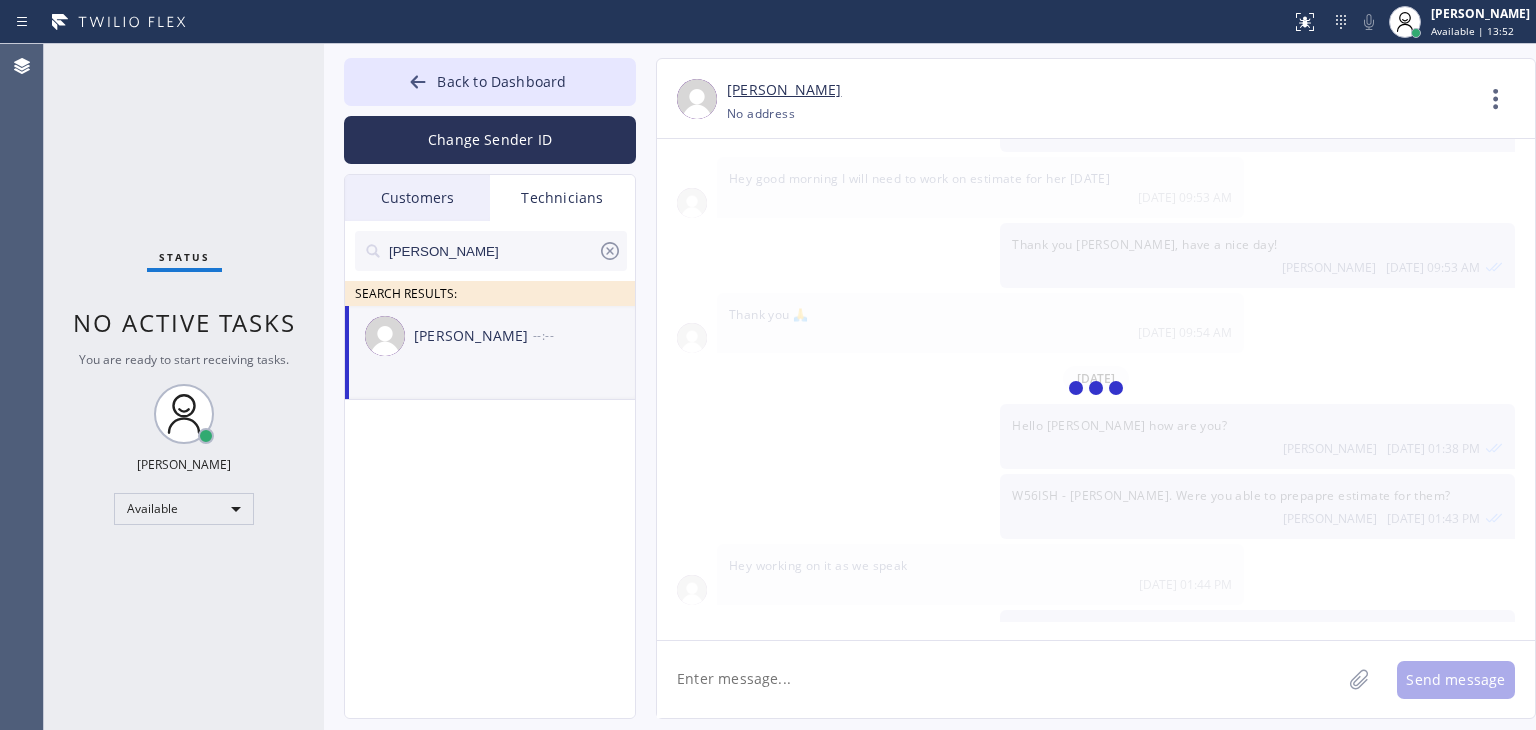 scroll, scrollTop: 7764, scrollLeft: 0, axis: vertical 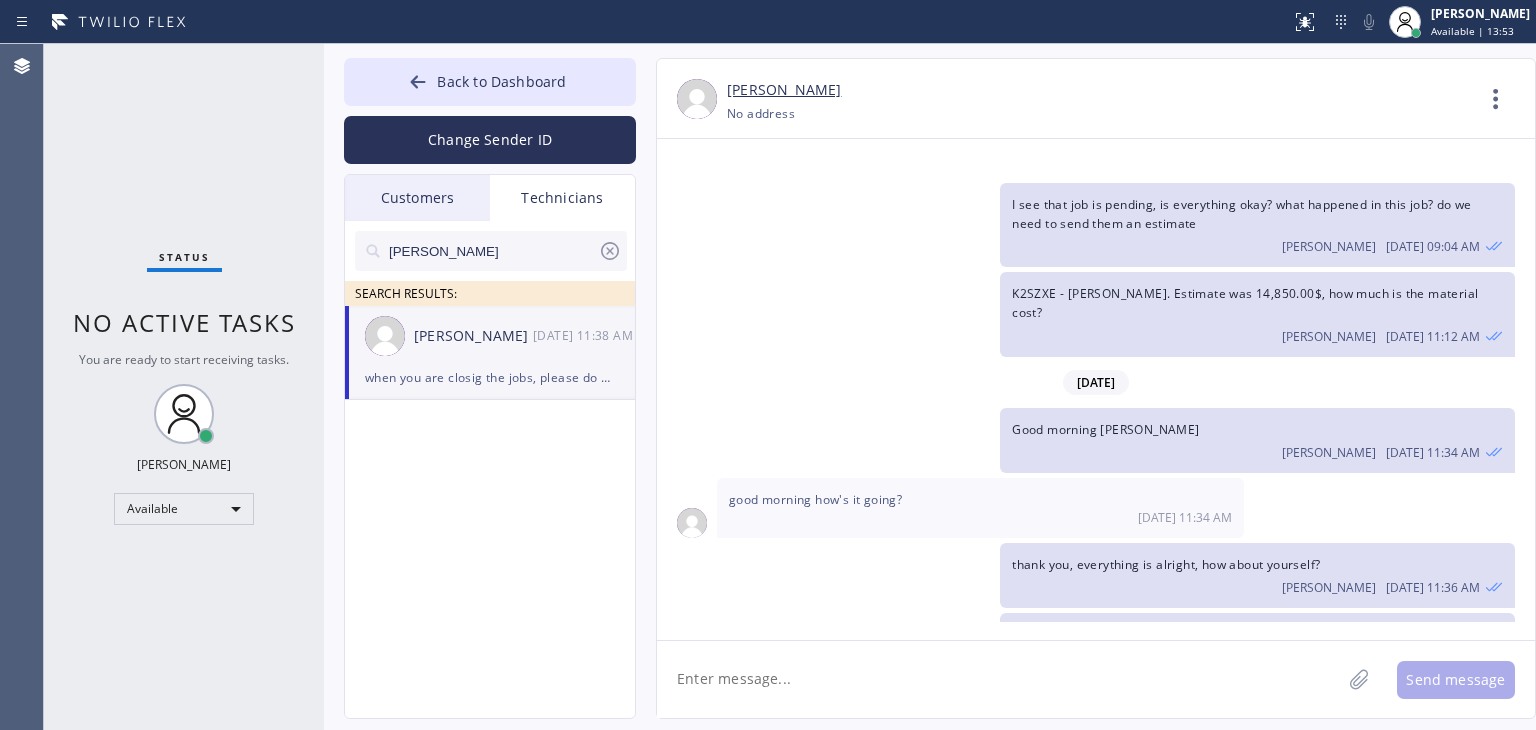 click 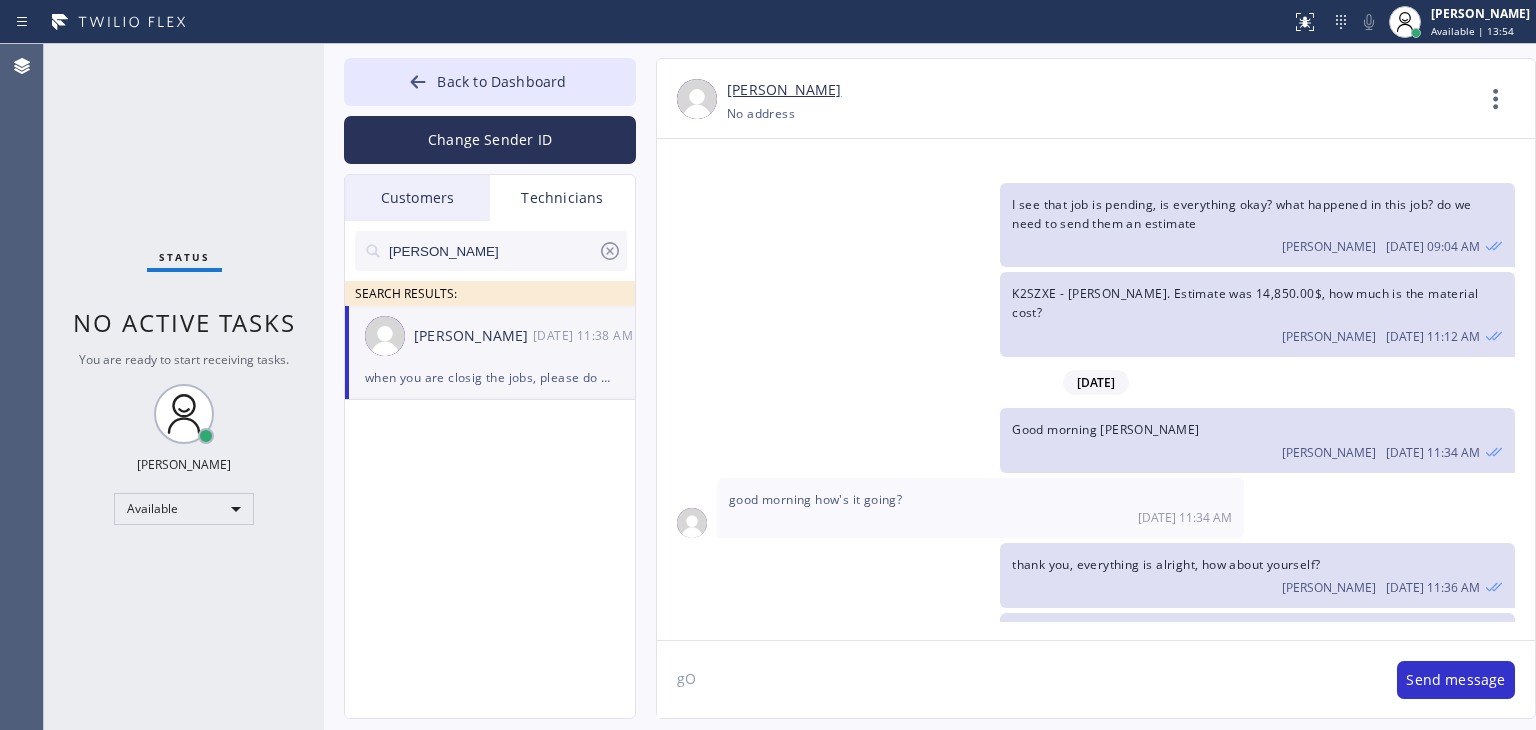 type on "g" 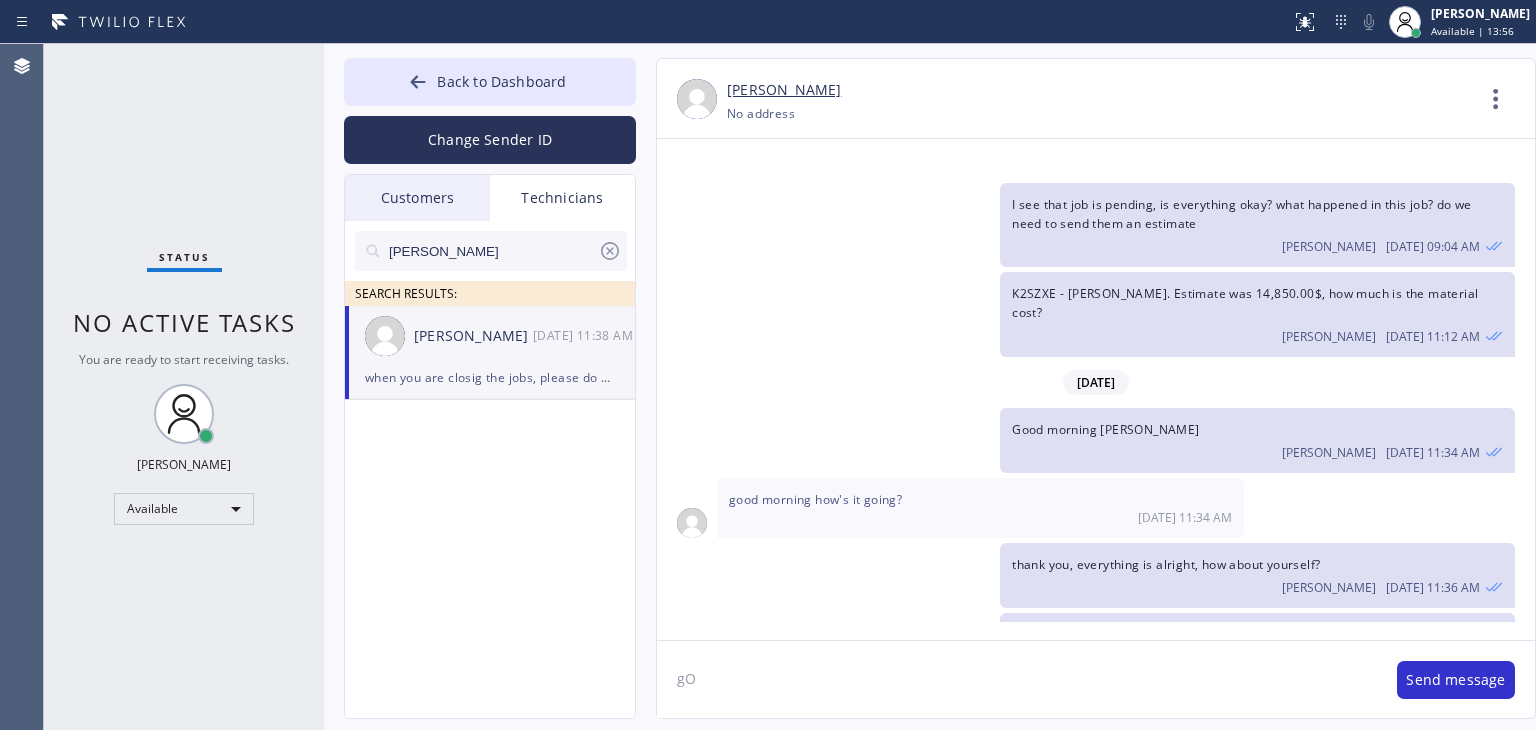 type on "g" 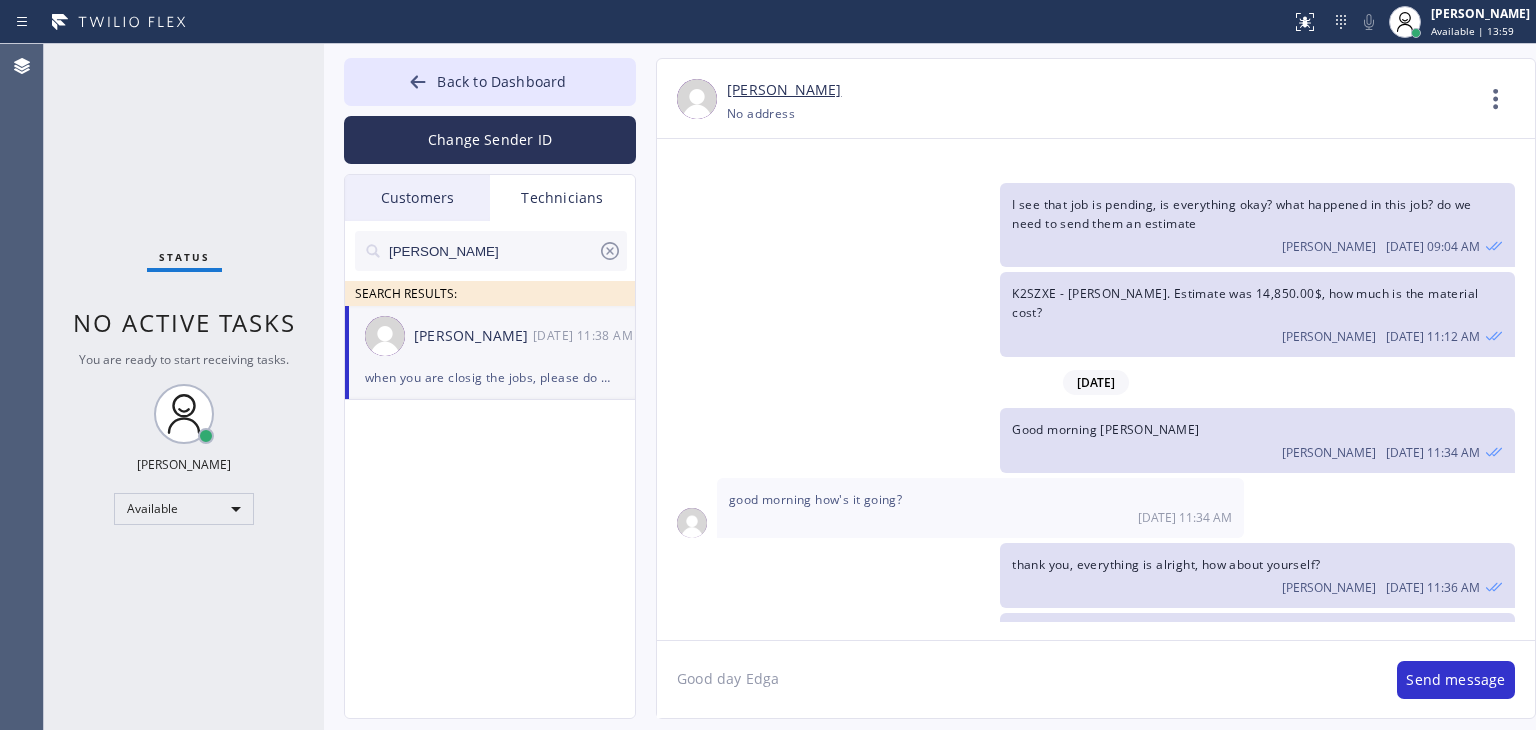 type on "Good day [PERSON_NAME]" 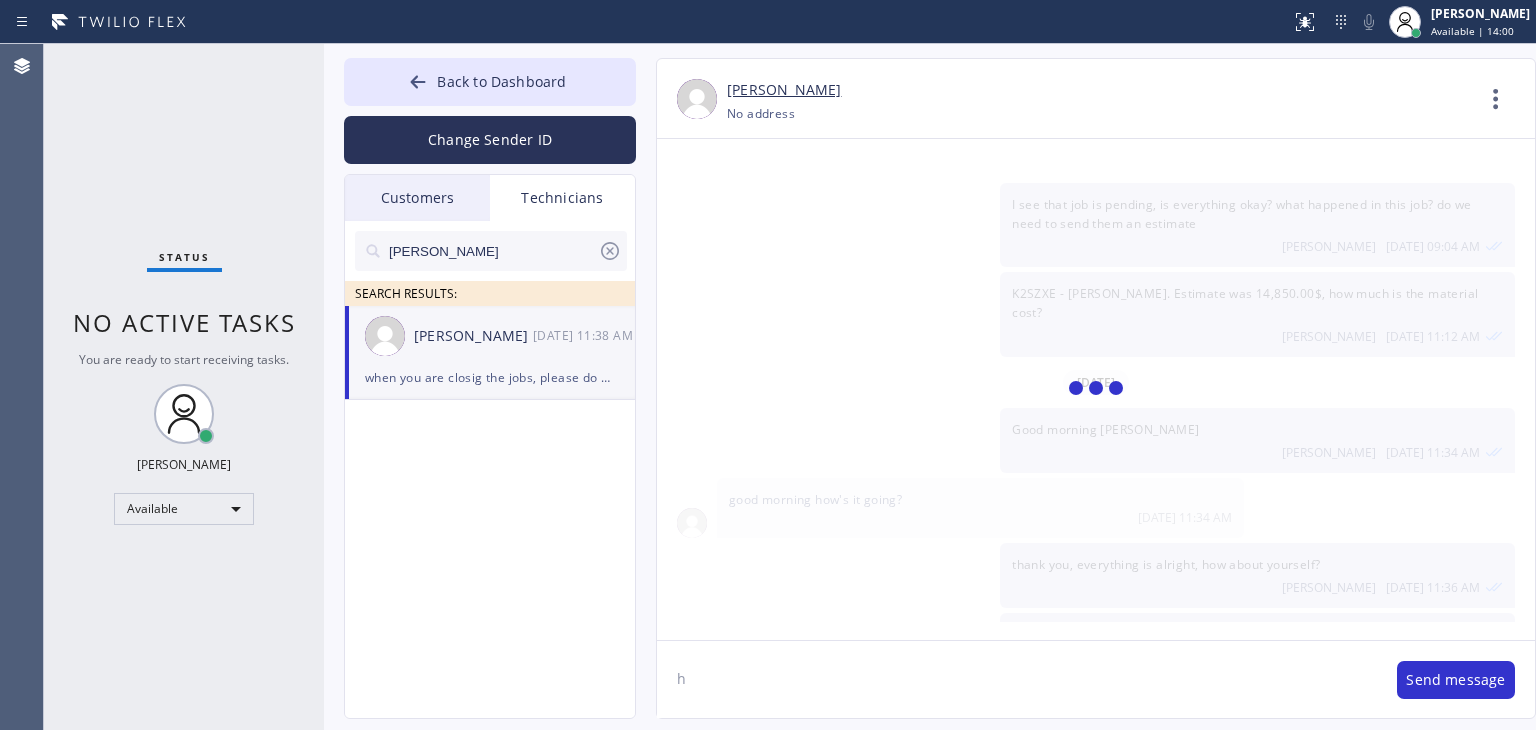 scroll, scrollTop: 7878, scrollLeft: 0, axis: vertical 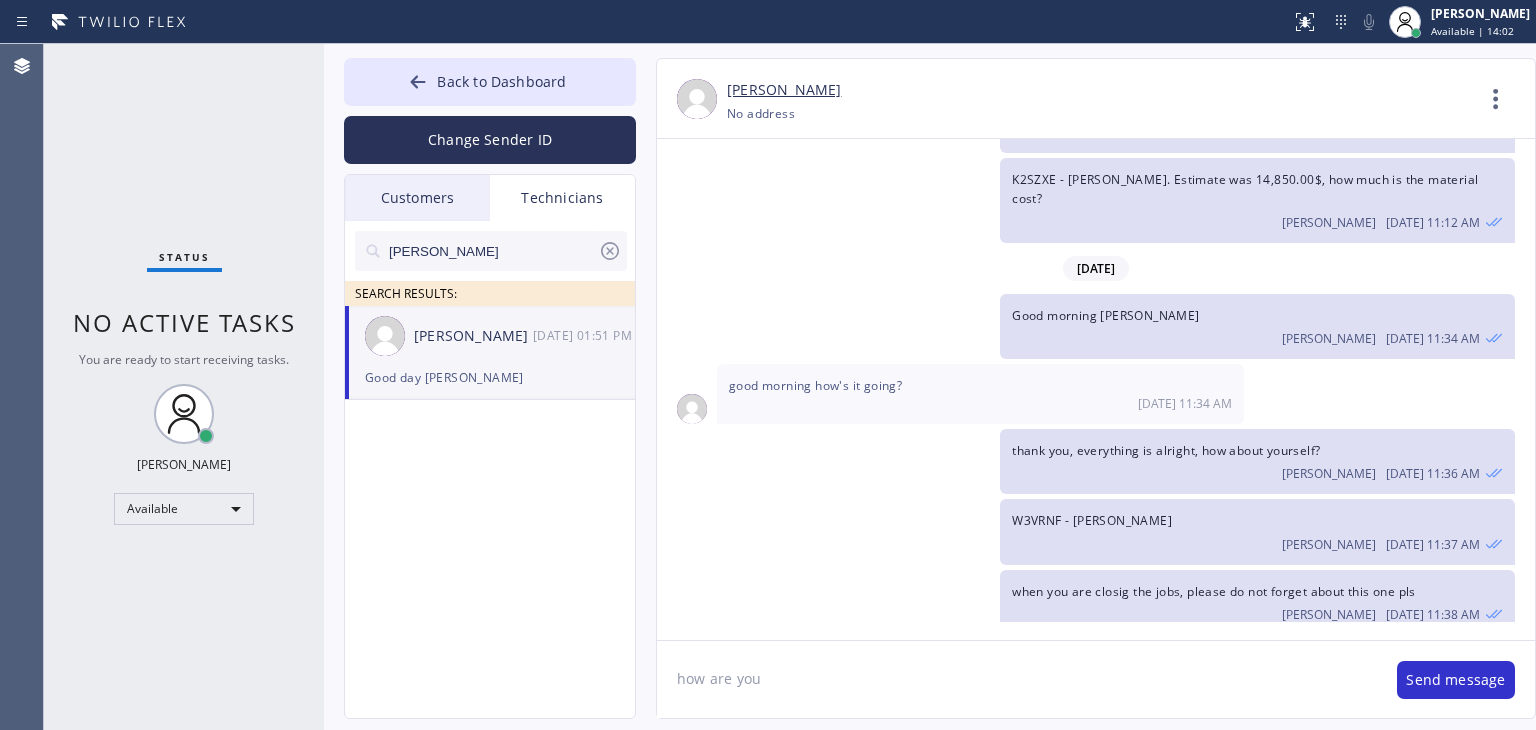 type on "how are you?" 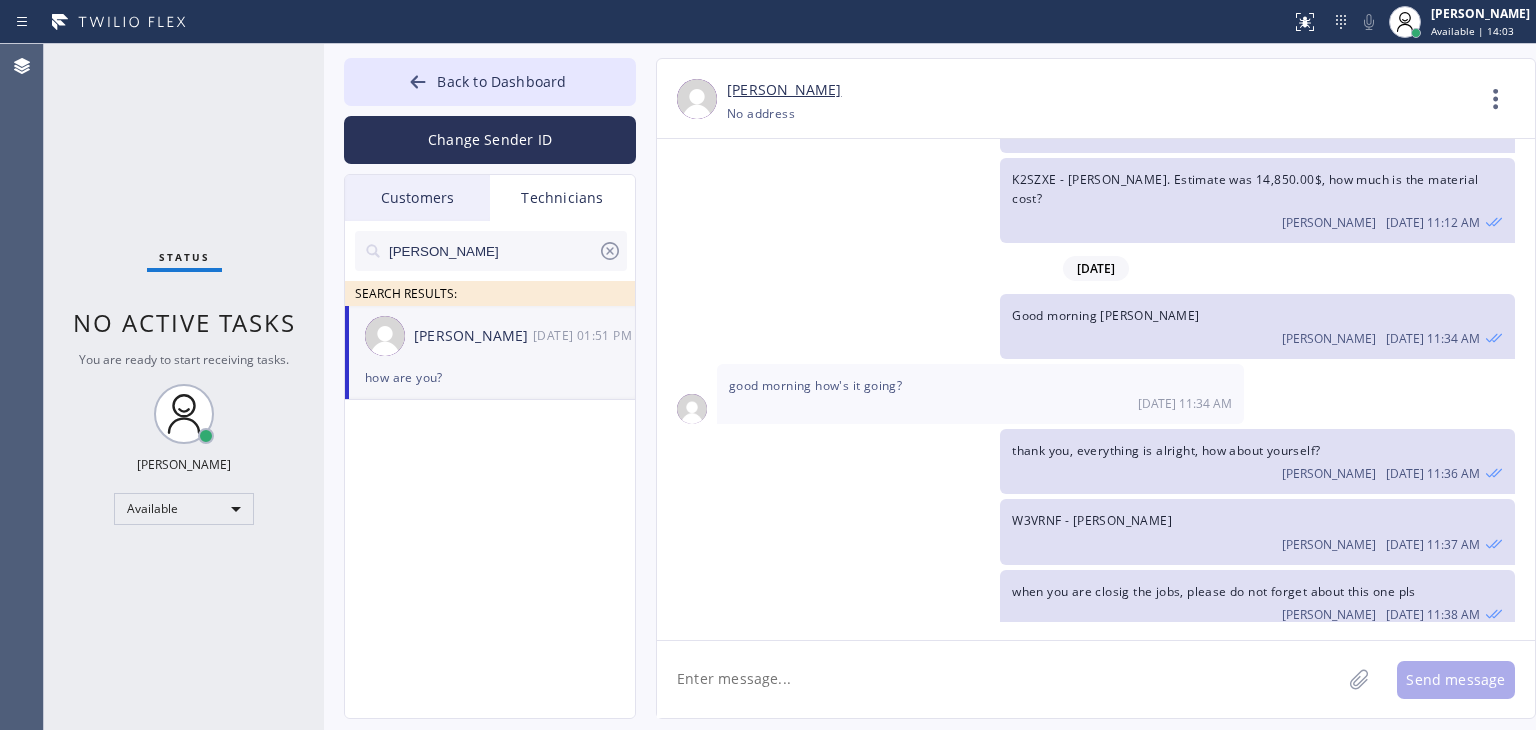 scroll, scrollTop: 7948, scrollLeft: 0, axis: vertical 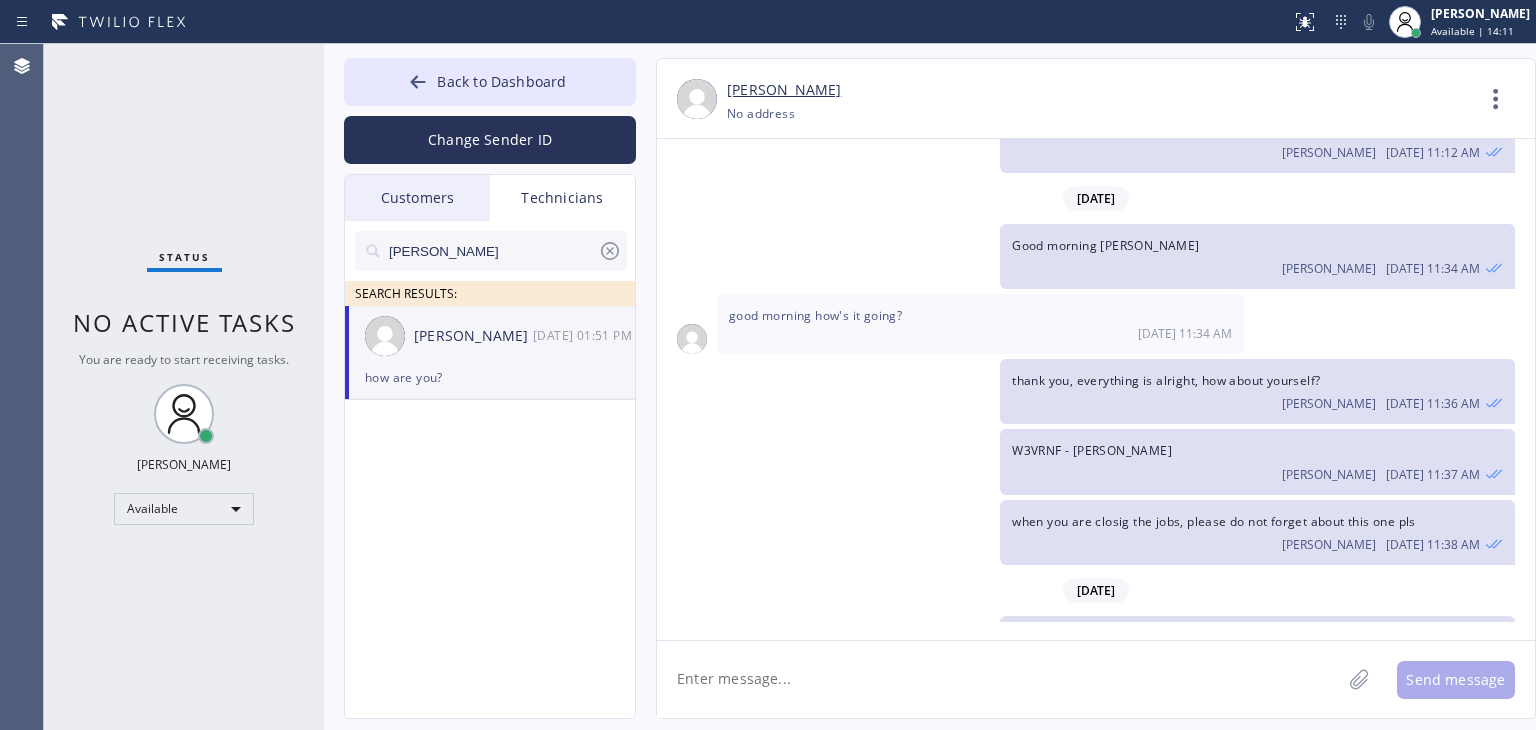 click 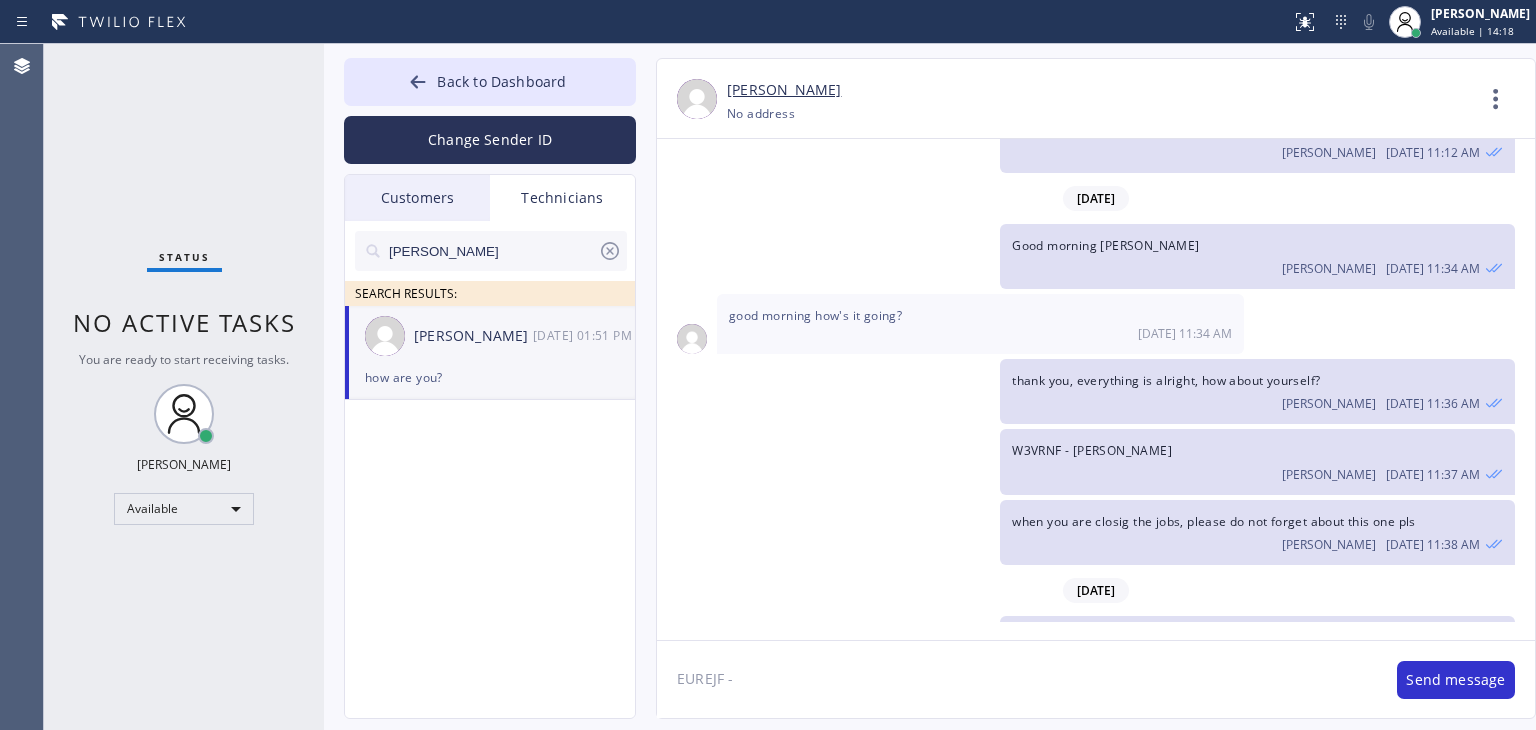 paste on "[PERSON_NAME]" 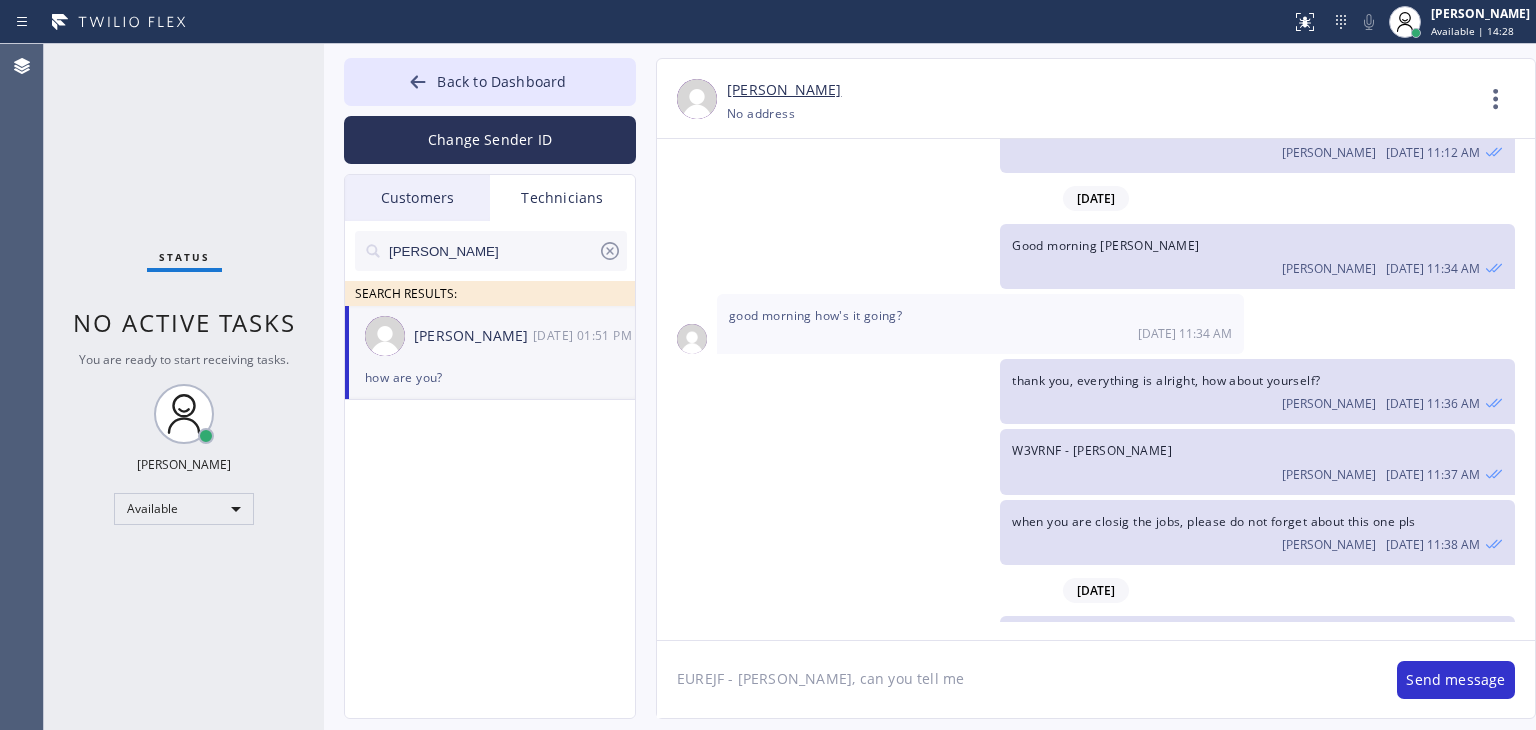 type on "EUREJF - [PERSON_NAME], can you tell me" 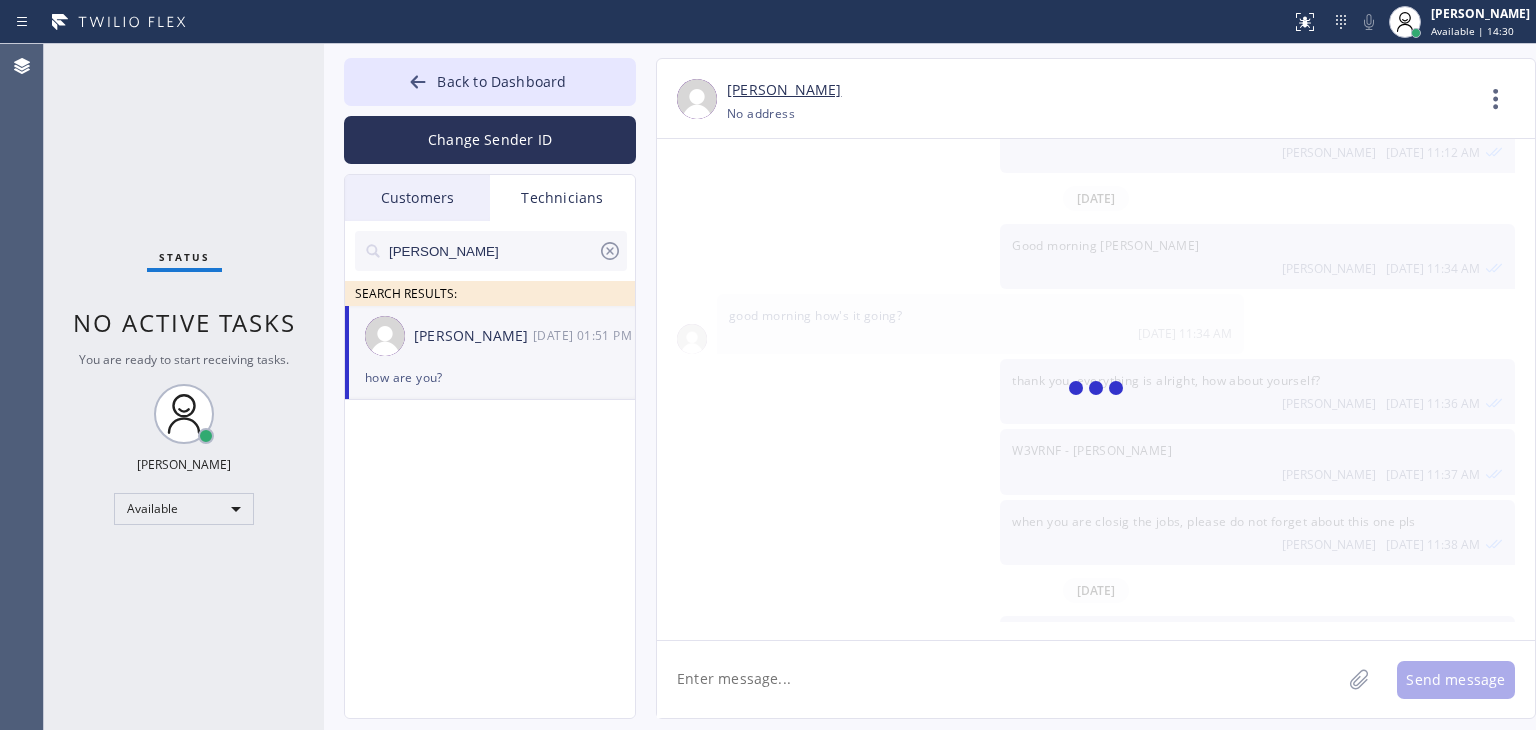 scroll, scrollTop: 8017, scrollLeft: 0, axis: vertical 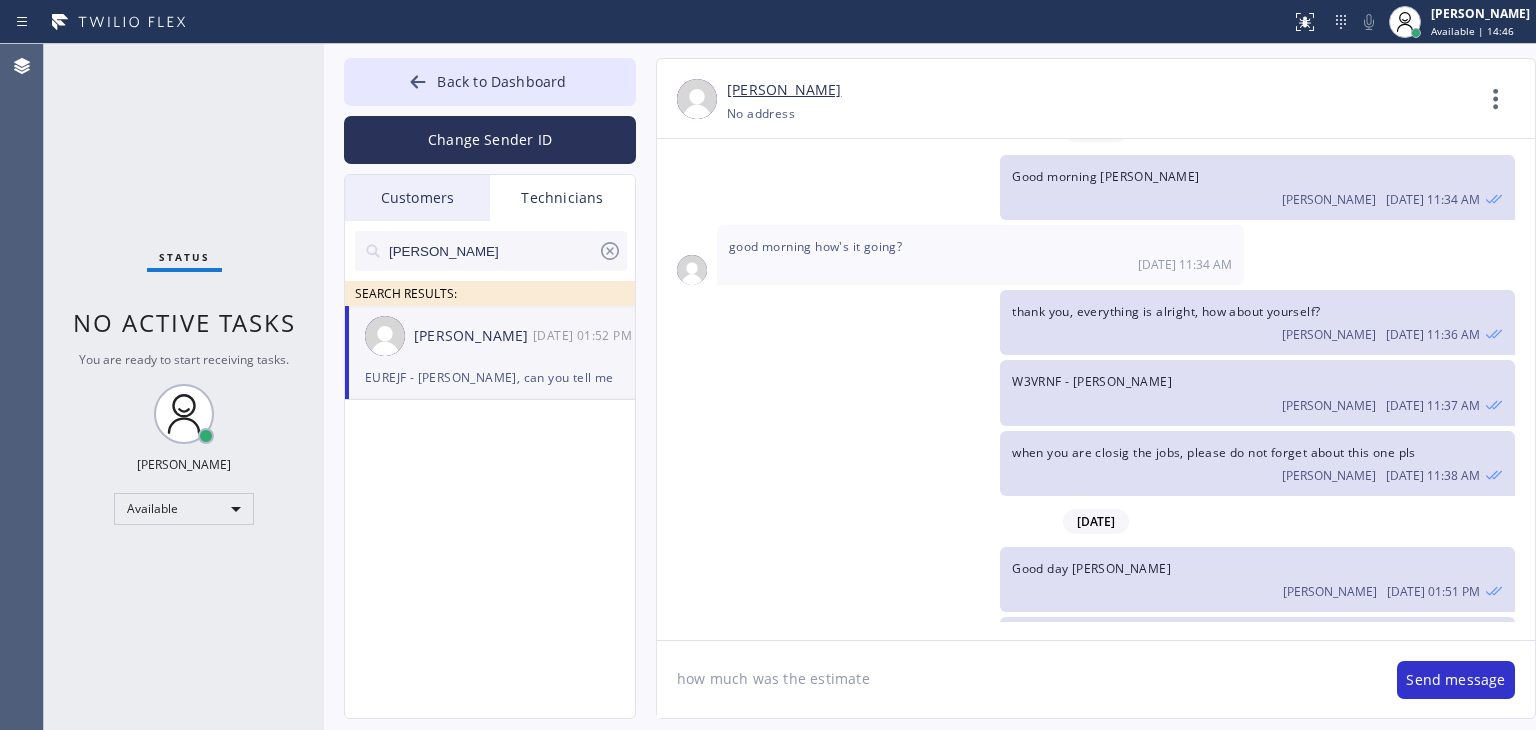 type on "how much was the estimate?" 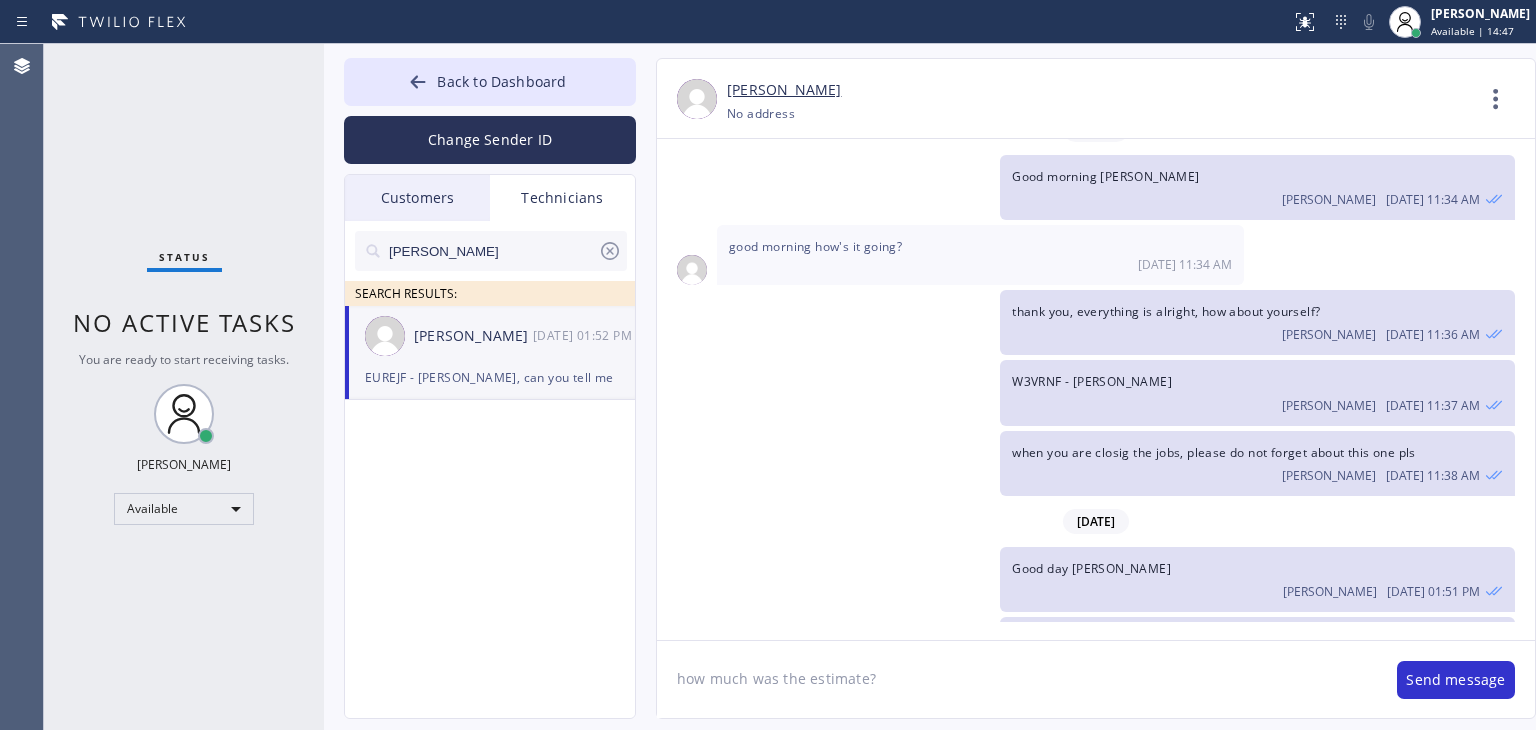type 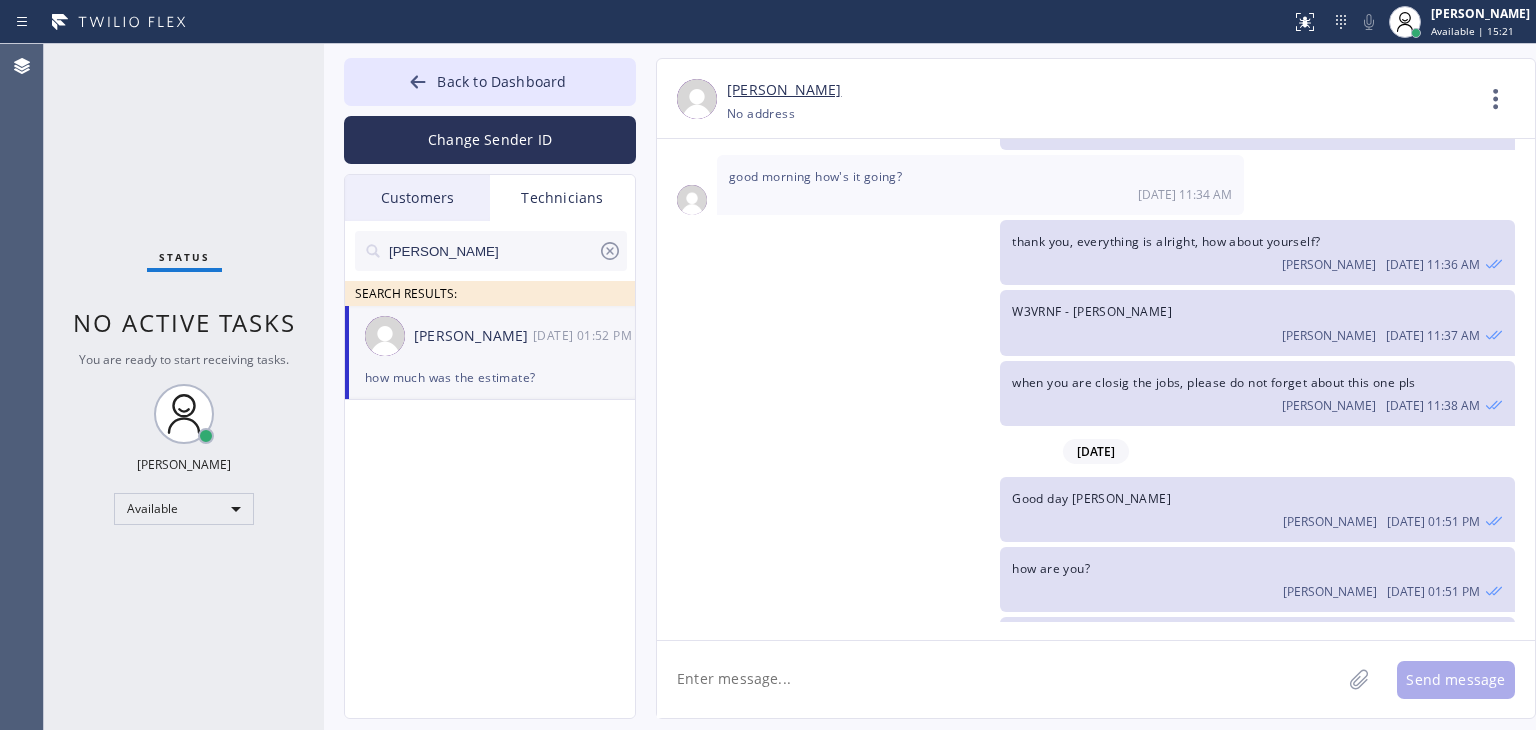 scroll, scrollTop: 7987, scrollLeft: 0, axis: vertical 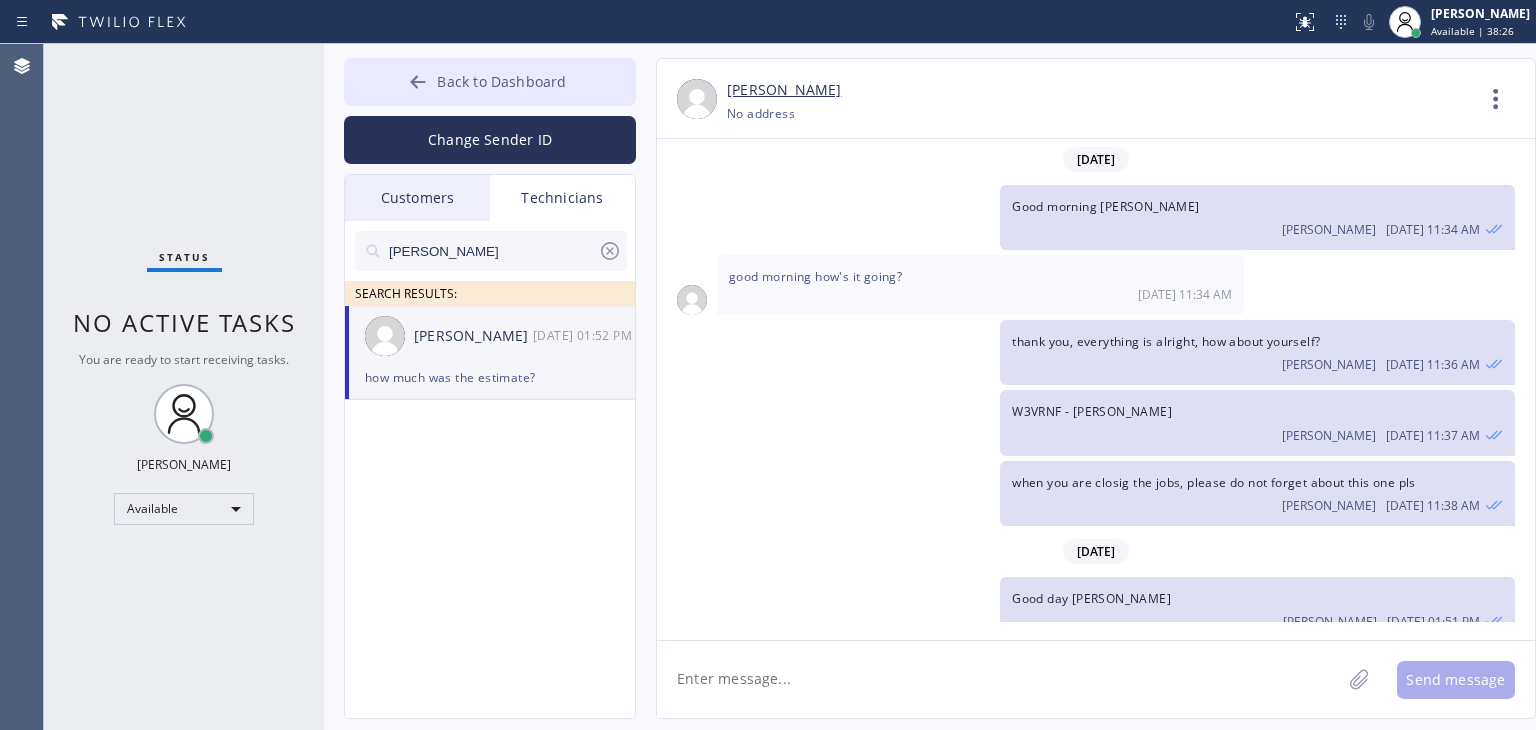 click at bounding box center [418, 84] 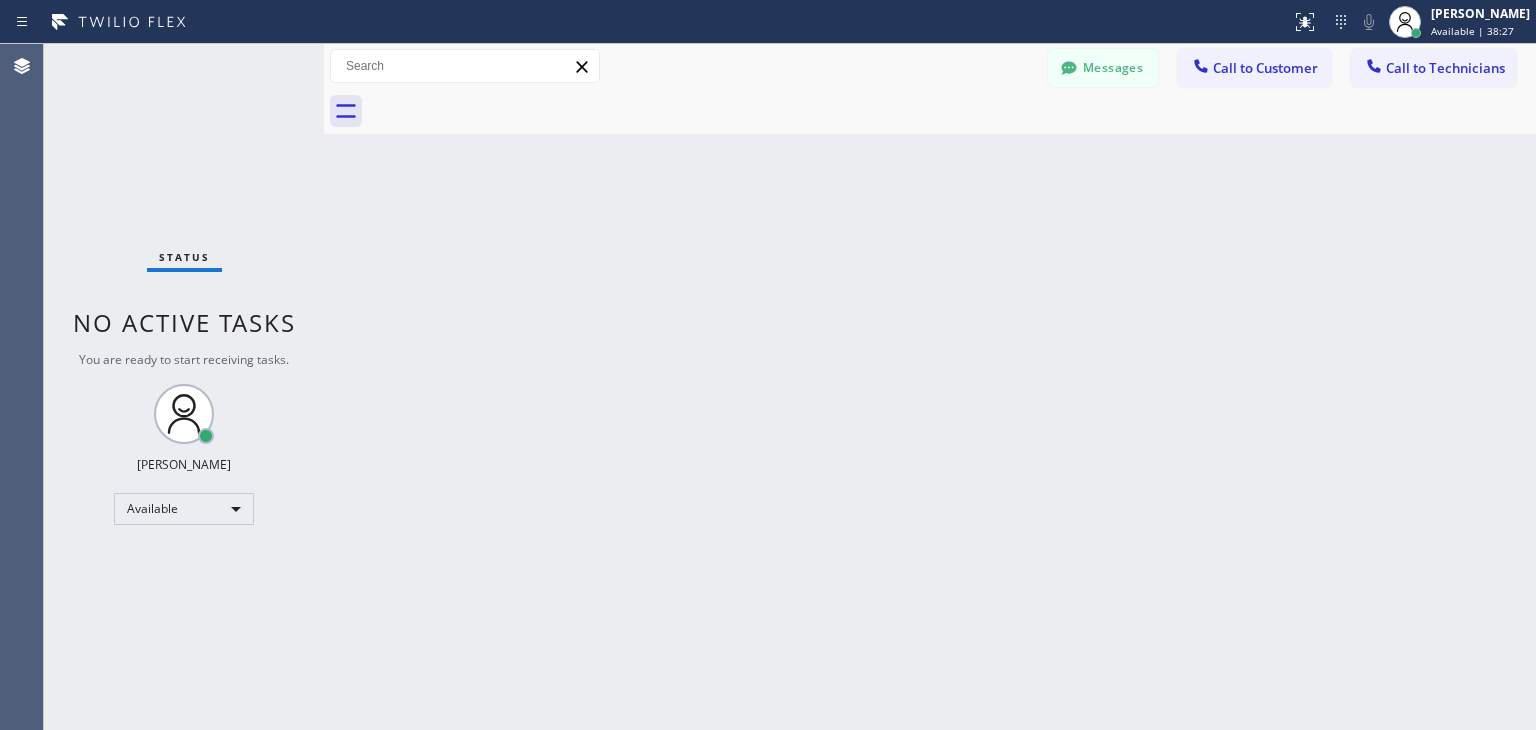 drag, startPoint x: 1388, startPoint y: 63, endPoint x: 1264, endPoint y: 89, distance: 126.69649 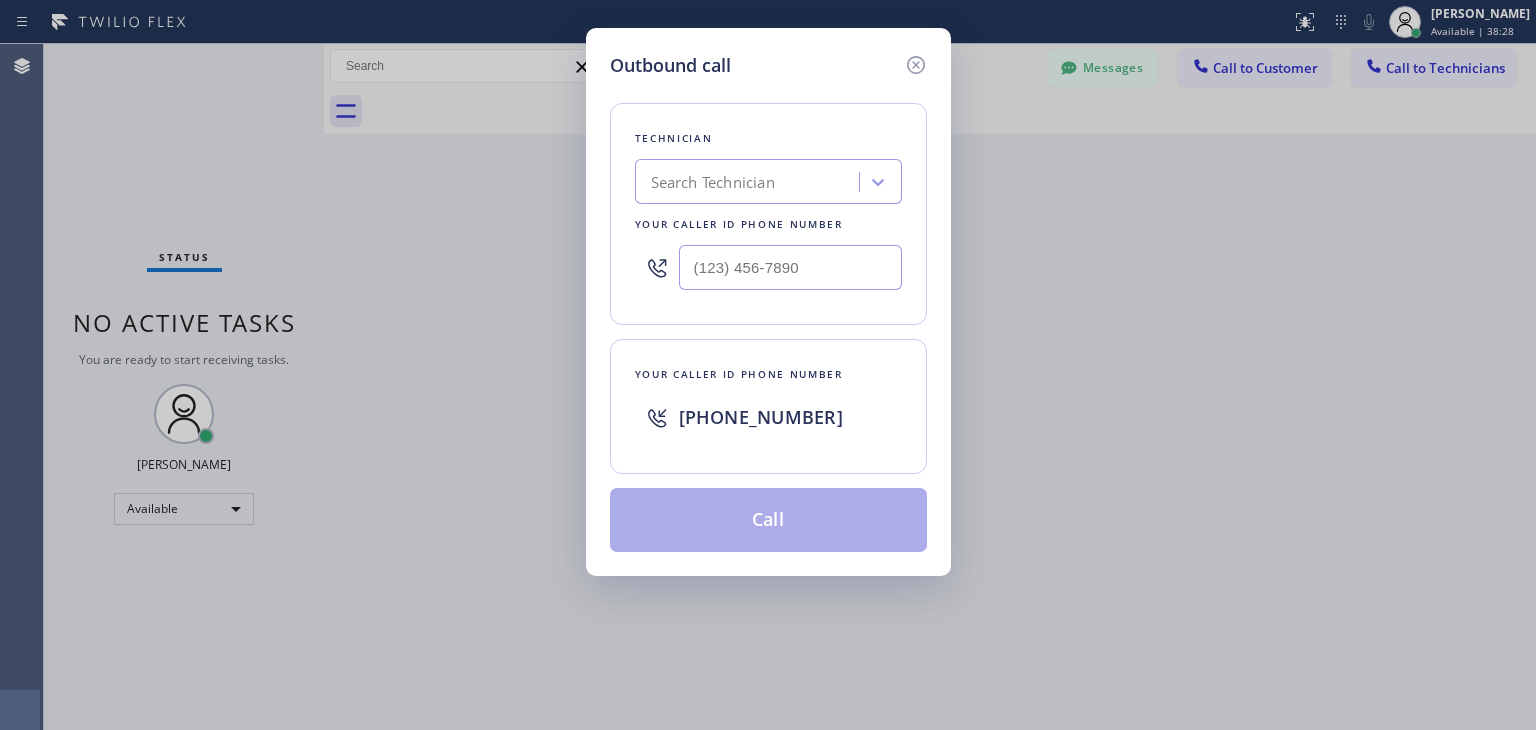 click on "Search Technician" at bounding box center [750, 182] 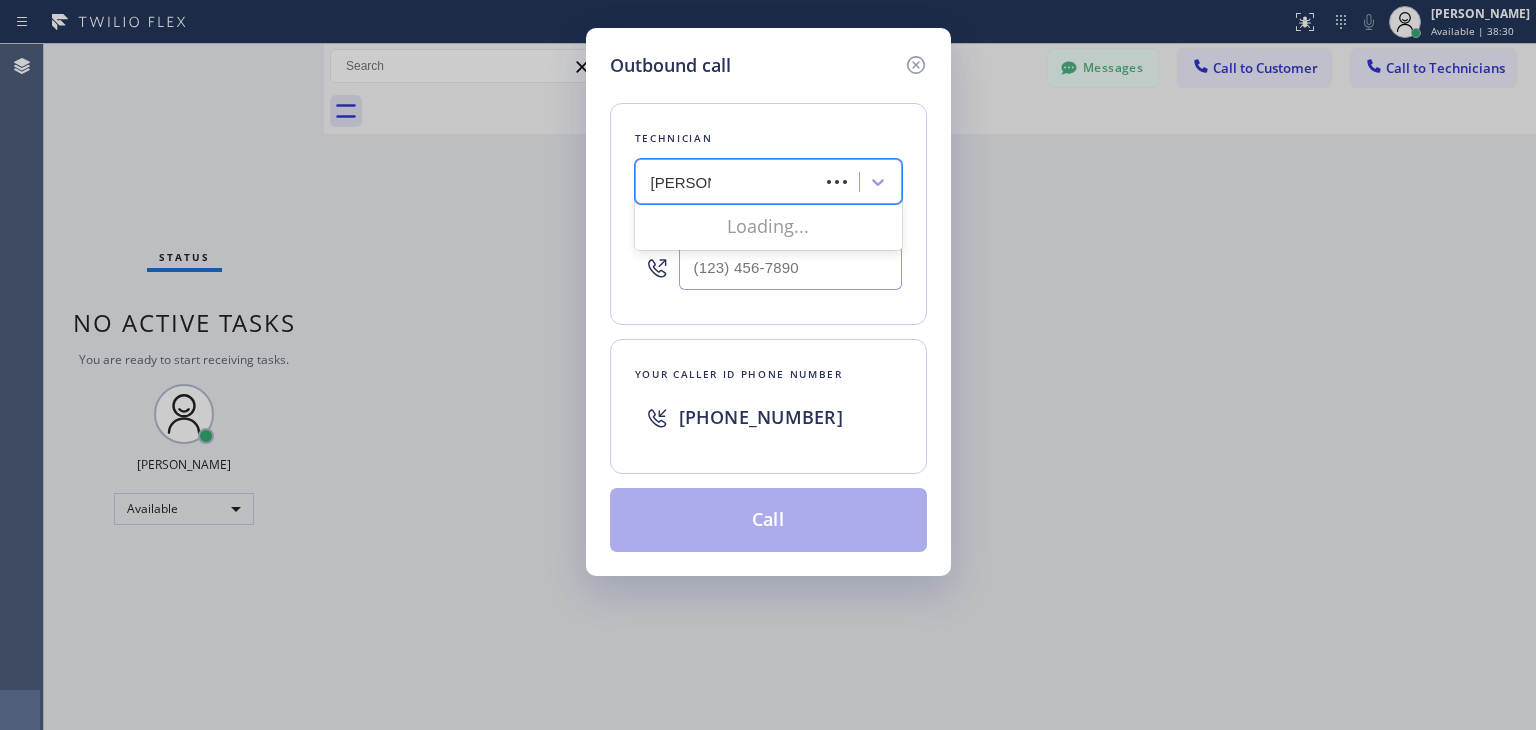 type on "[PERSON_NAME]" 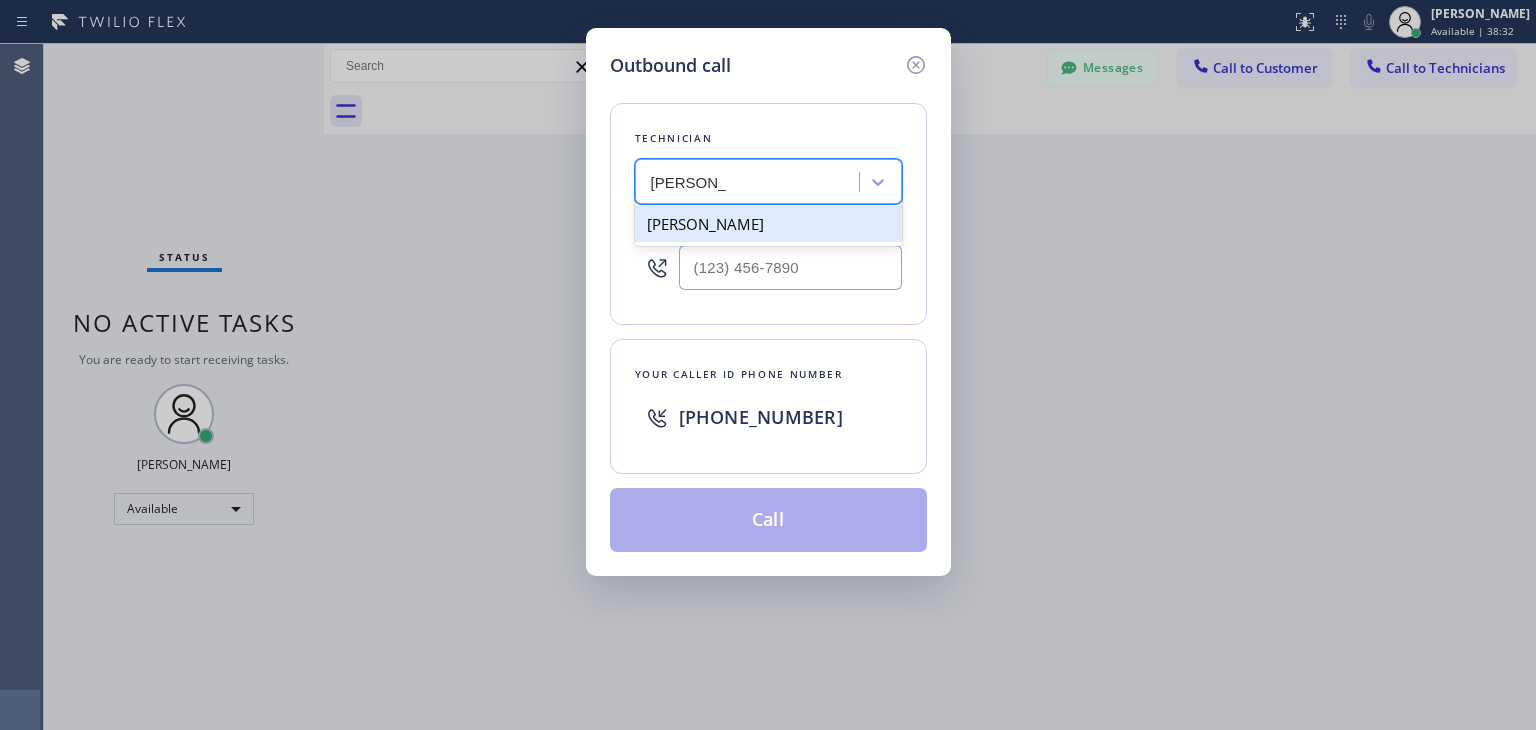click on "[PERSON_NAME]" at bounding box center [768, 224] 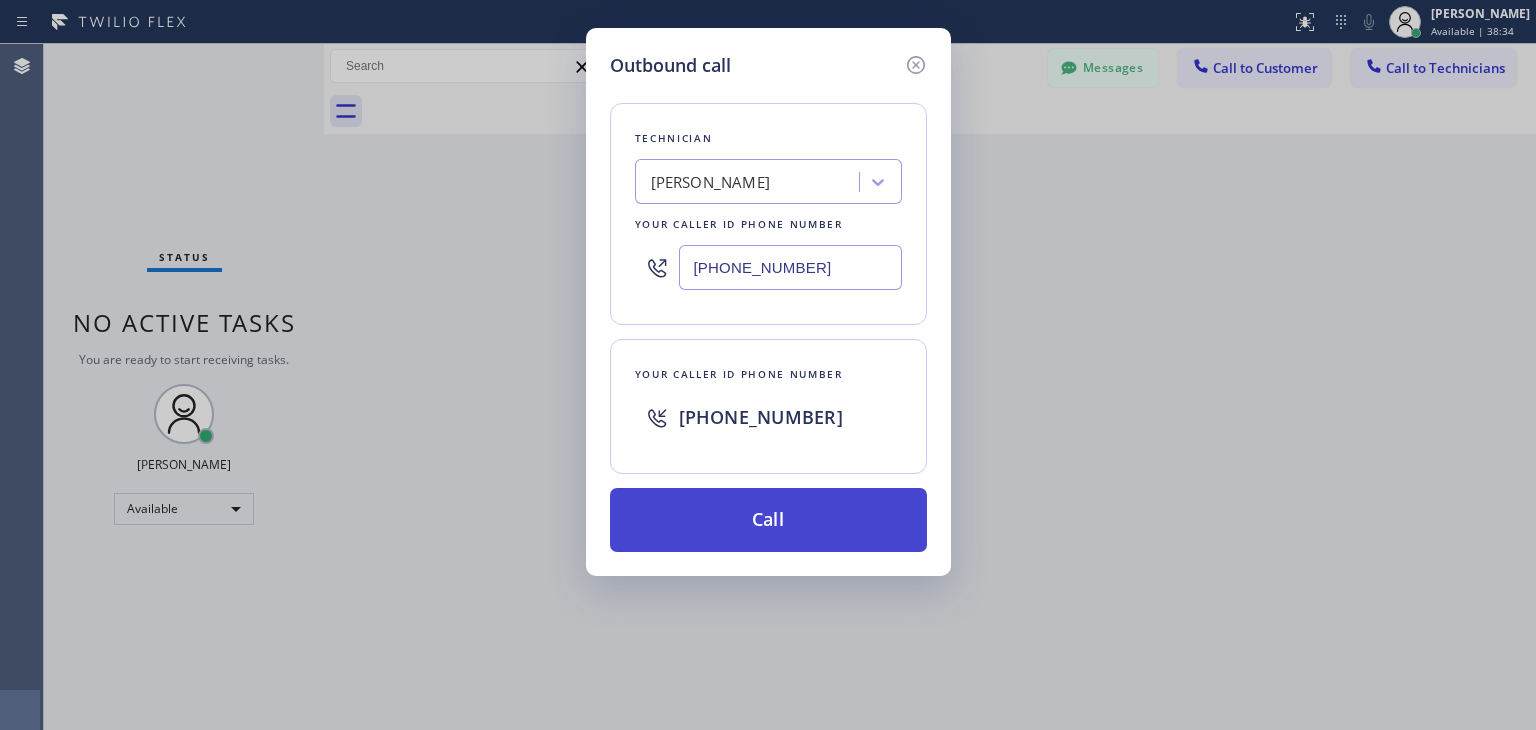 click on "Call" at bounding box center (768, 520) 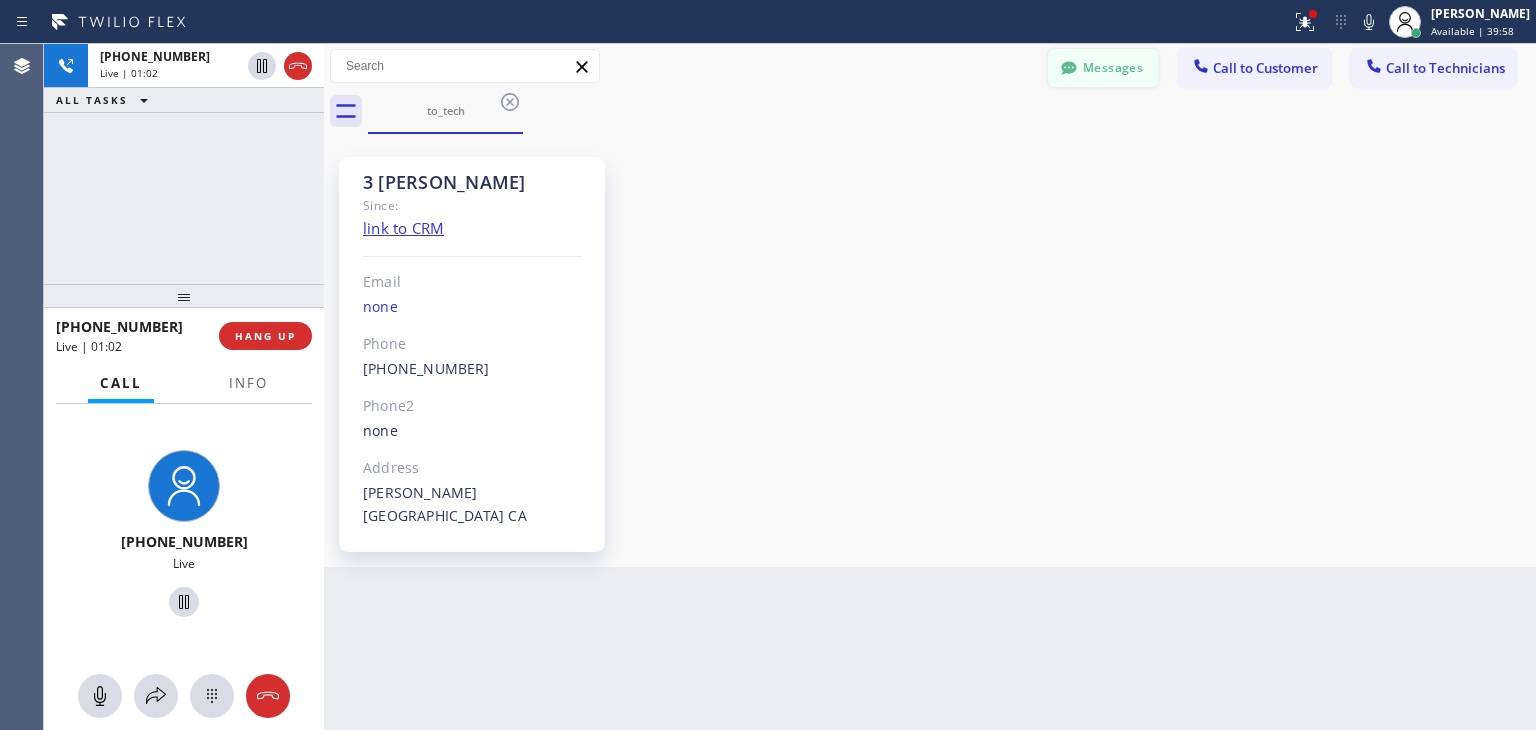 drag, startPoint x: 1121, startPoint y: 67, endPoint x: 750, endPoint y: 178, distance: 387.24927 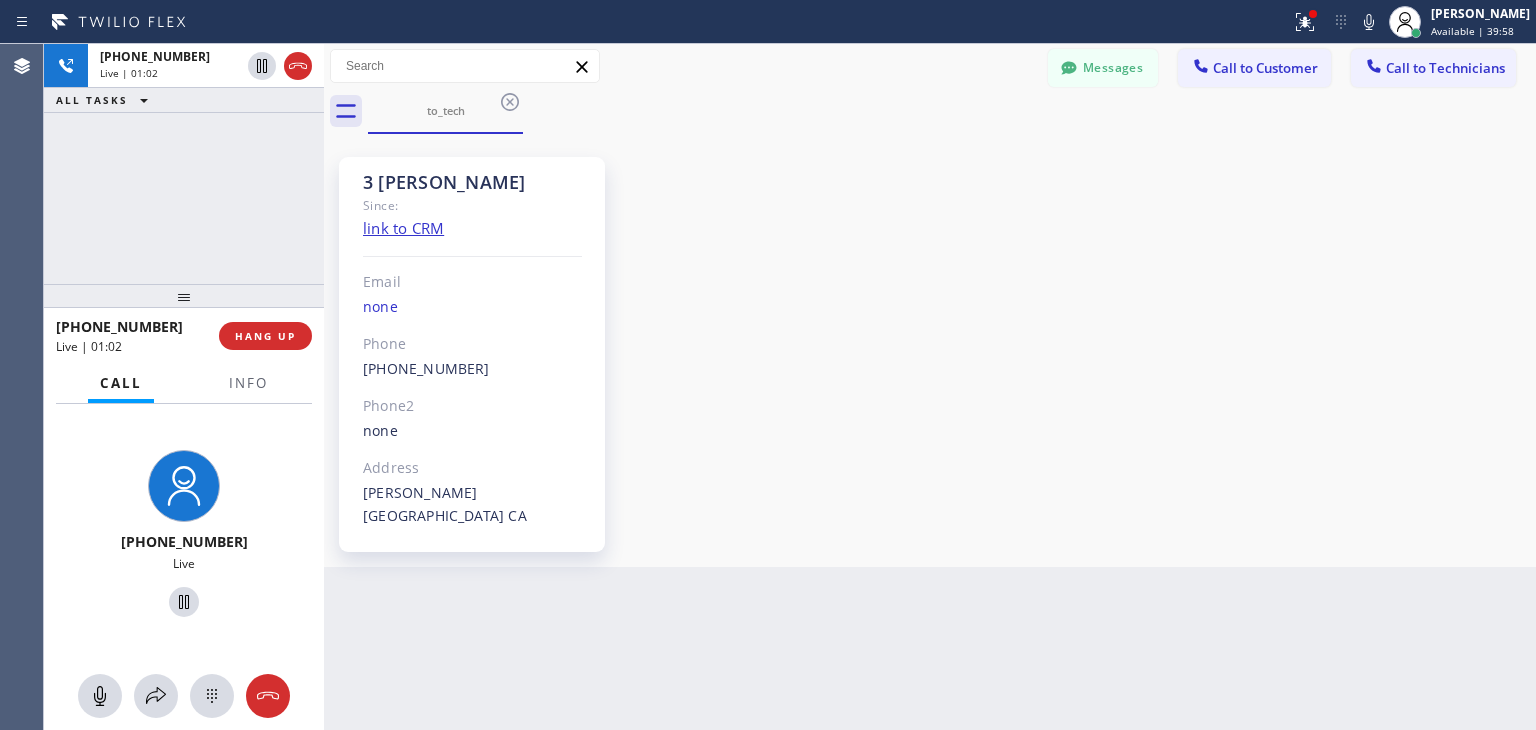 click on "Messages" at bounding box center (1103, 68) 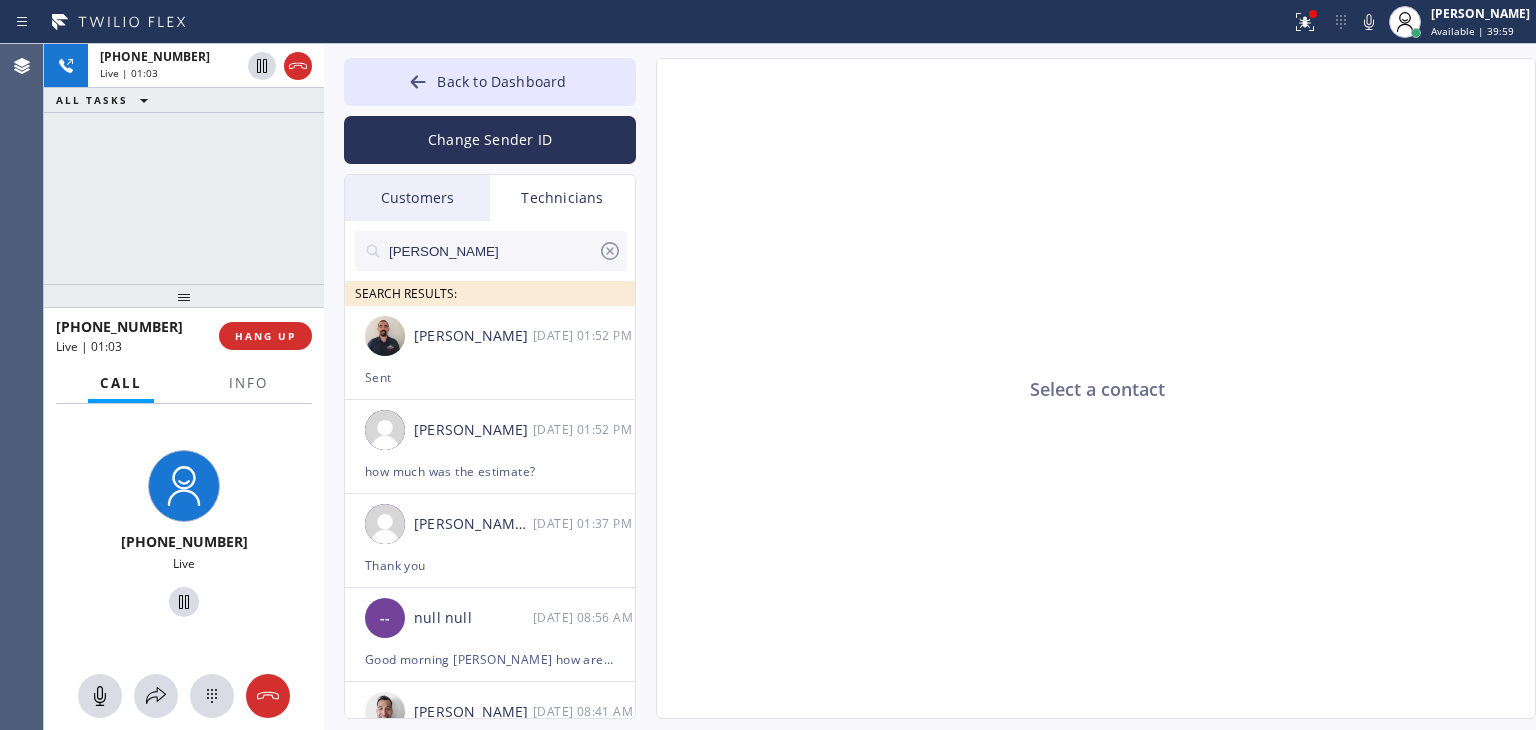 click on "[PERSON_NAME]" at bounding box center (492, 251) 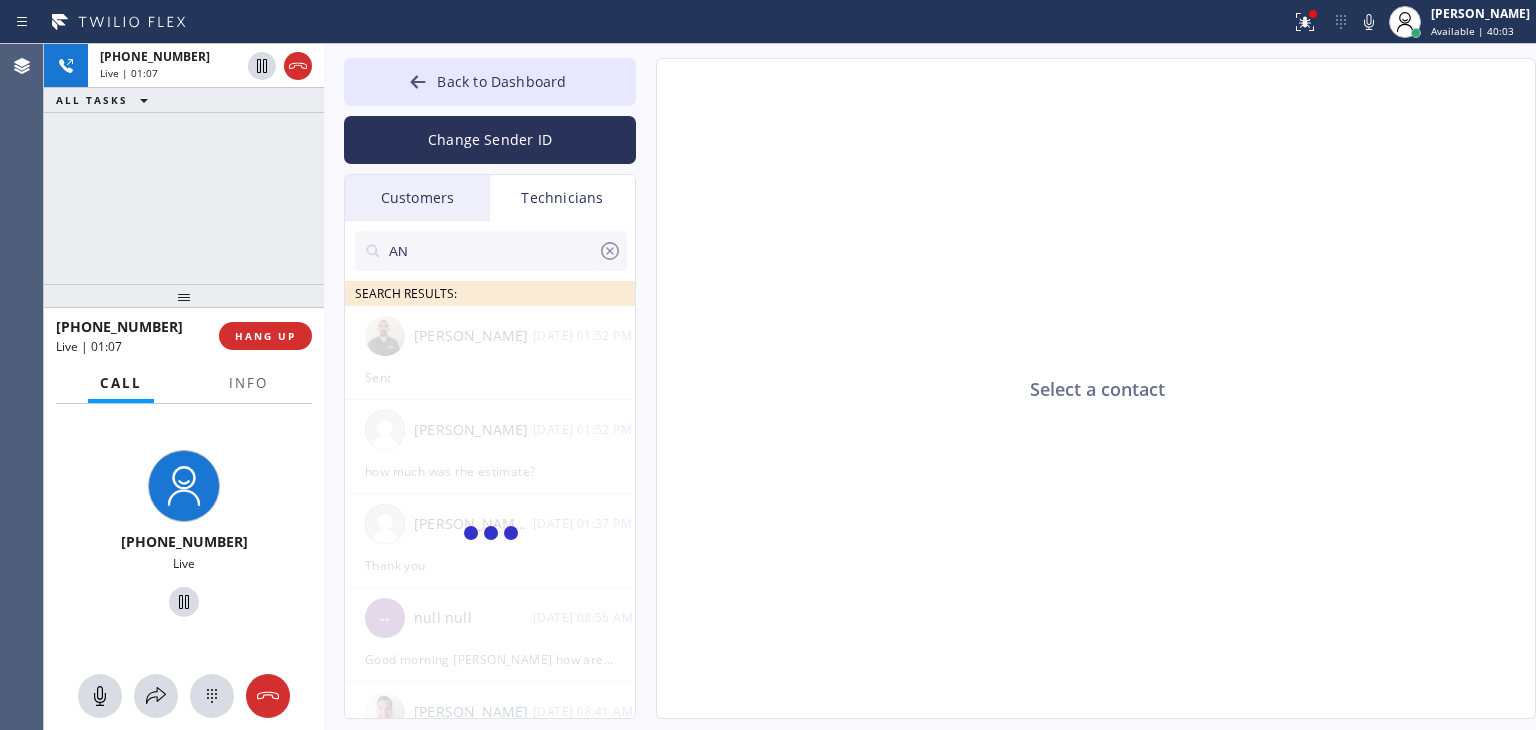 type on "A" 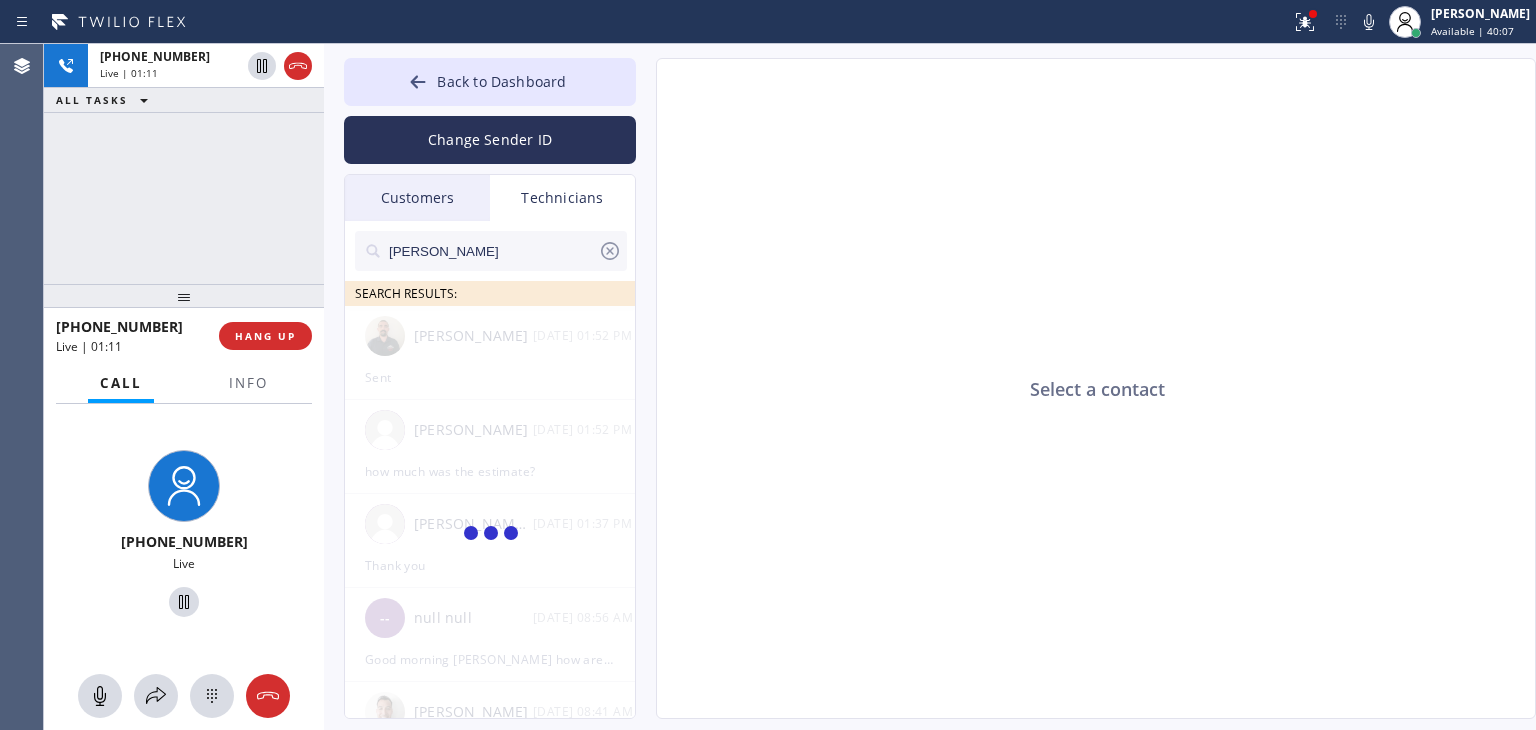 type on "[PERSON_NAME]" 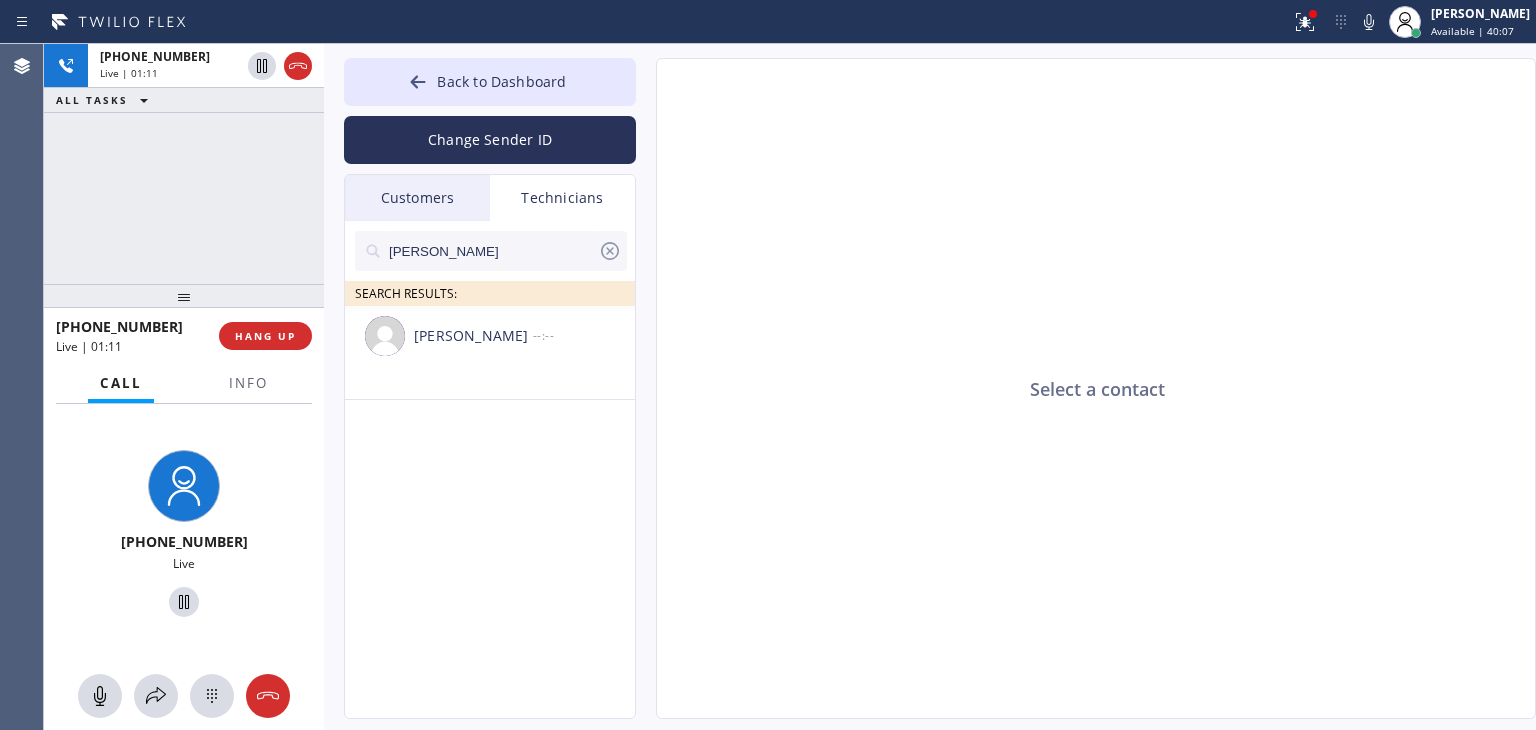 click on "--:--" at bounding box center [585, 335] 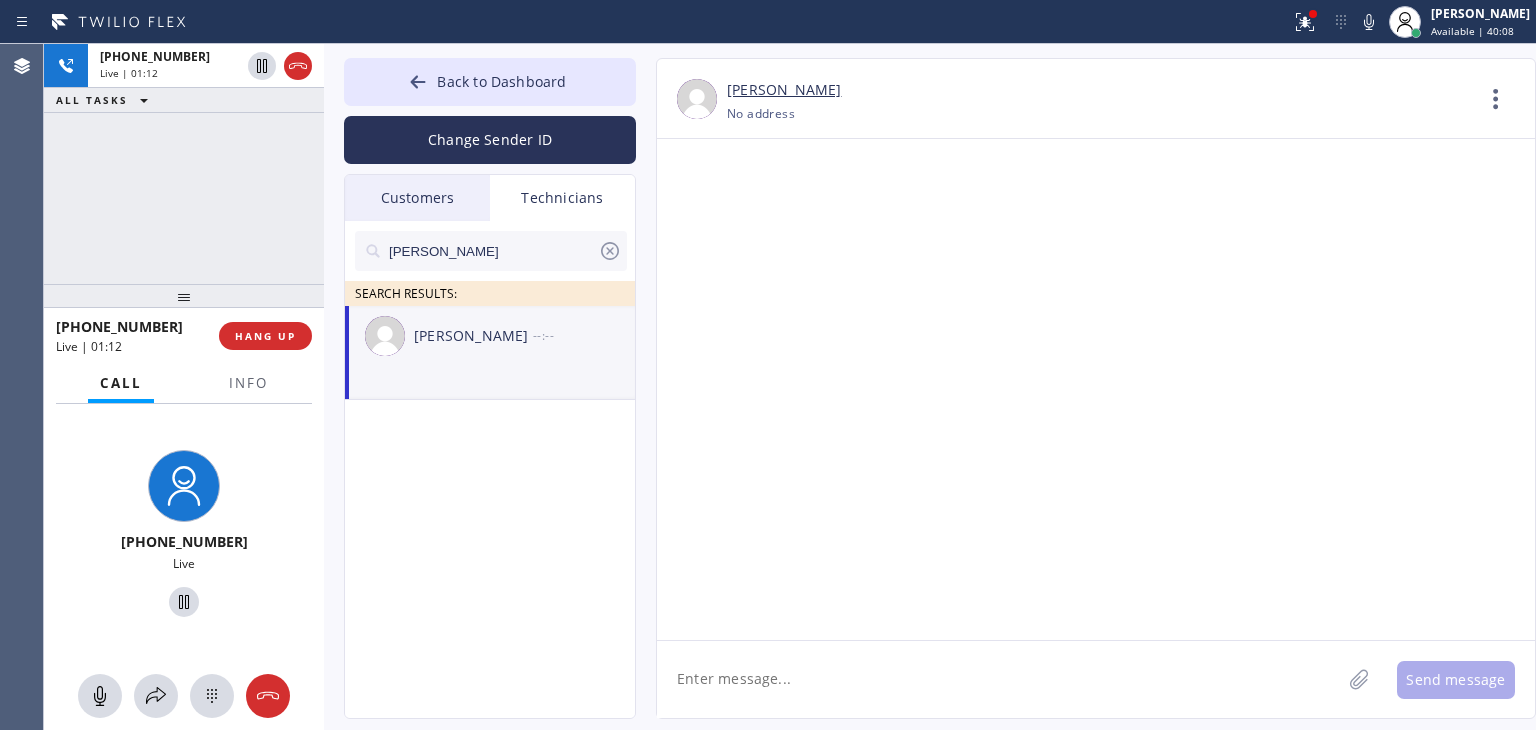 click on "--:--" at bounding box center [585, 335] 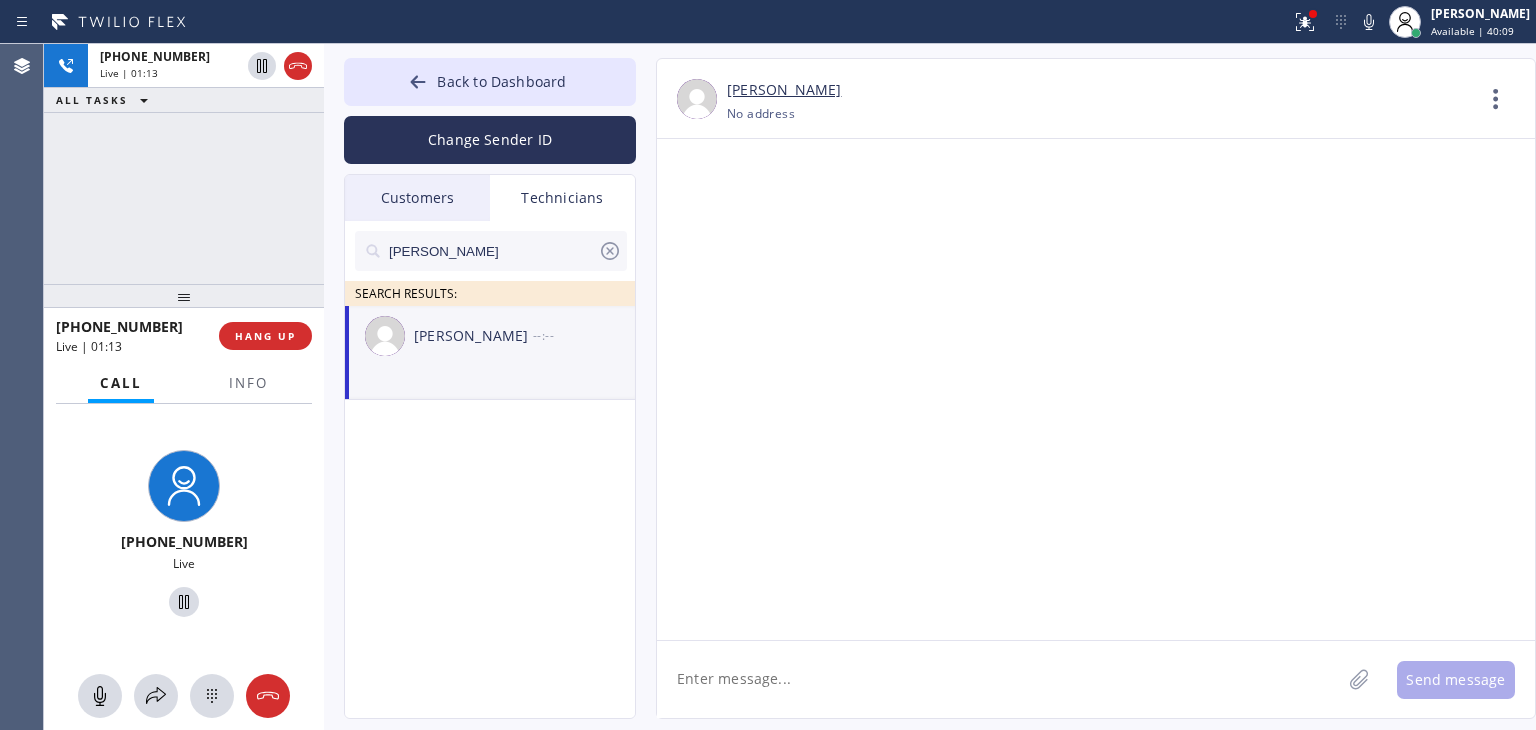 paste on "[STREET_ADDRESS]" 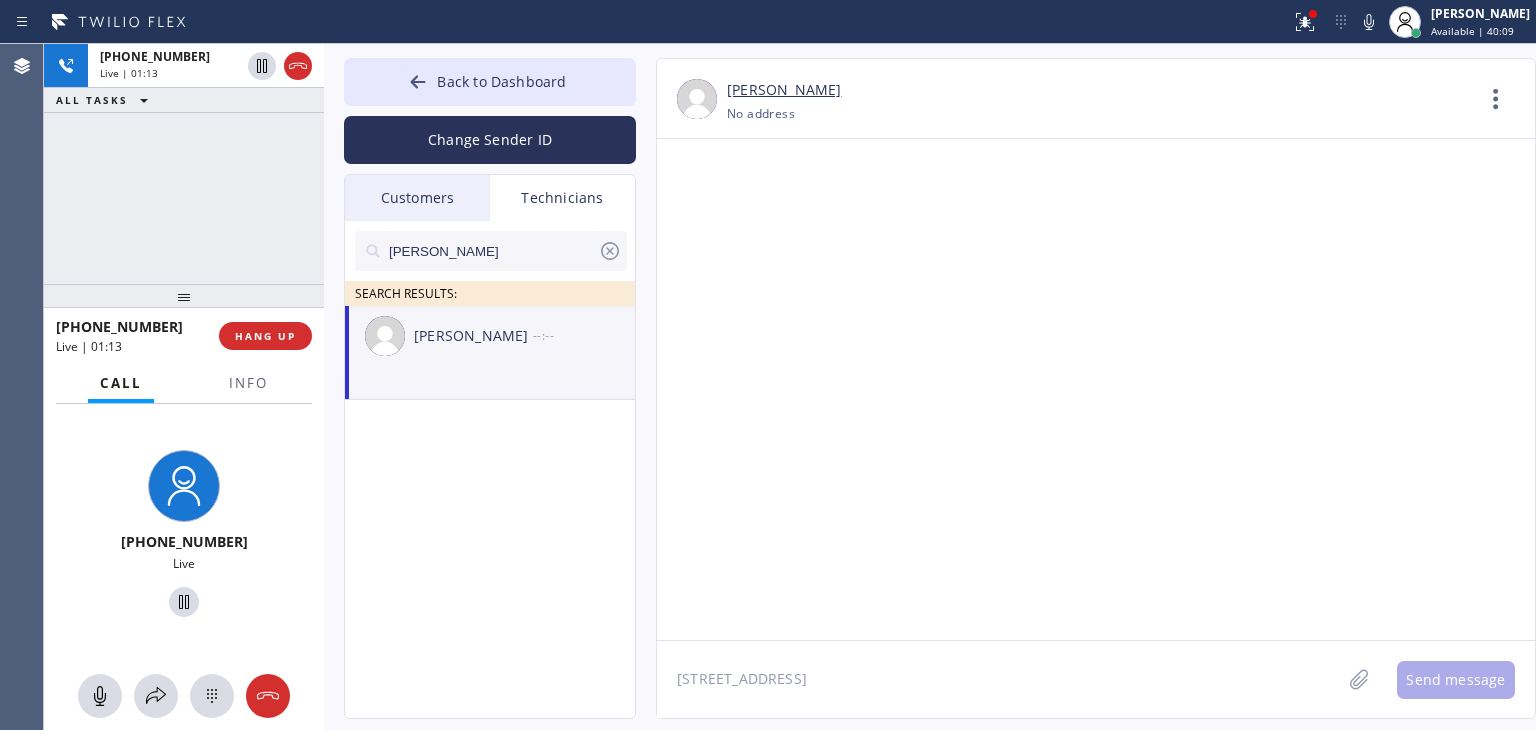 click on "[STREET_ADDRESS]" 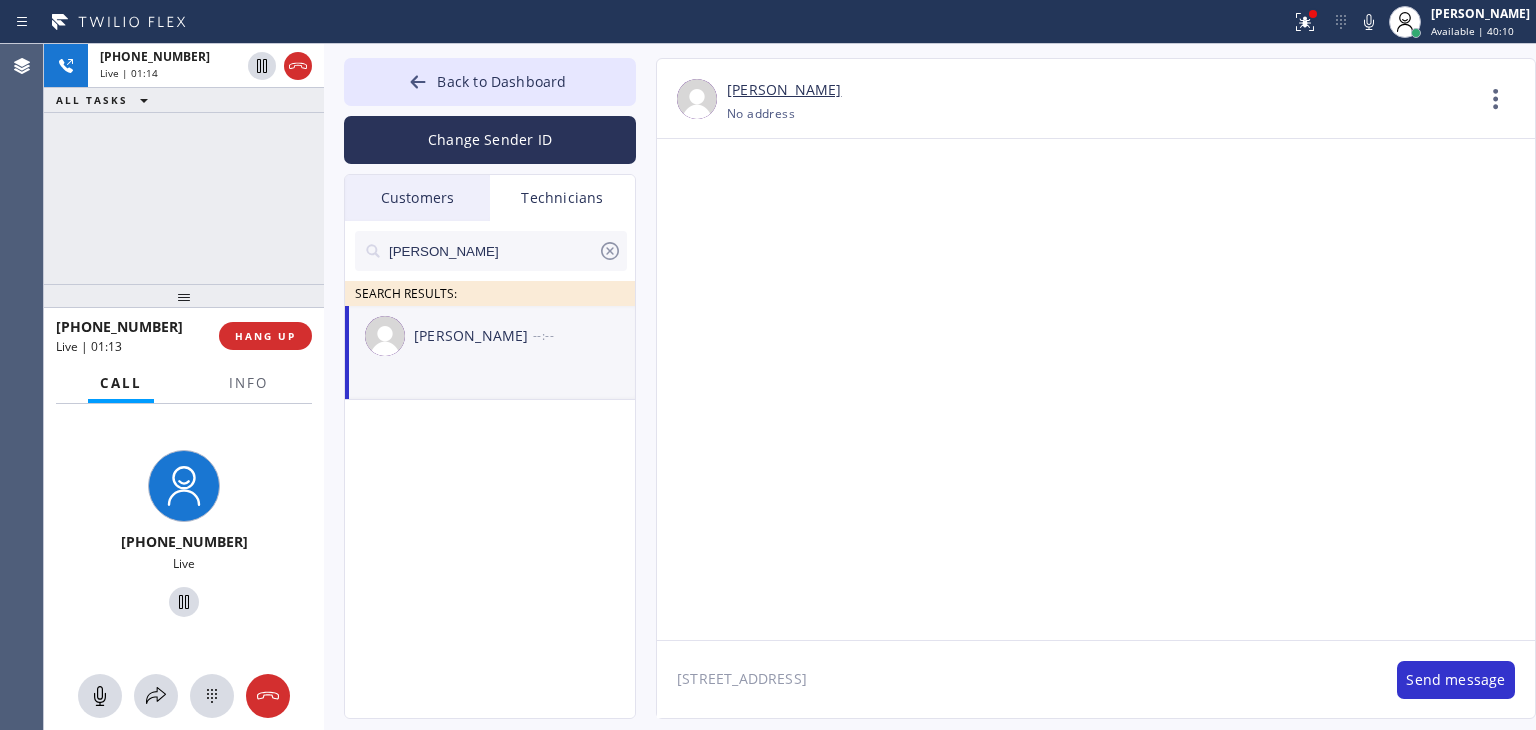 type 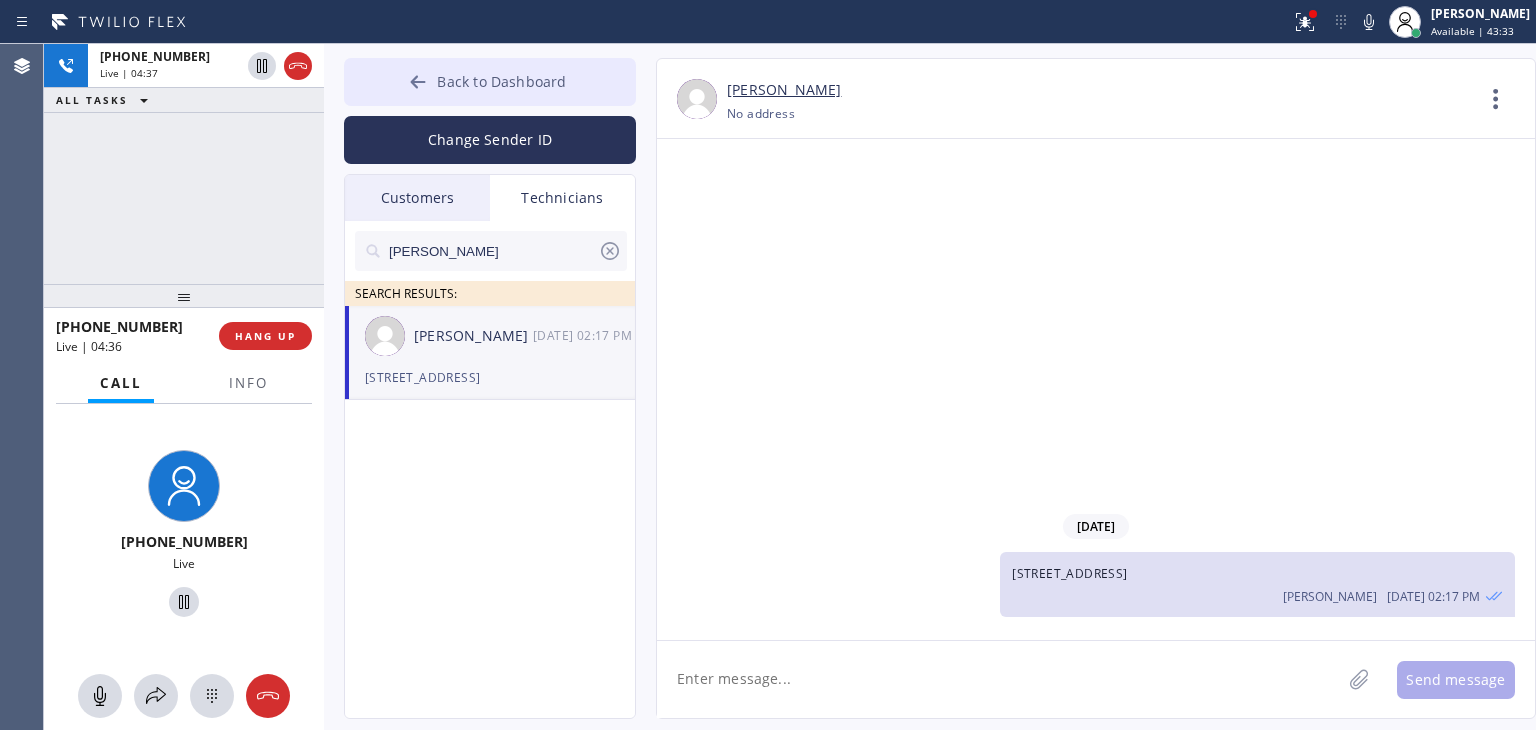 click on "Back to Dashboard" at bounding box center (490, 82) 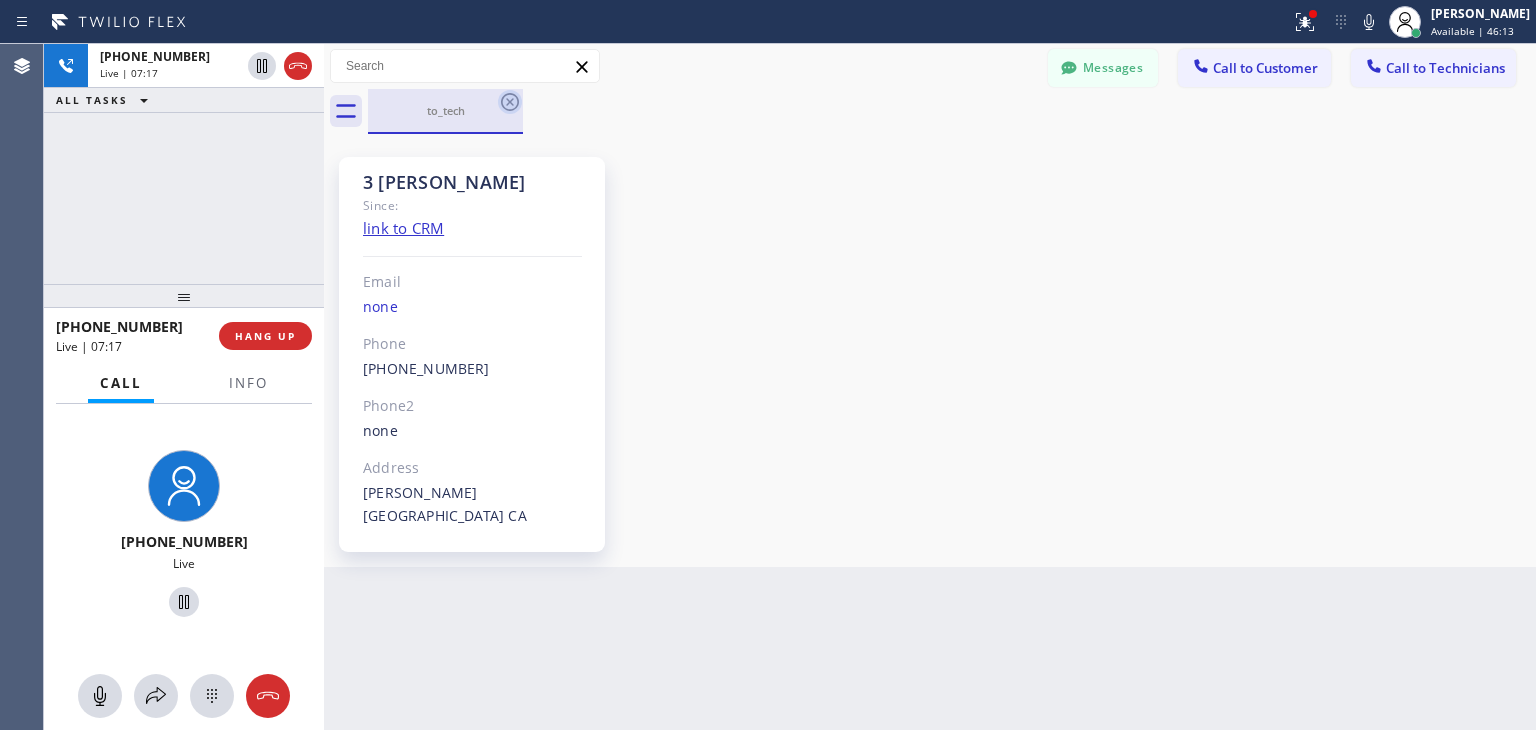 click 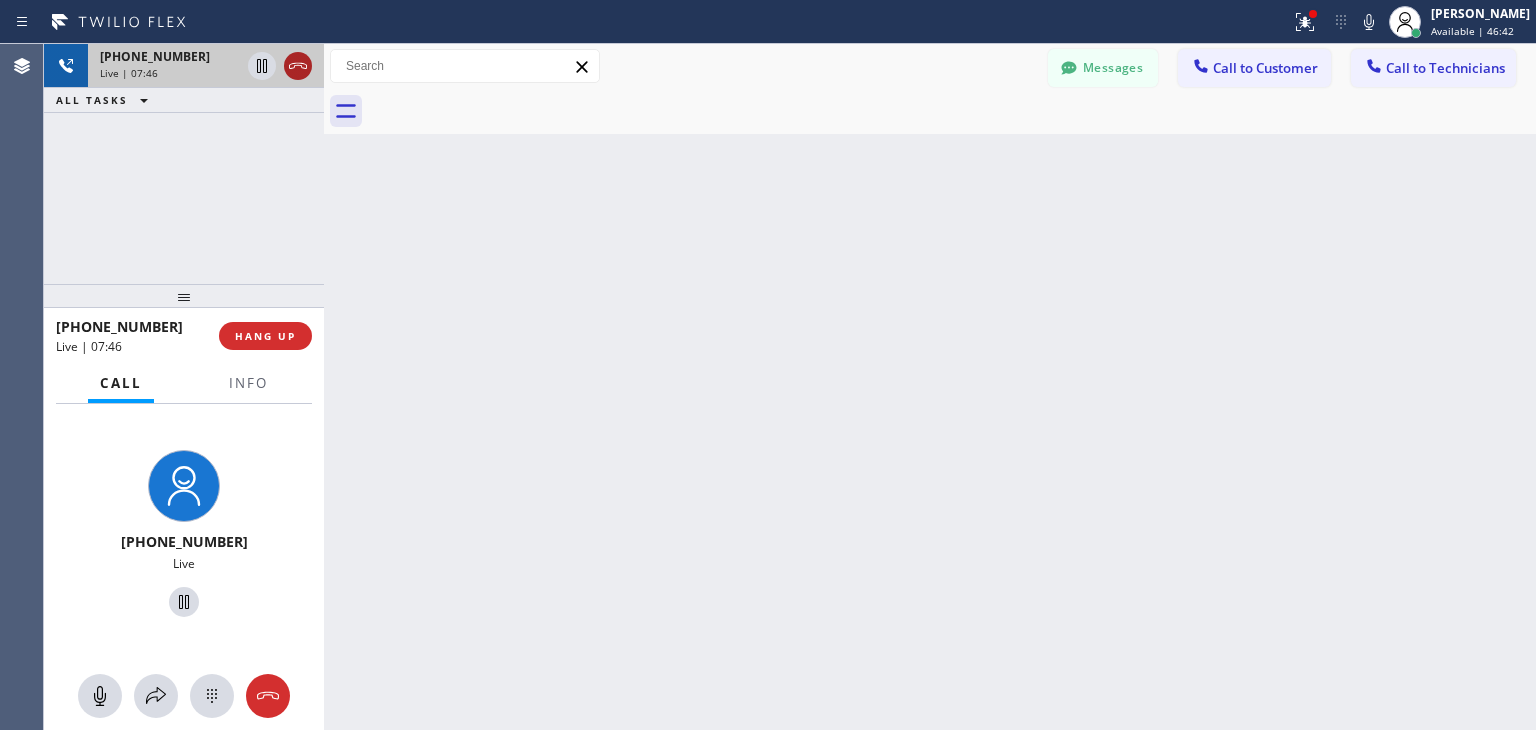 click 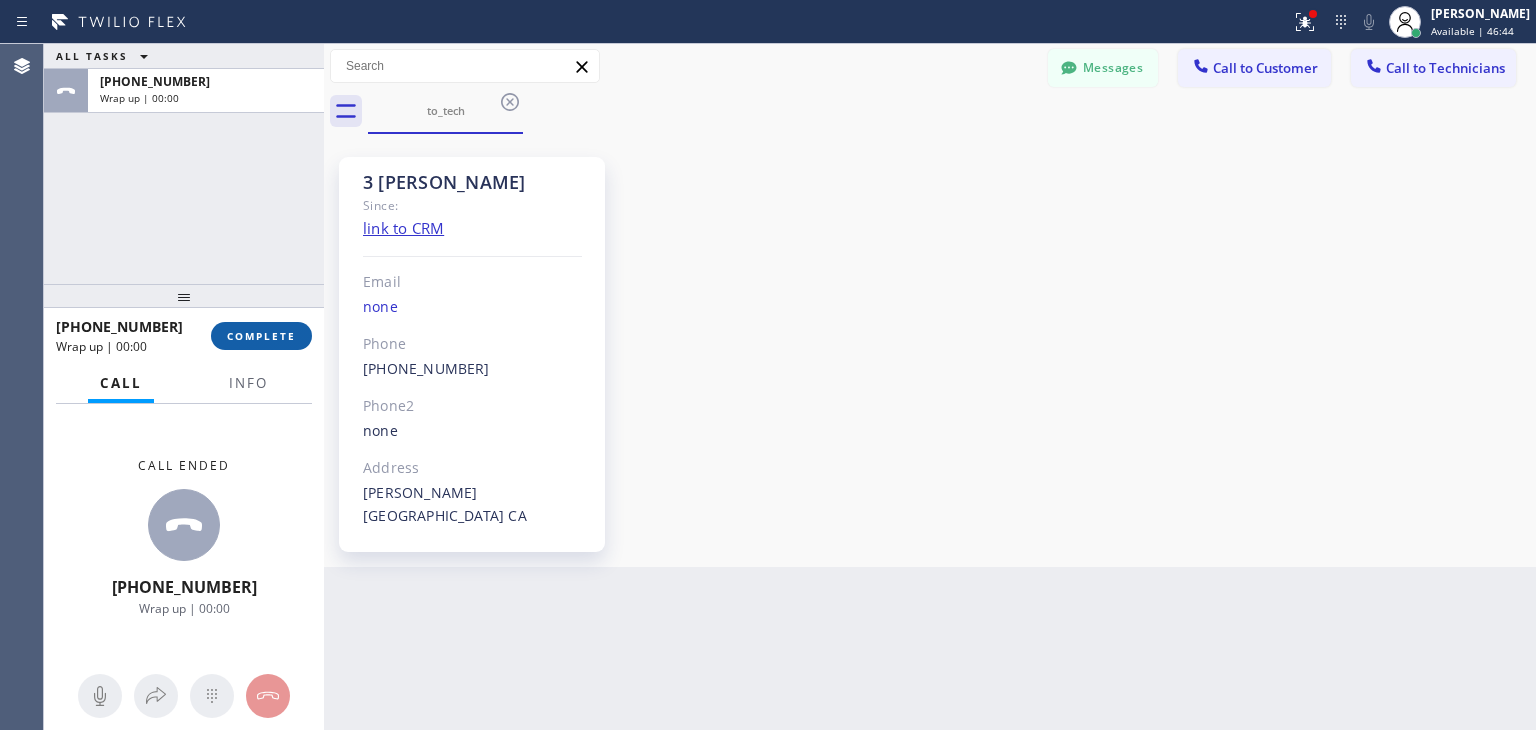 click on "COMPLETE" at bounding box center (261, 336) 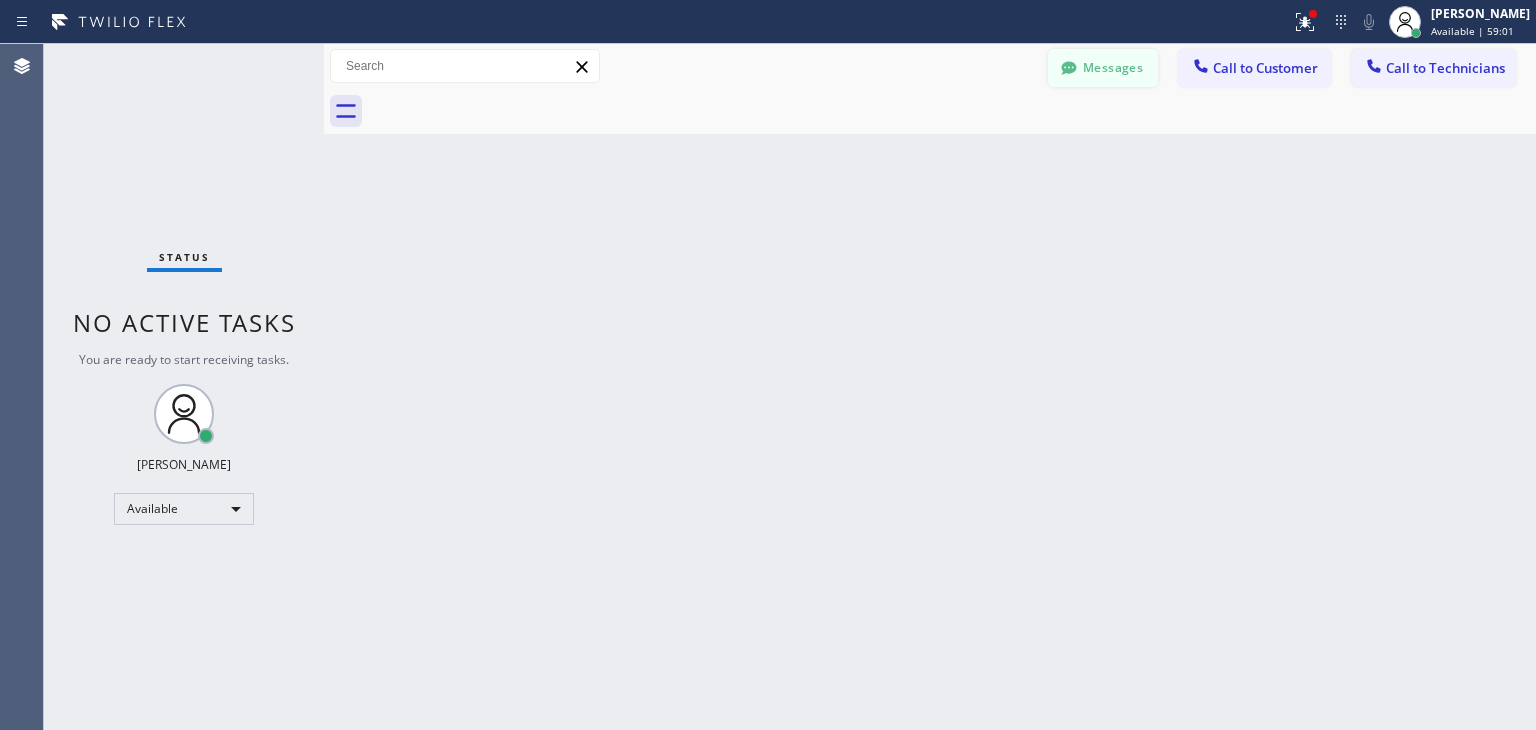click on "Messages" at bounding box center [1103, 68] 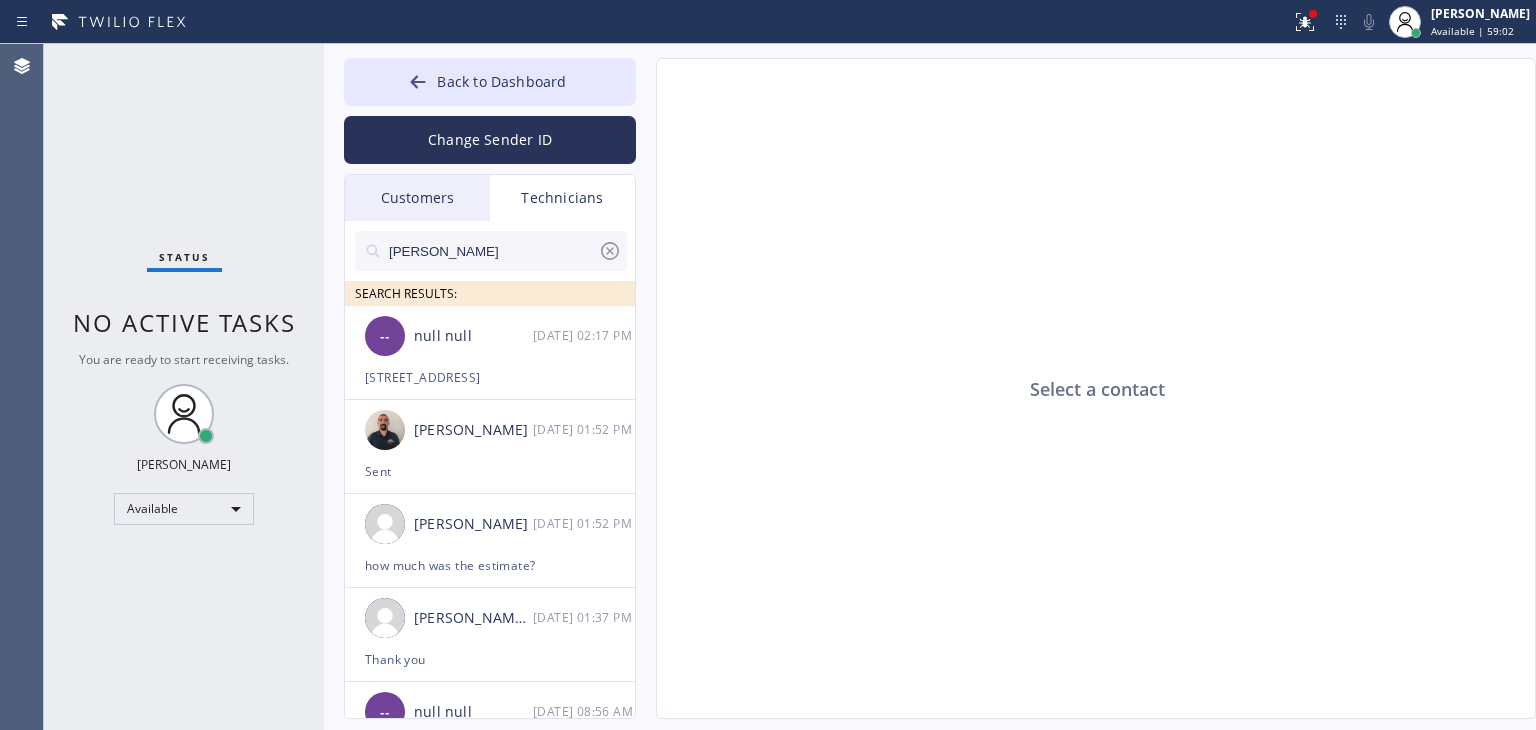 drag, startPoint x: 557, startPoint y: 192, endPoint x: 530, endPoint y: 238, distance: 53.338543 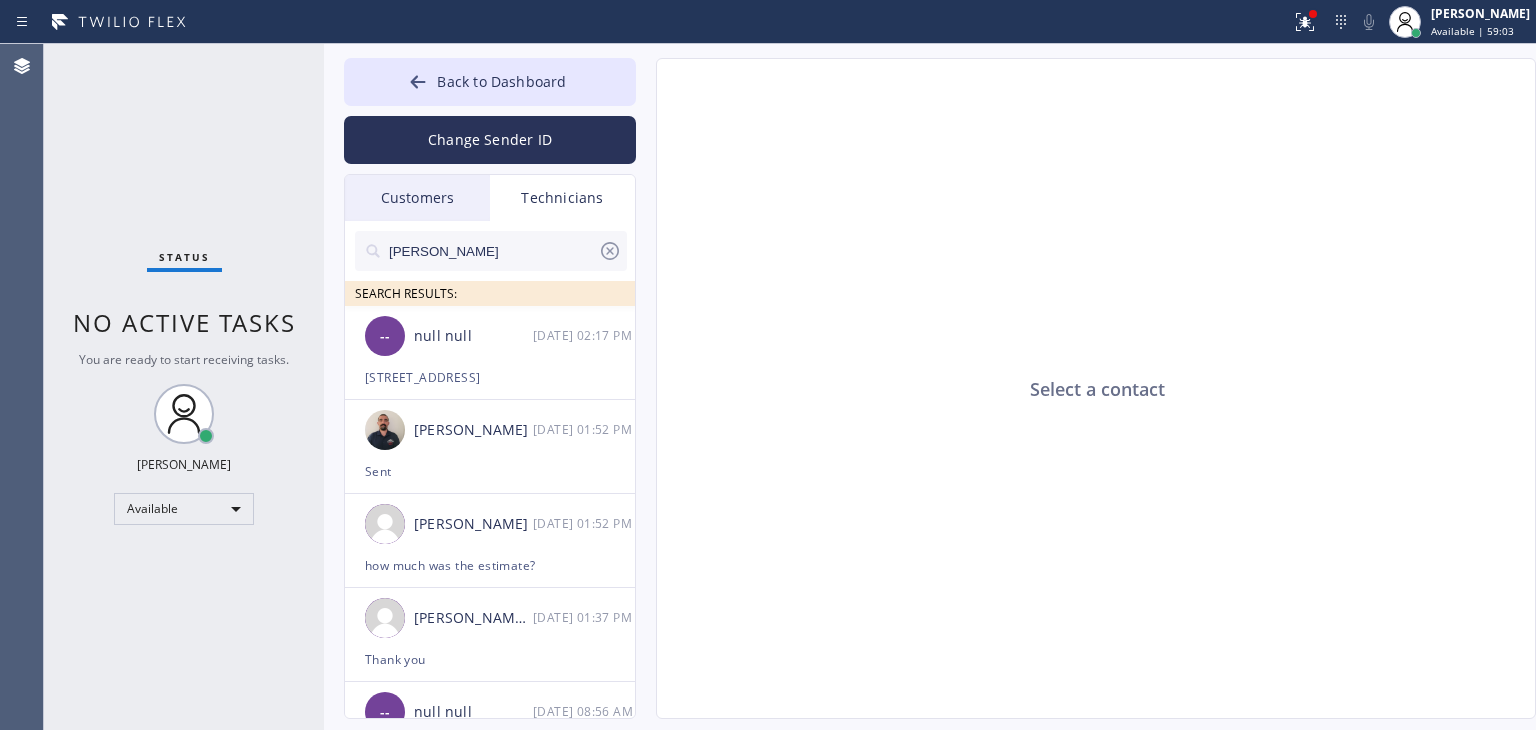click on "[PERSON_NAME]" at bounding box center (492, 251) 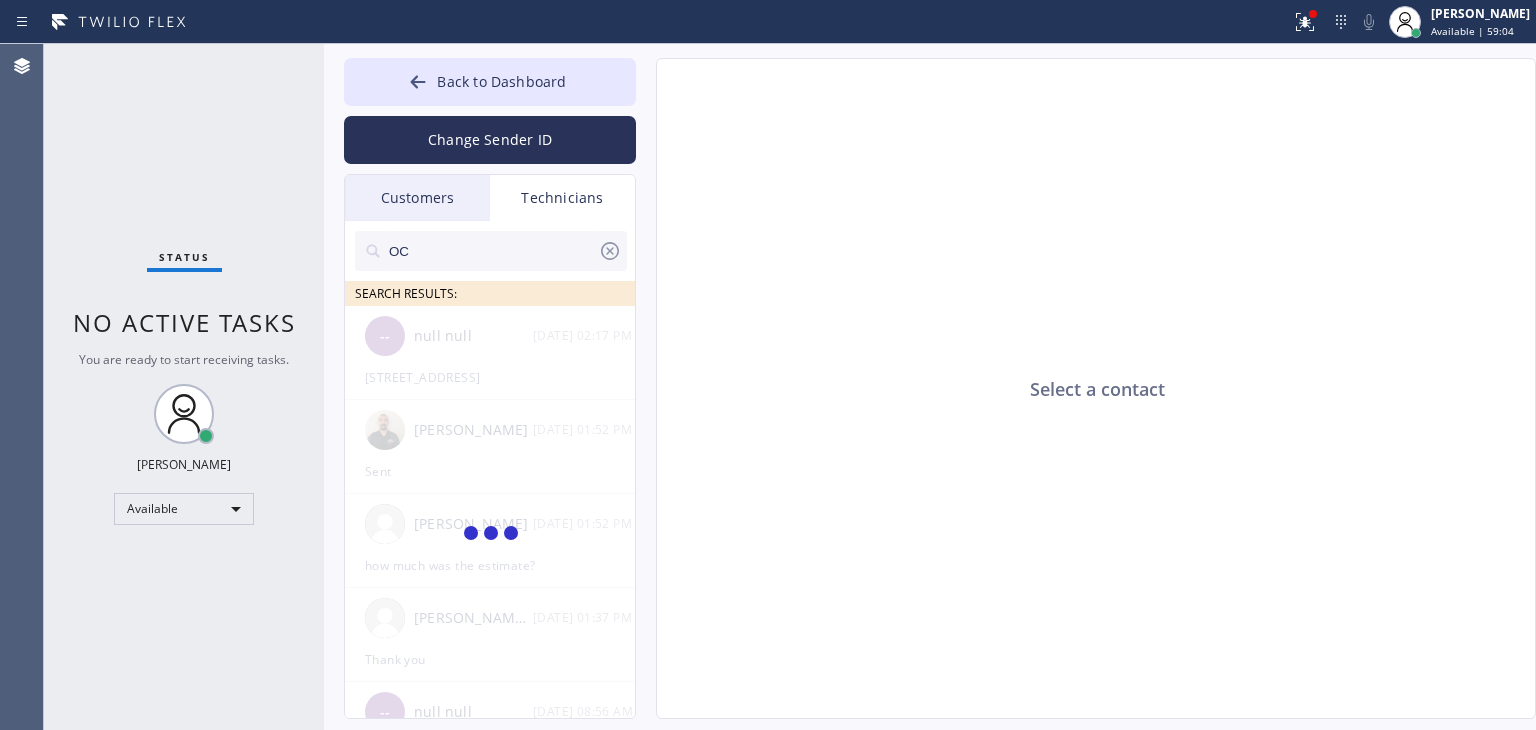 type on "O" 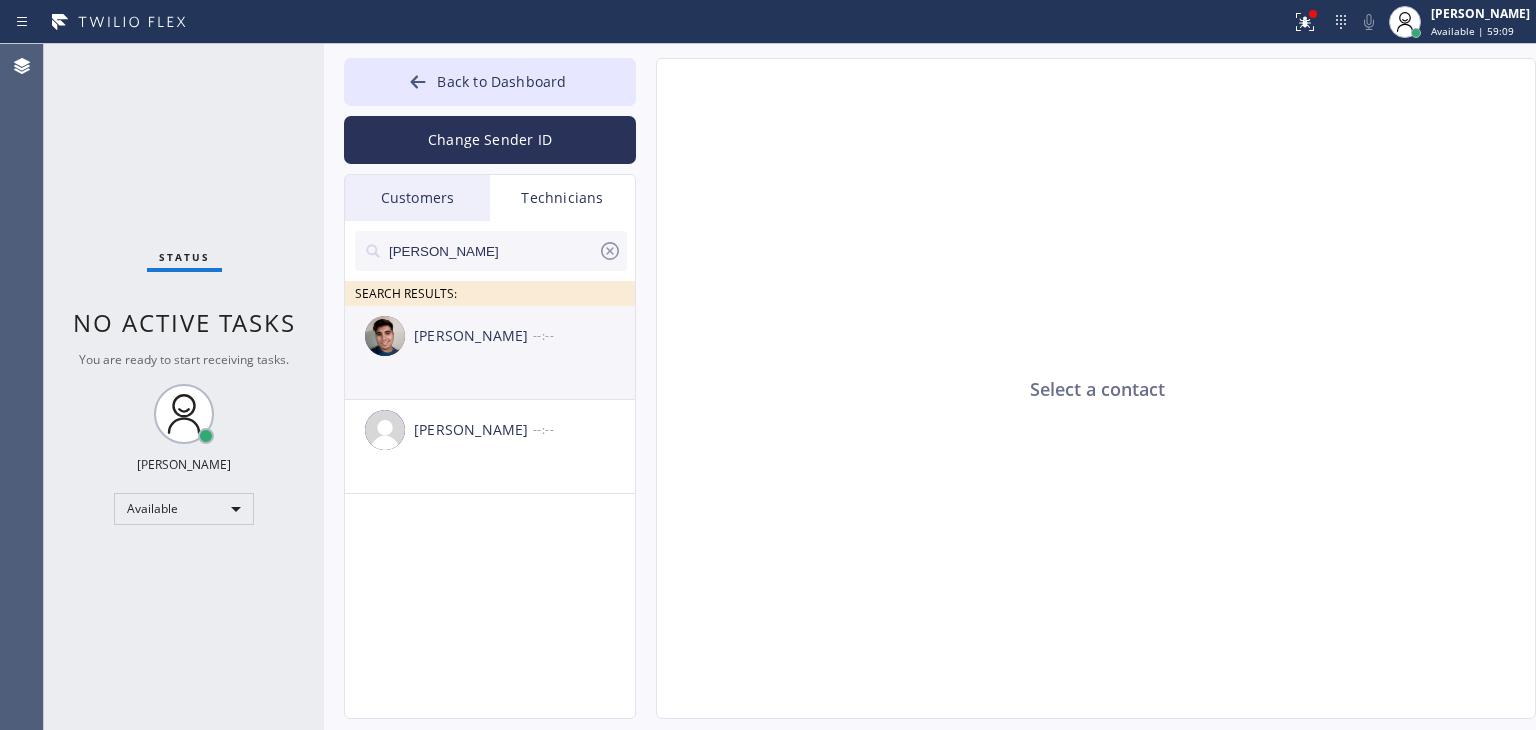type on "[PERSON_NAME]" 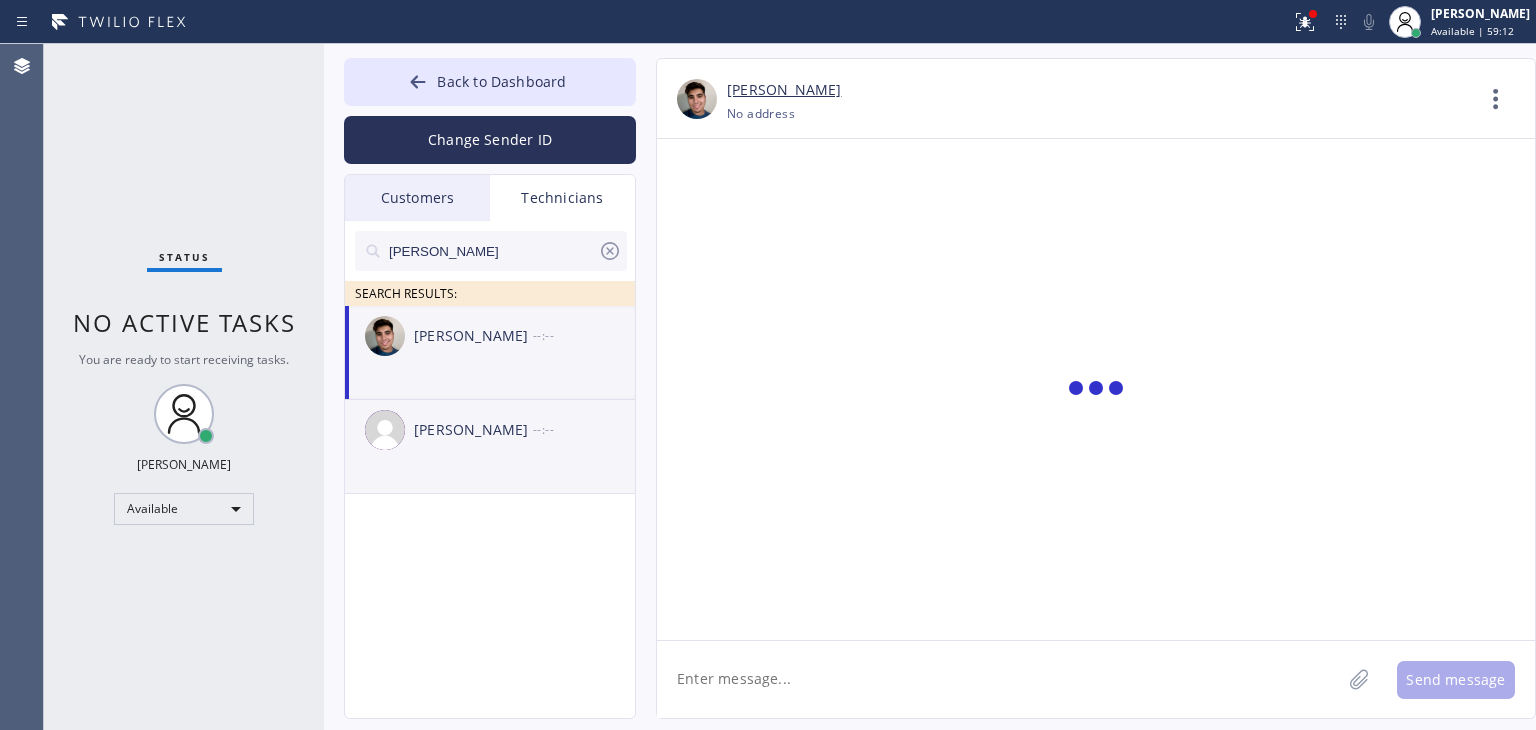 click on "--:--" at bounding box center [585, 429] 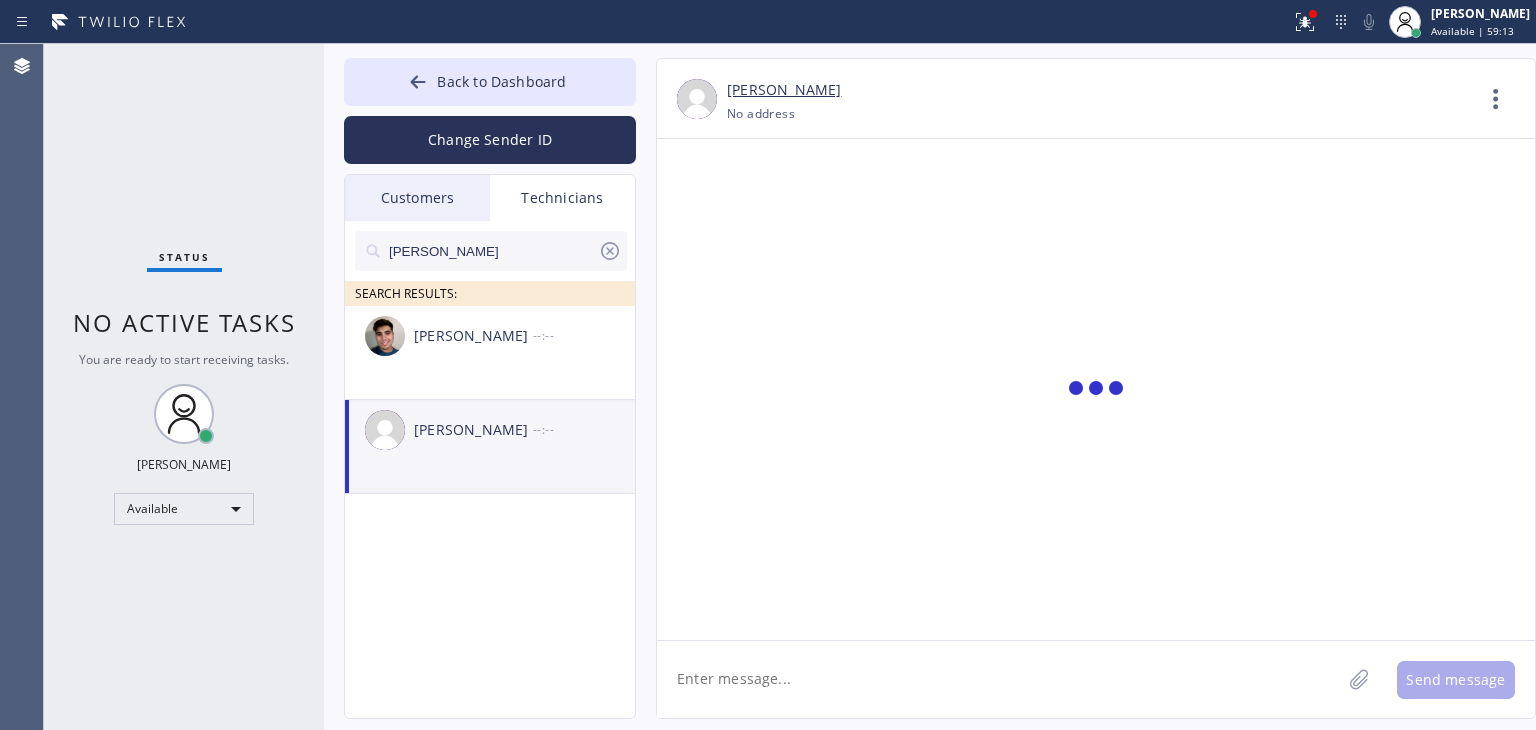 click on "Change Sender ID" at bounding box center [490, 140] 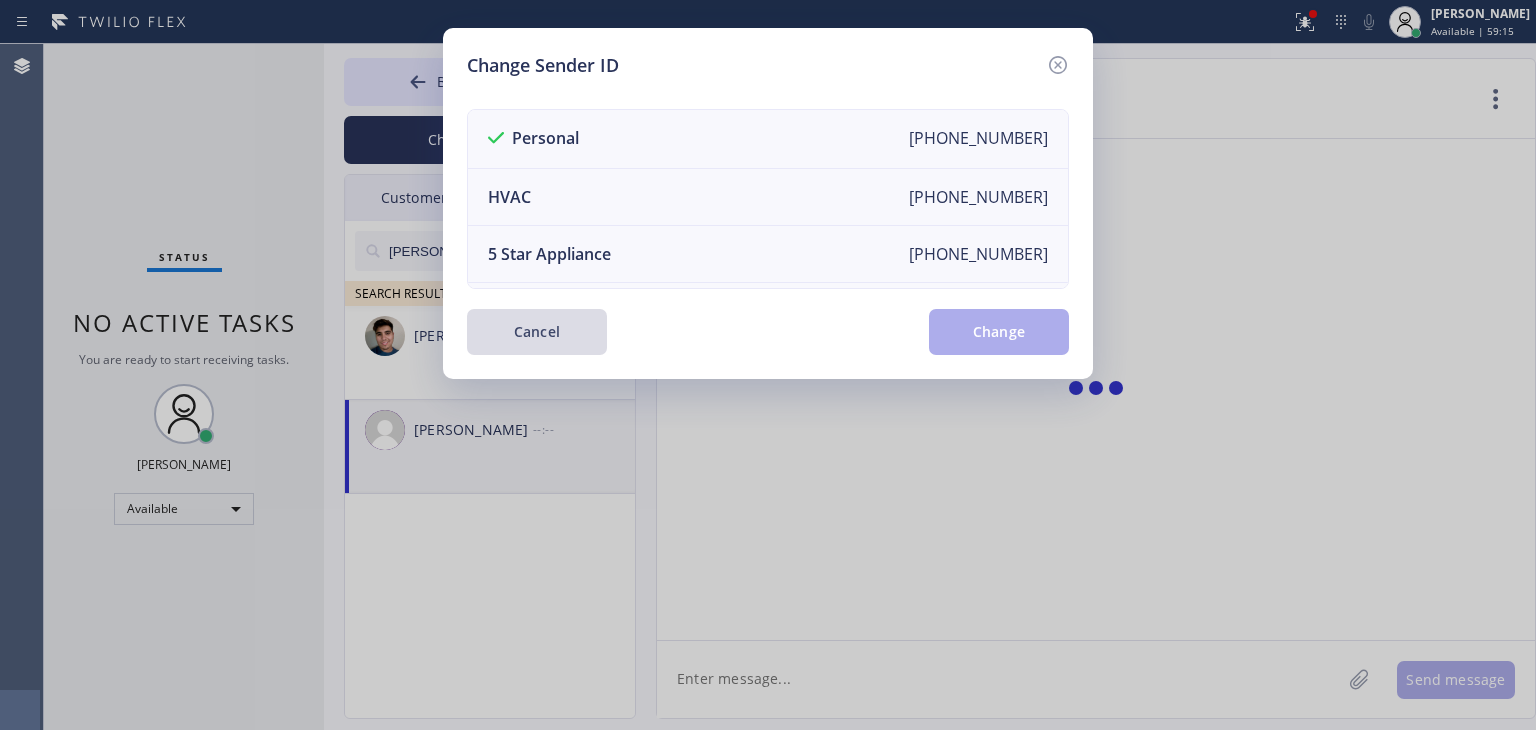 click on "Cancel" at bounding box center (537, 332) 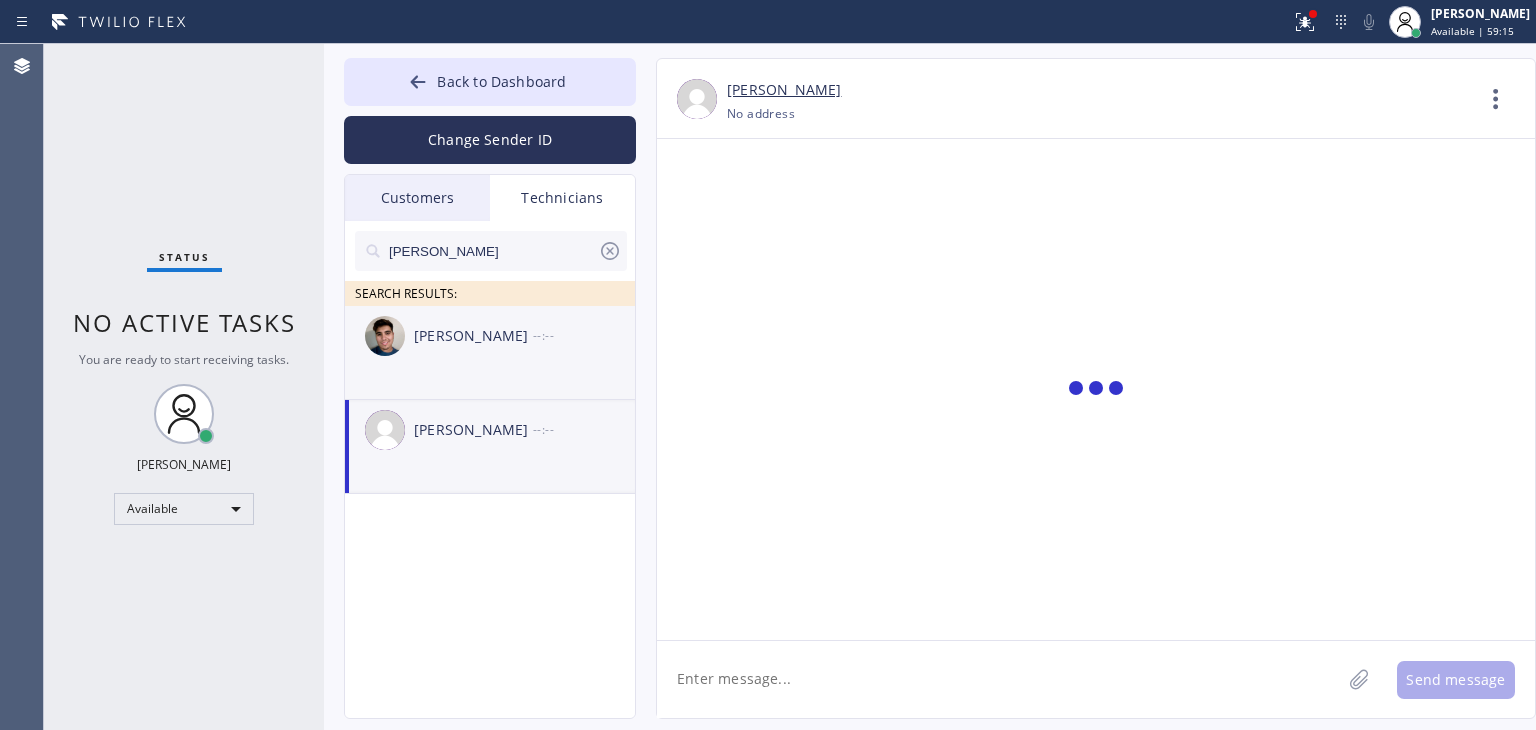 click on "--:--" at bounding box center (585, 335) 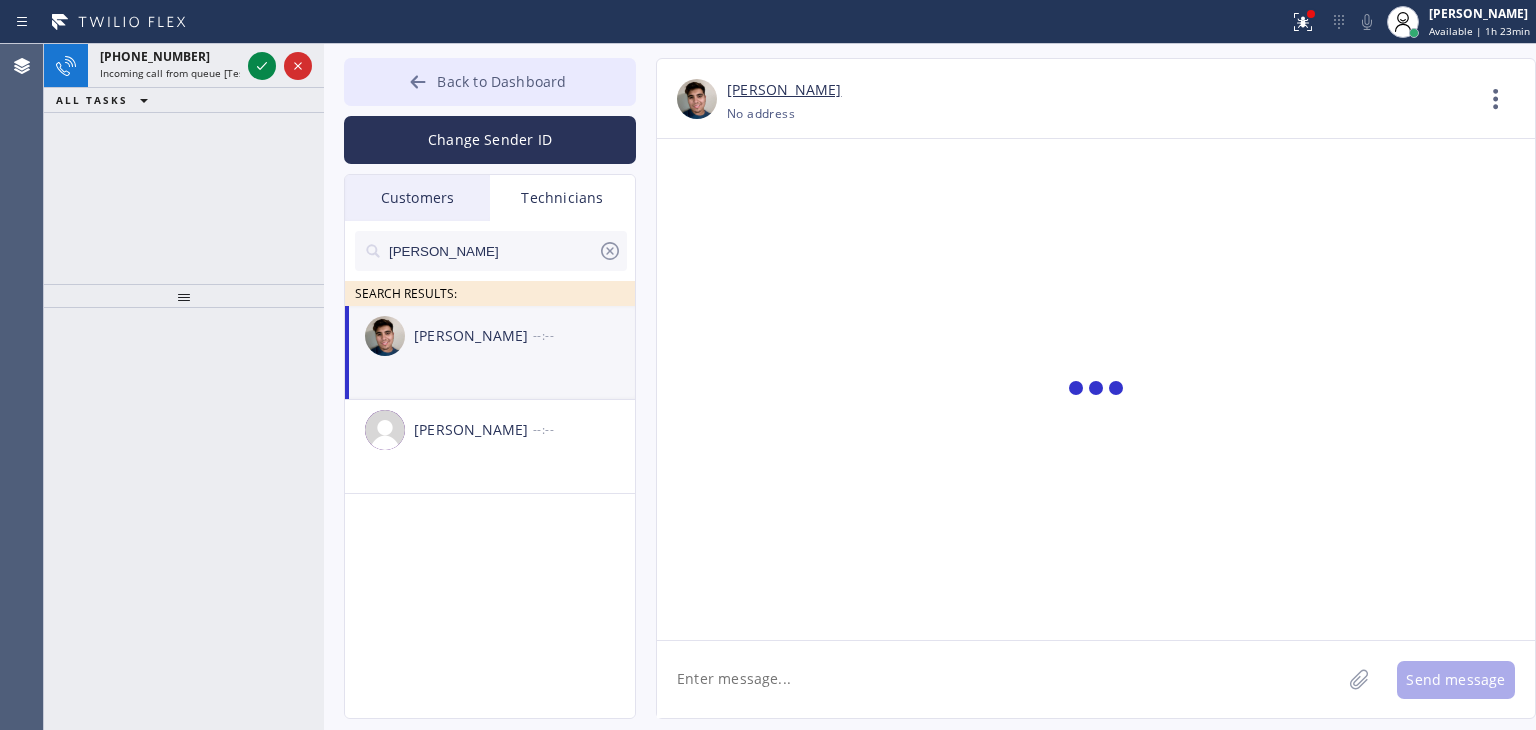 click on "Back to Dashboard" at bounding box center [490, 82] 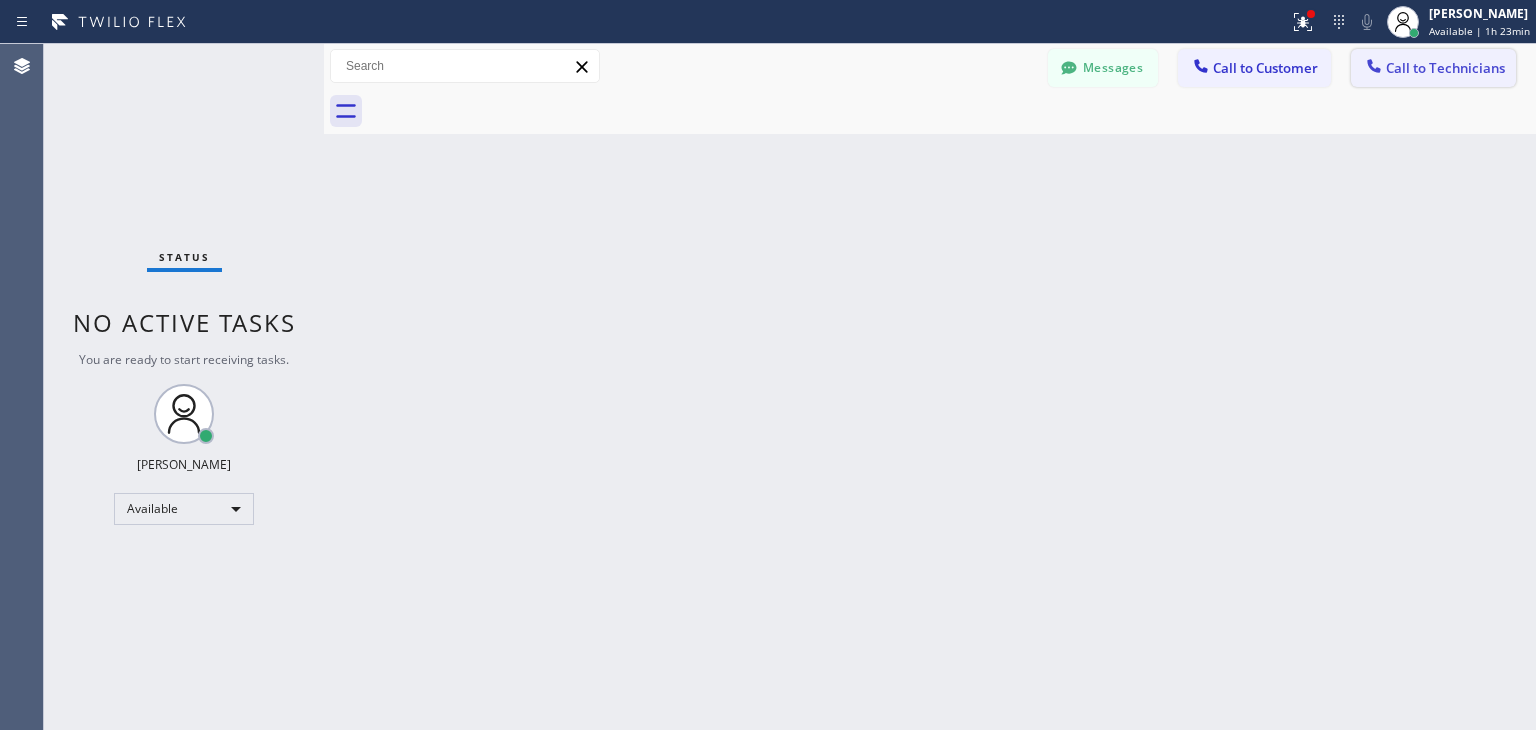 click on "Call to Technicians" at bounding box center [1445, 68] 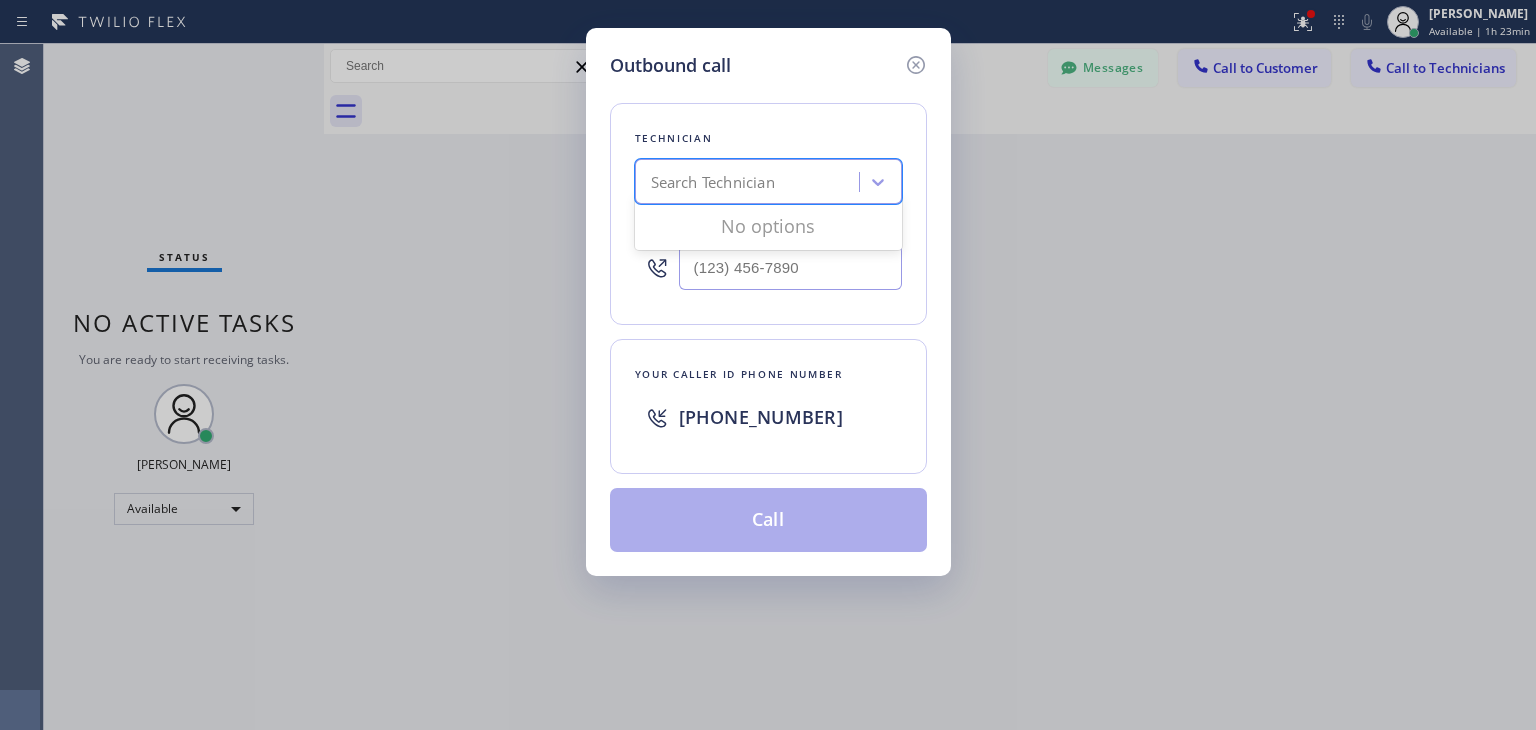 click on "Search Technician" at bounding box center (750, 182) 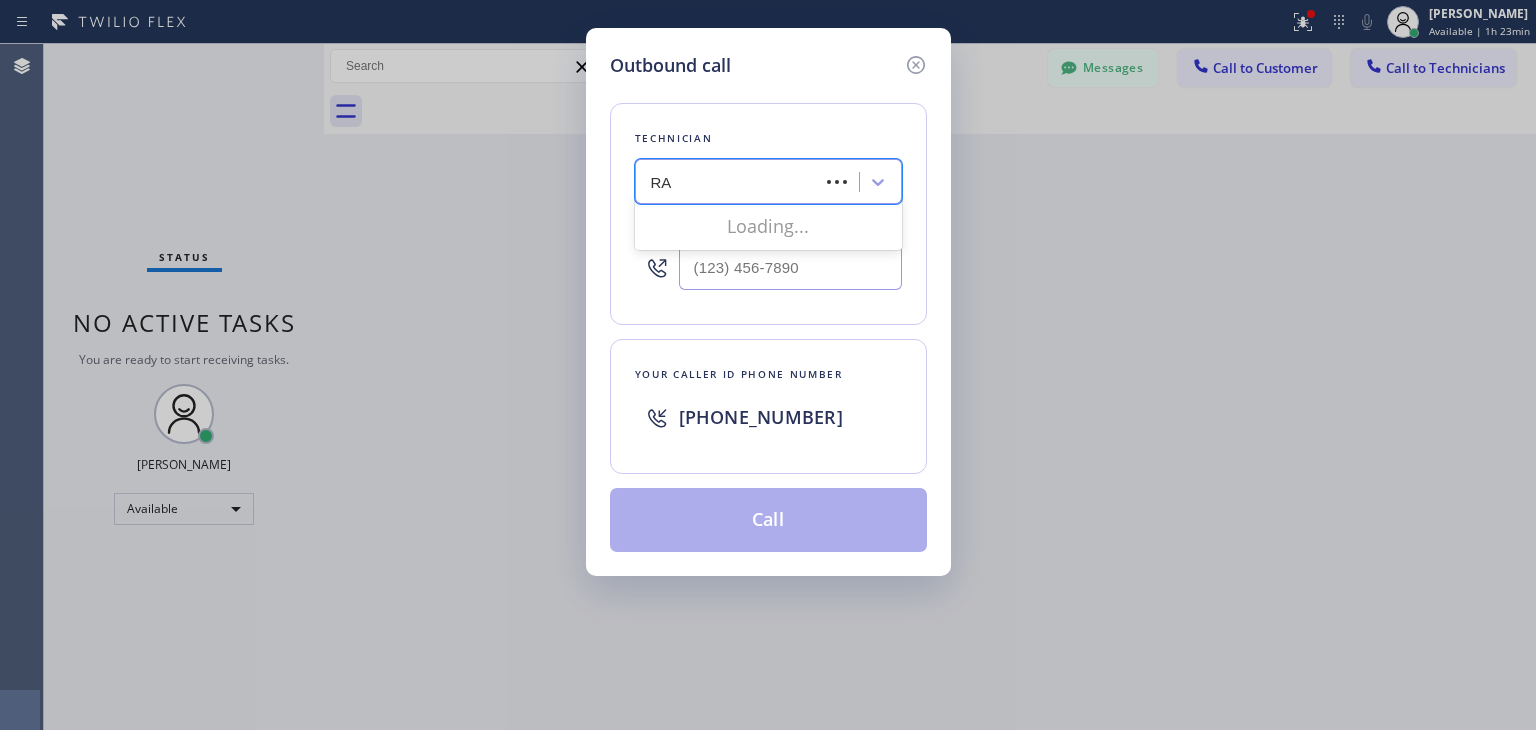 type on "RAZ" 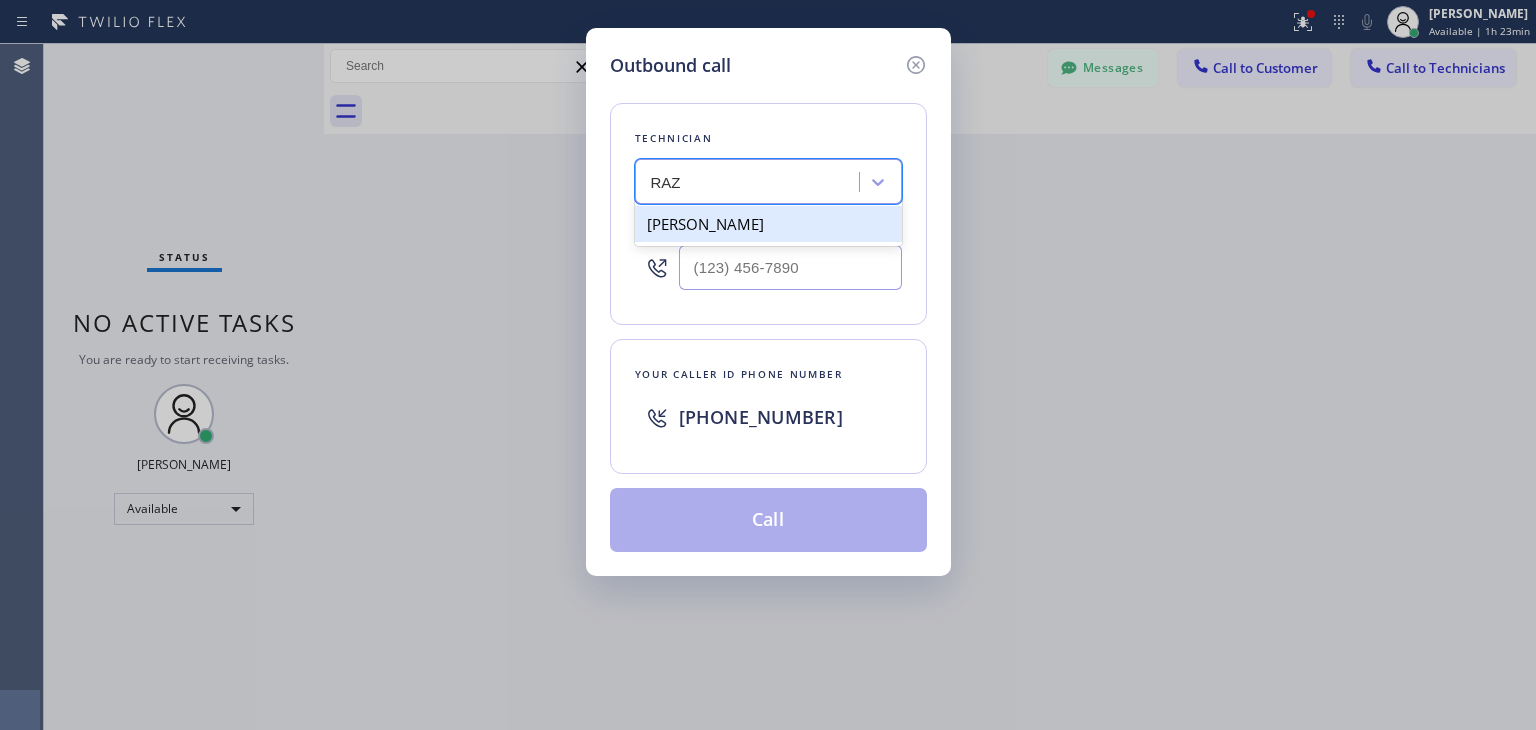 click on "[PERSON_NAME]" at bounding box center (768, 224) 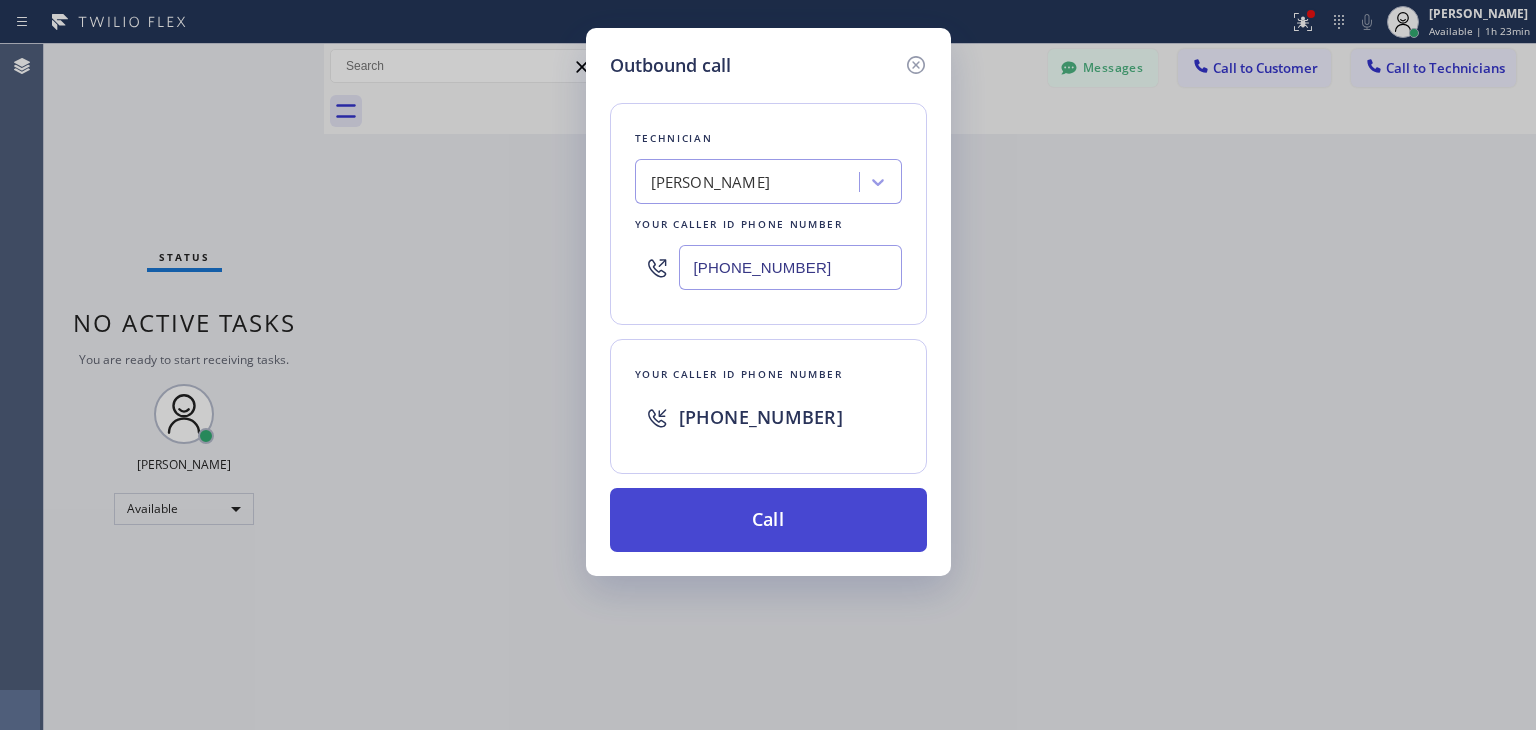 click on "Call" at bounding box center [768, 520] 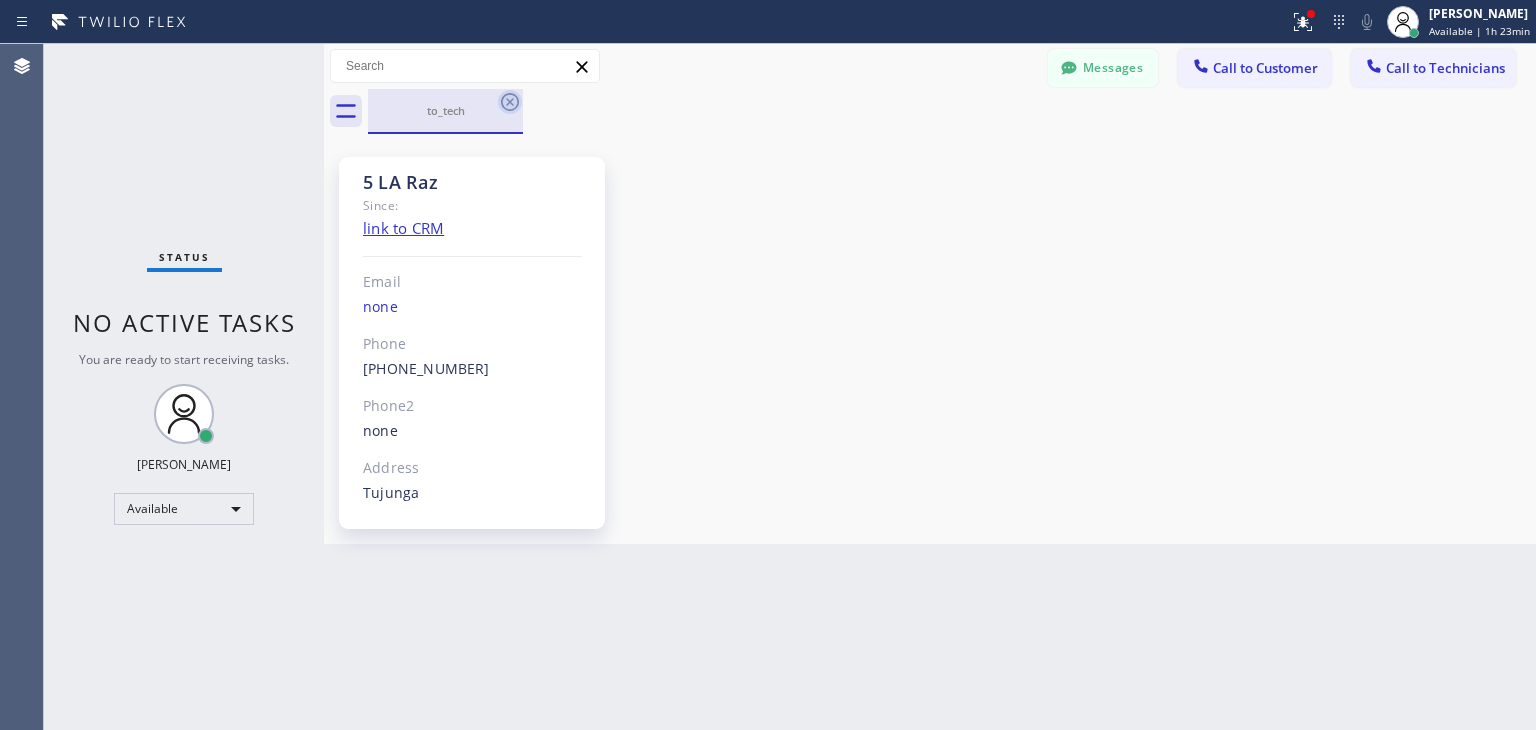 click 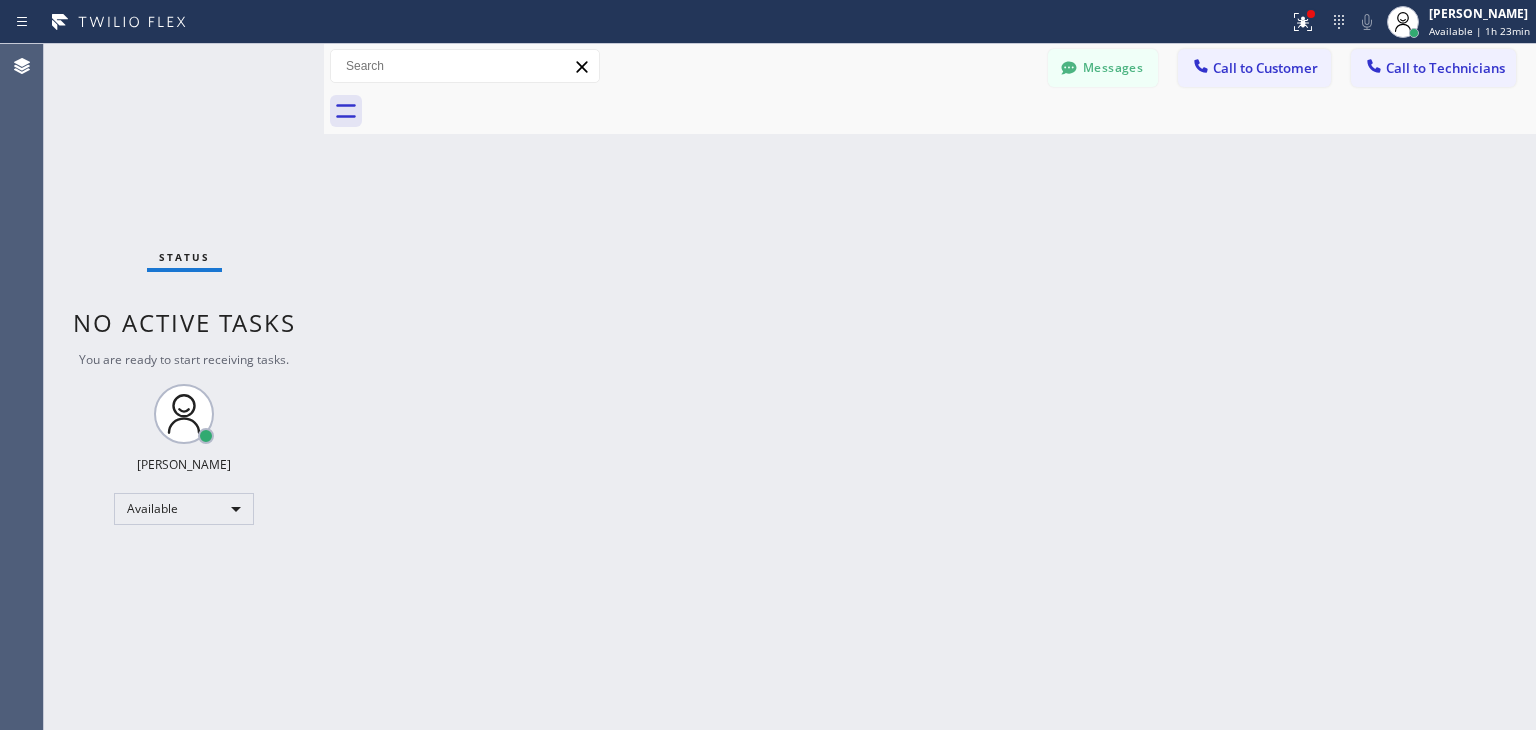 click at bounding box center (952, 111) 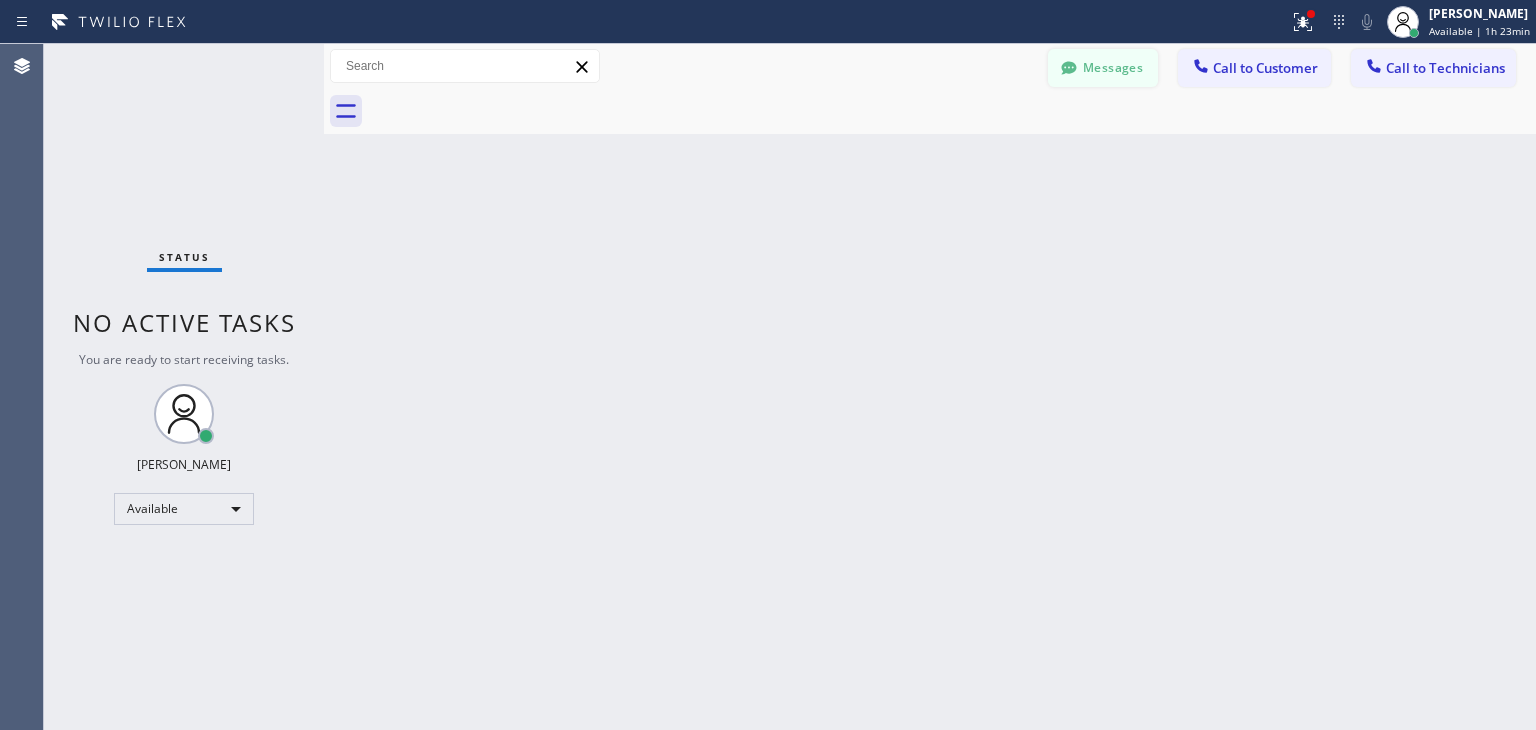 click on "Messages" at bounding box center [1103, 68] 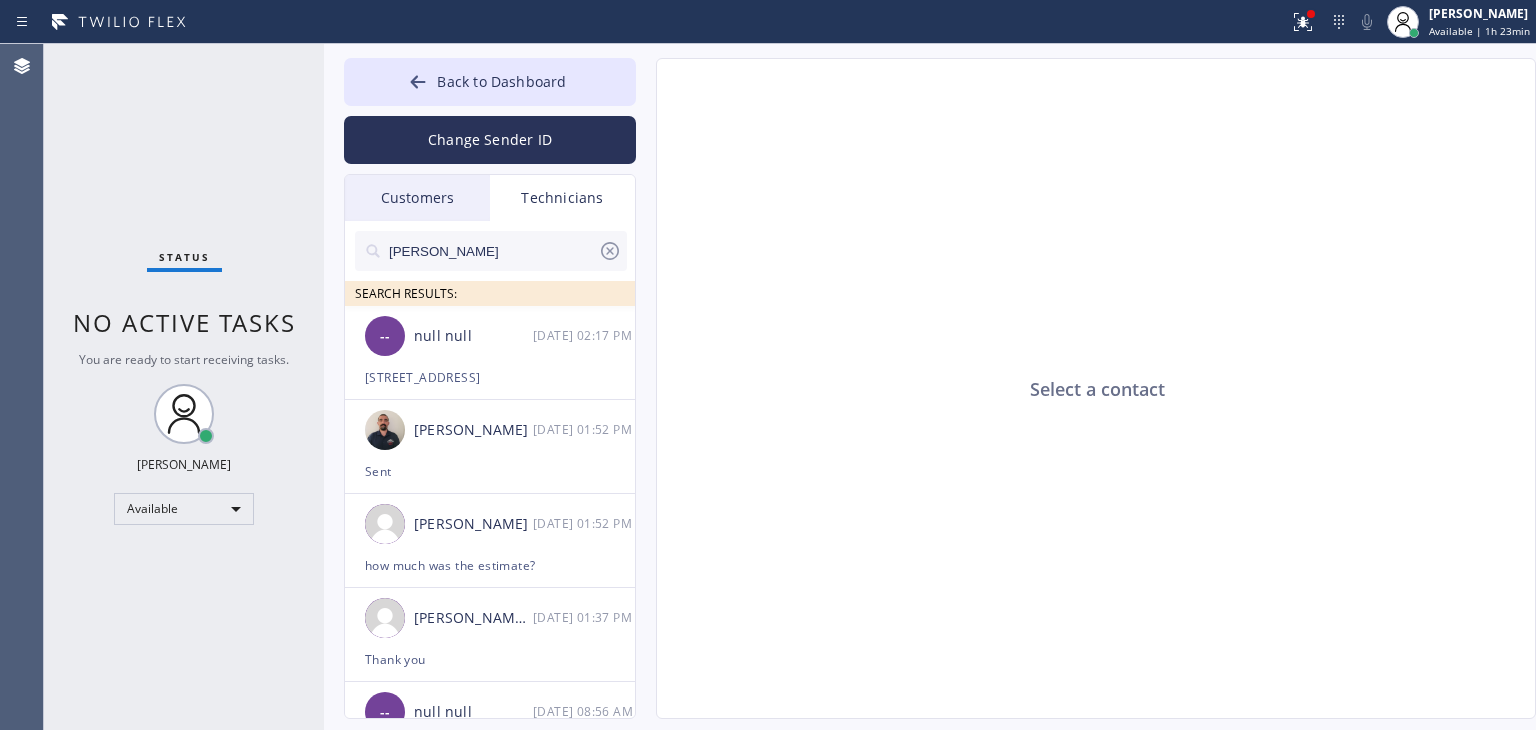 click on "[PERSON_NAME]" at bounding box center [492, 251] 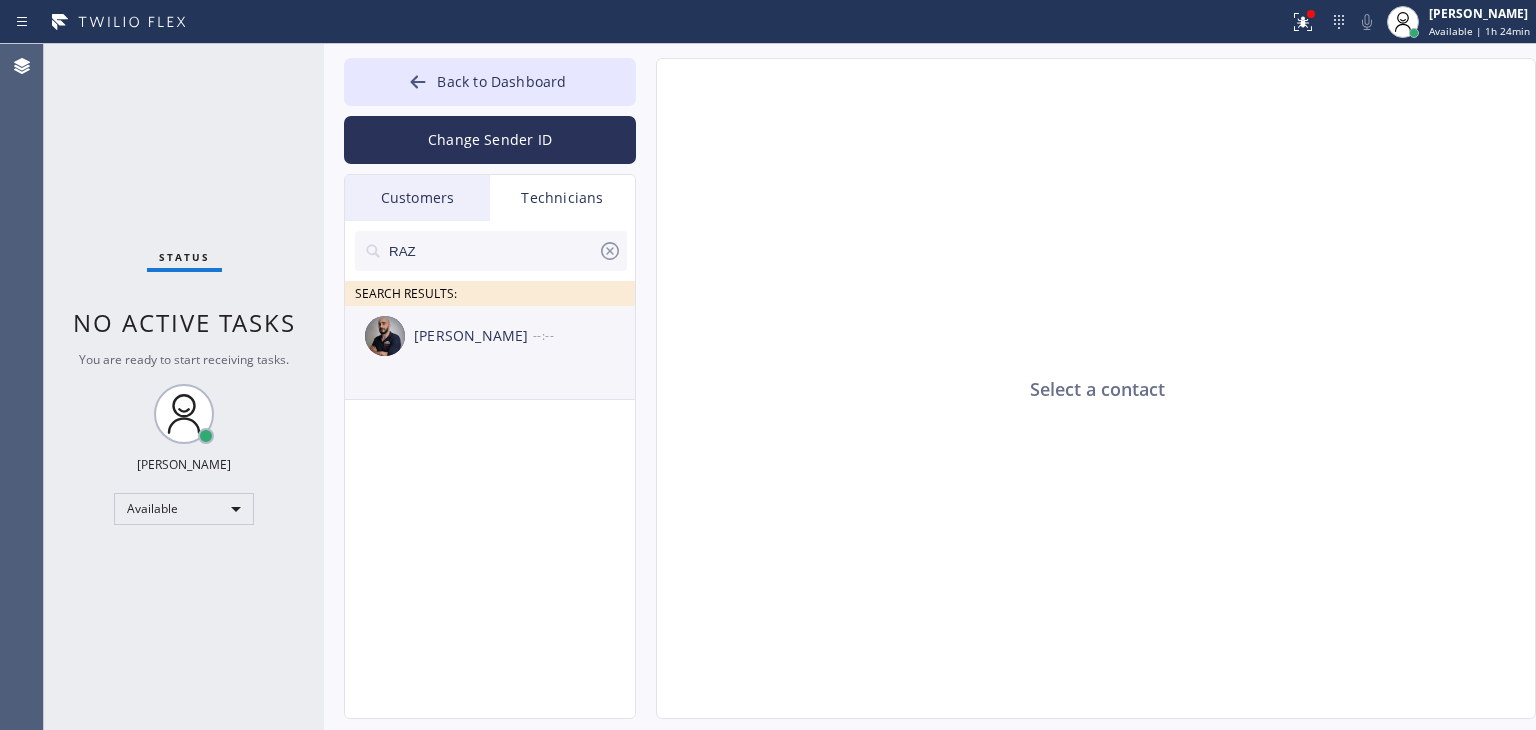 type on "RAZ" 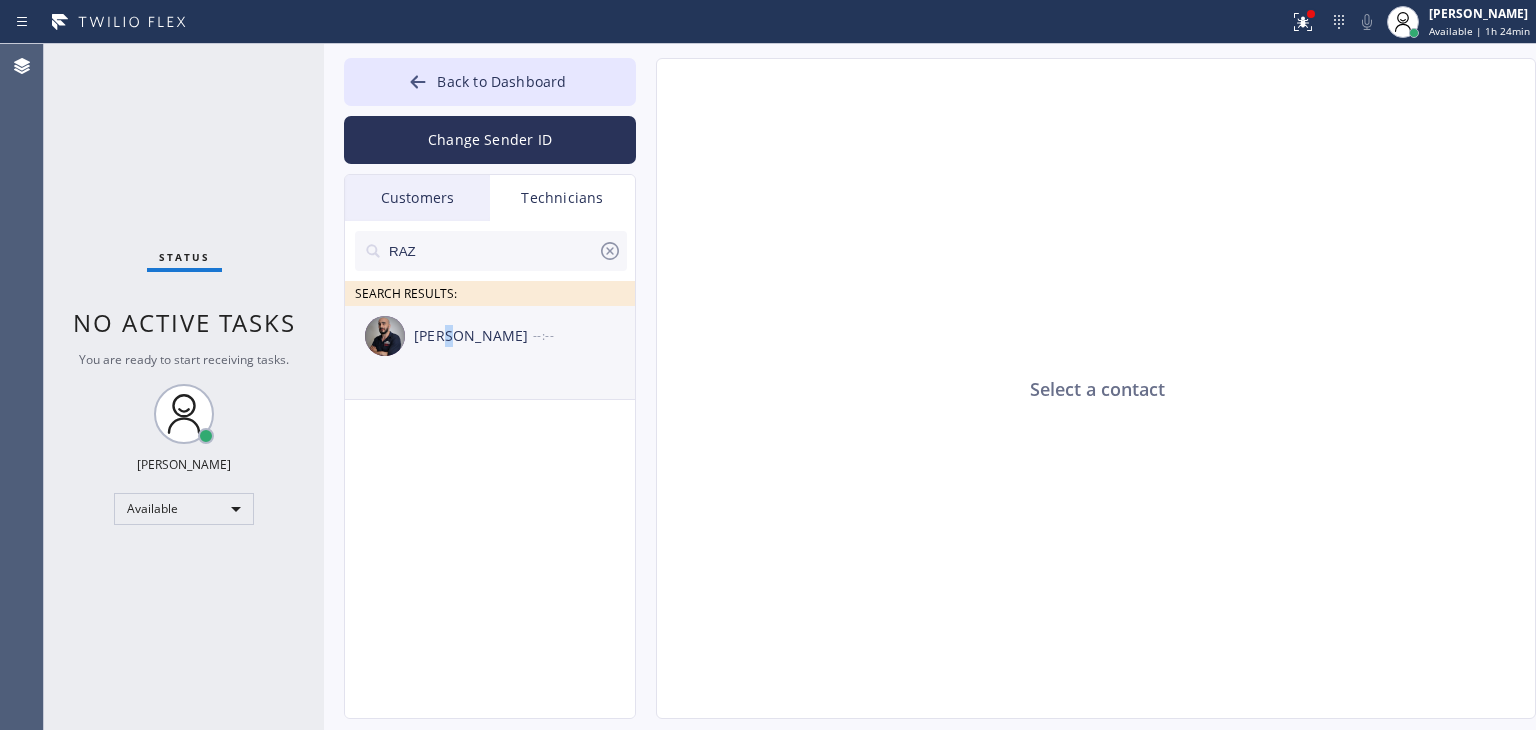 click on "[PERSON_NAME] --:--" at bounding box center (491, 336) 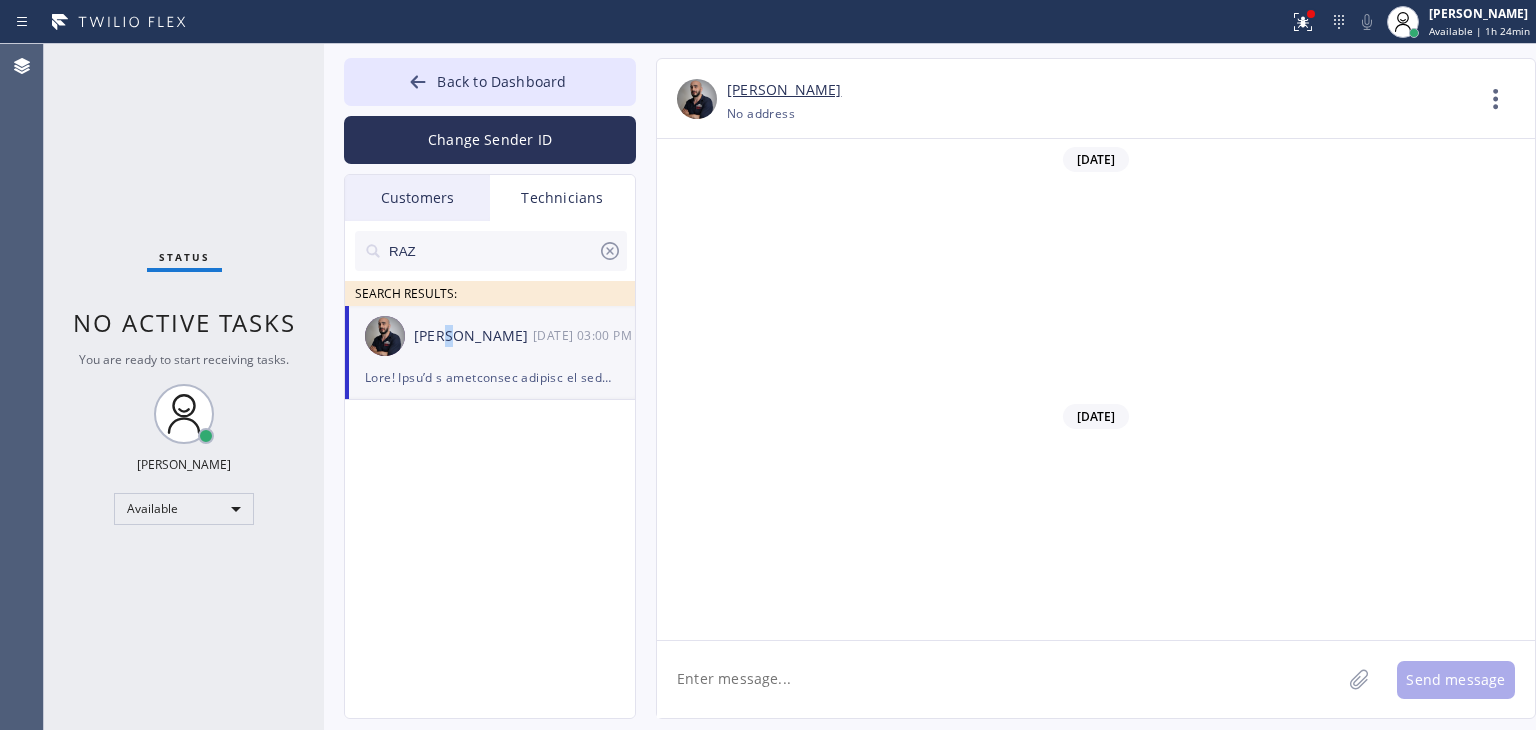 scroll, scrollTop: 3224, scrollLeft: 0, axis: vertical 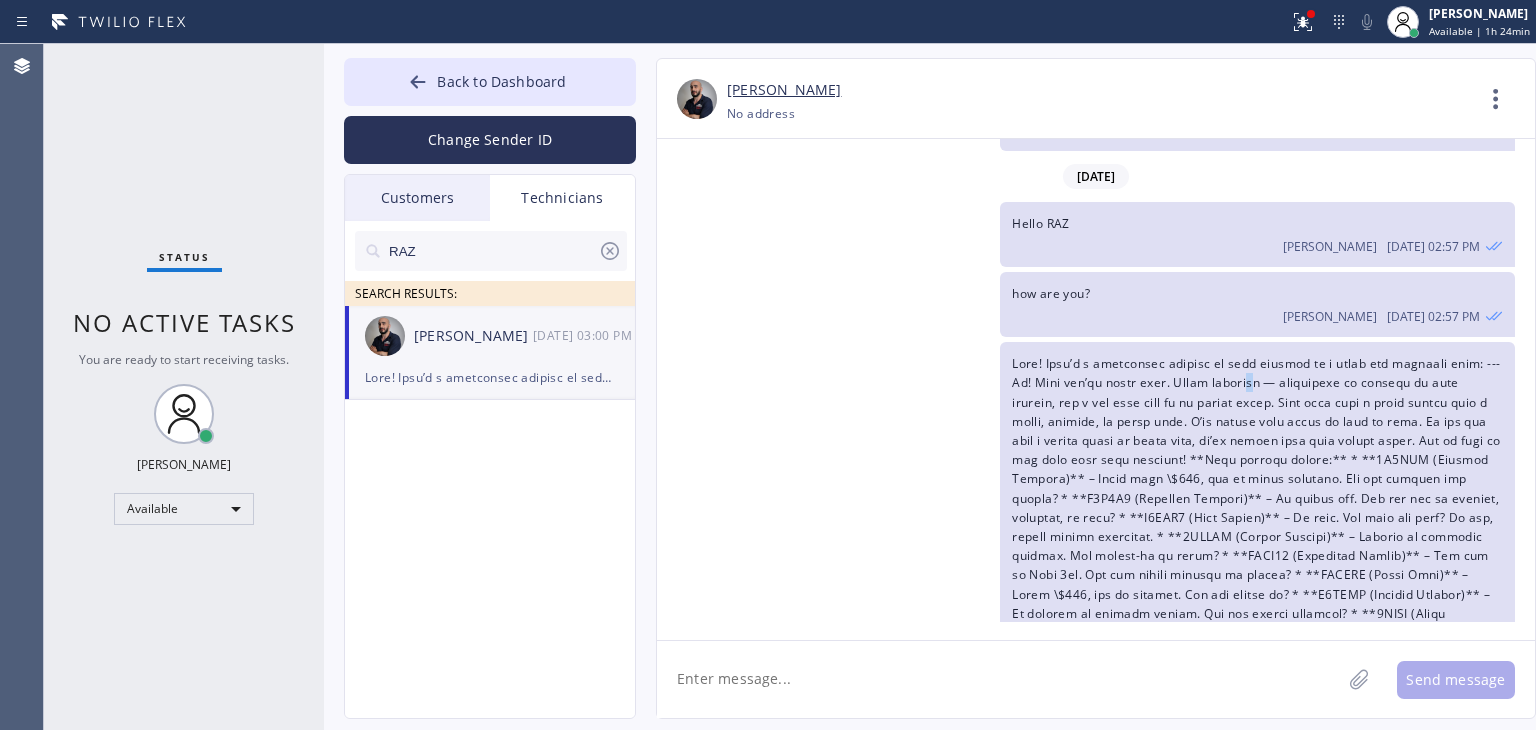 click at bounding box center [1256, 507] 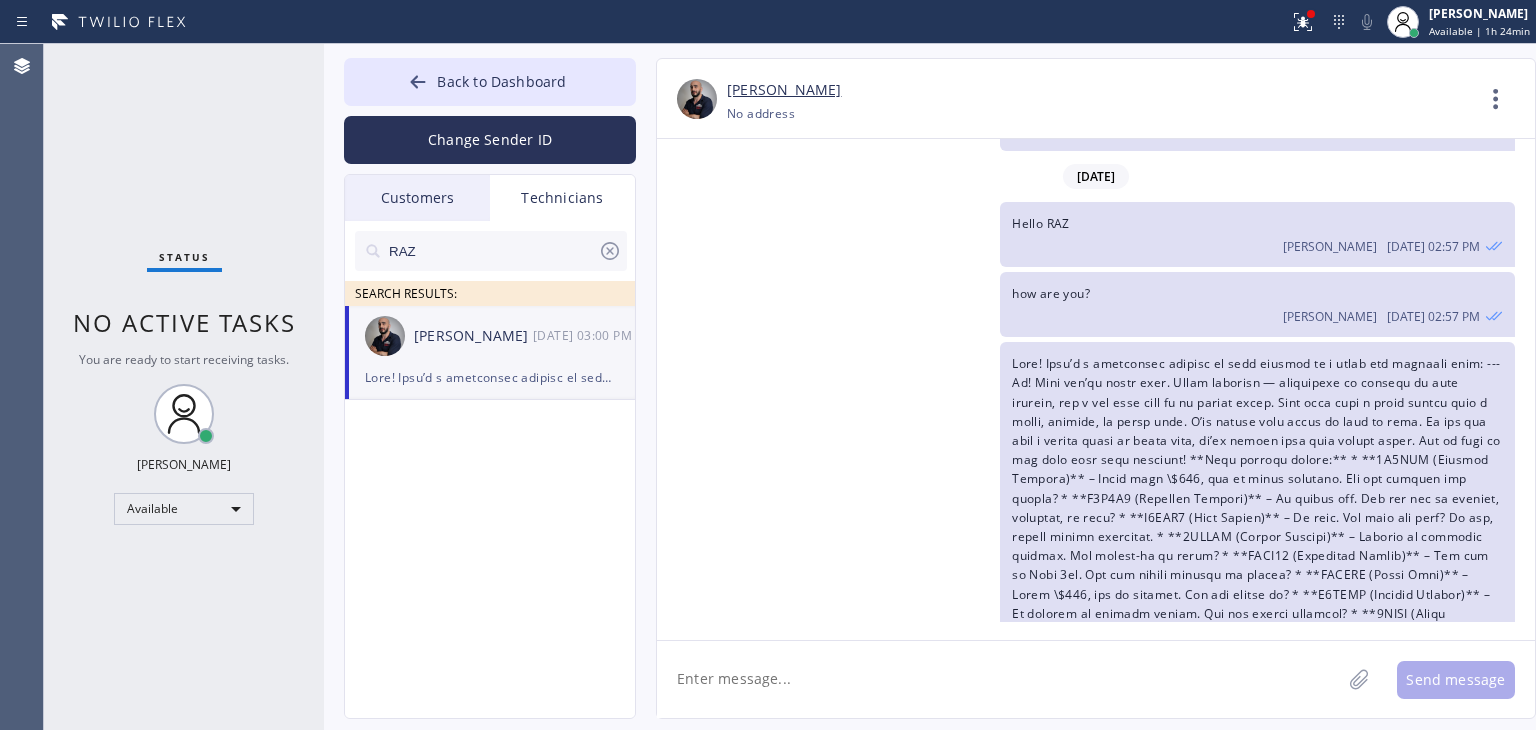 click at bounding box center (1256, 507) 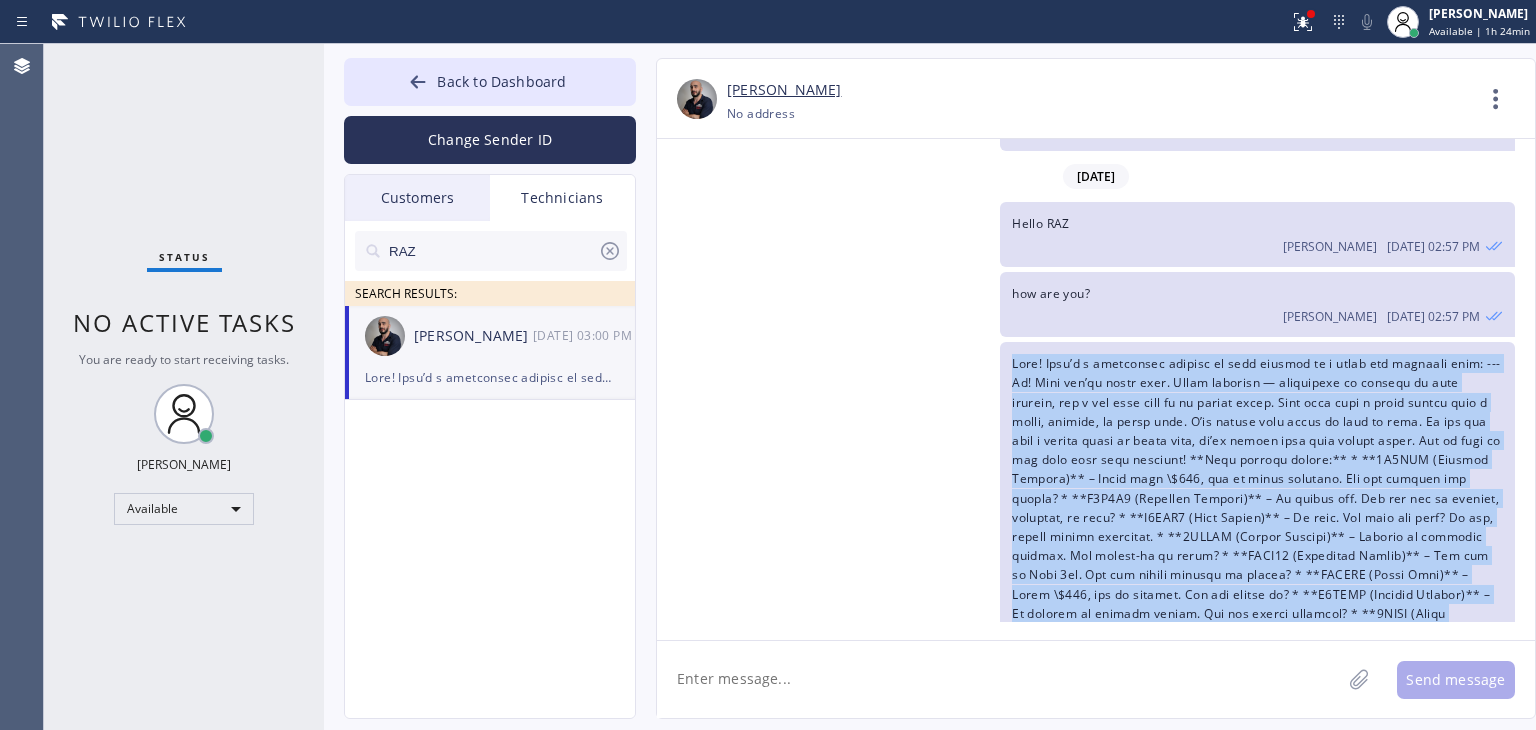 drag, startPoint x: 1013, startPoint y: 289, endPoint x: 1151, endPoint y: 581, distance: 322.9675 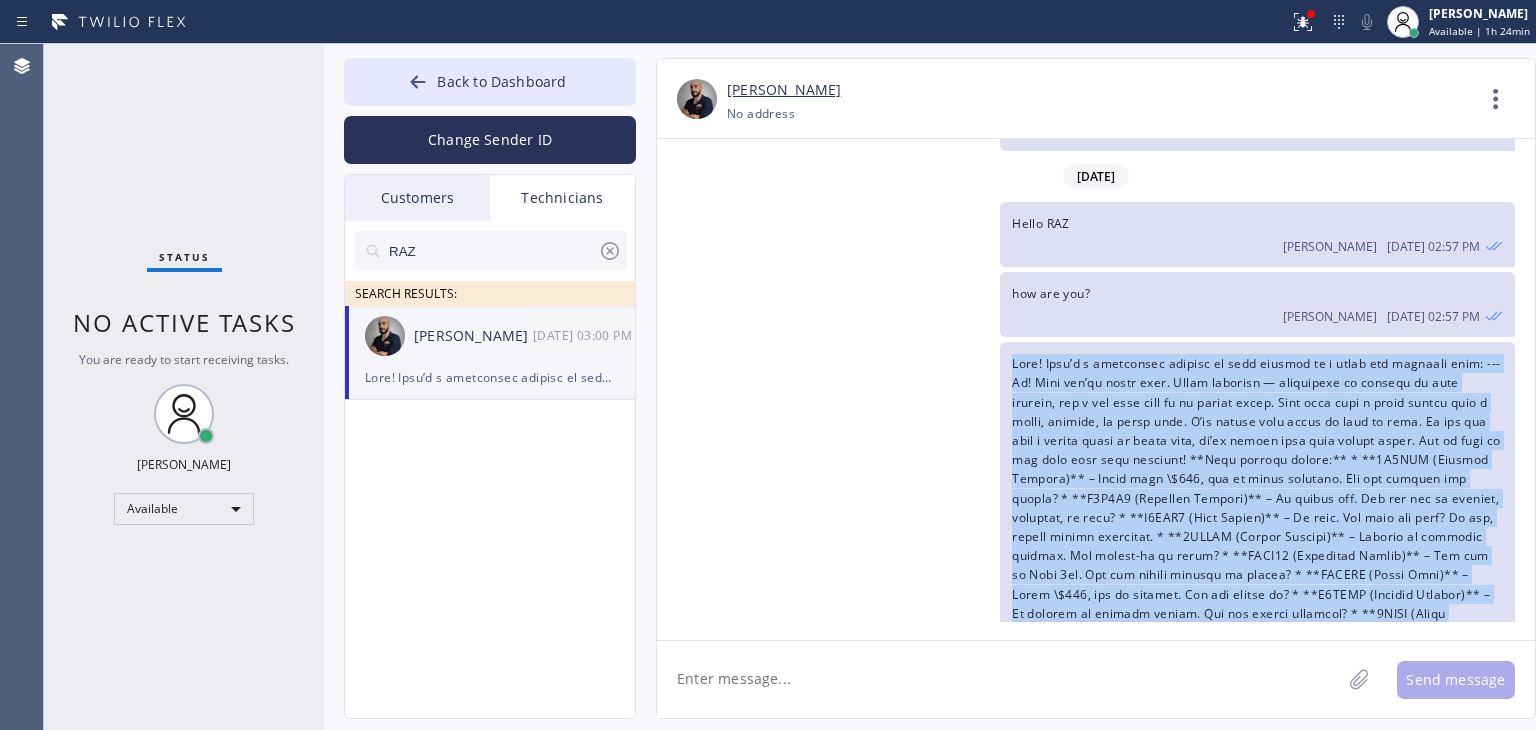 click on "[PERSON_NAME] [DATE] 03:00 PM" 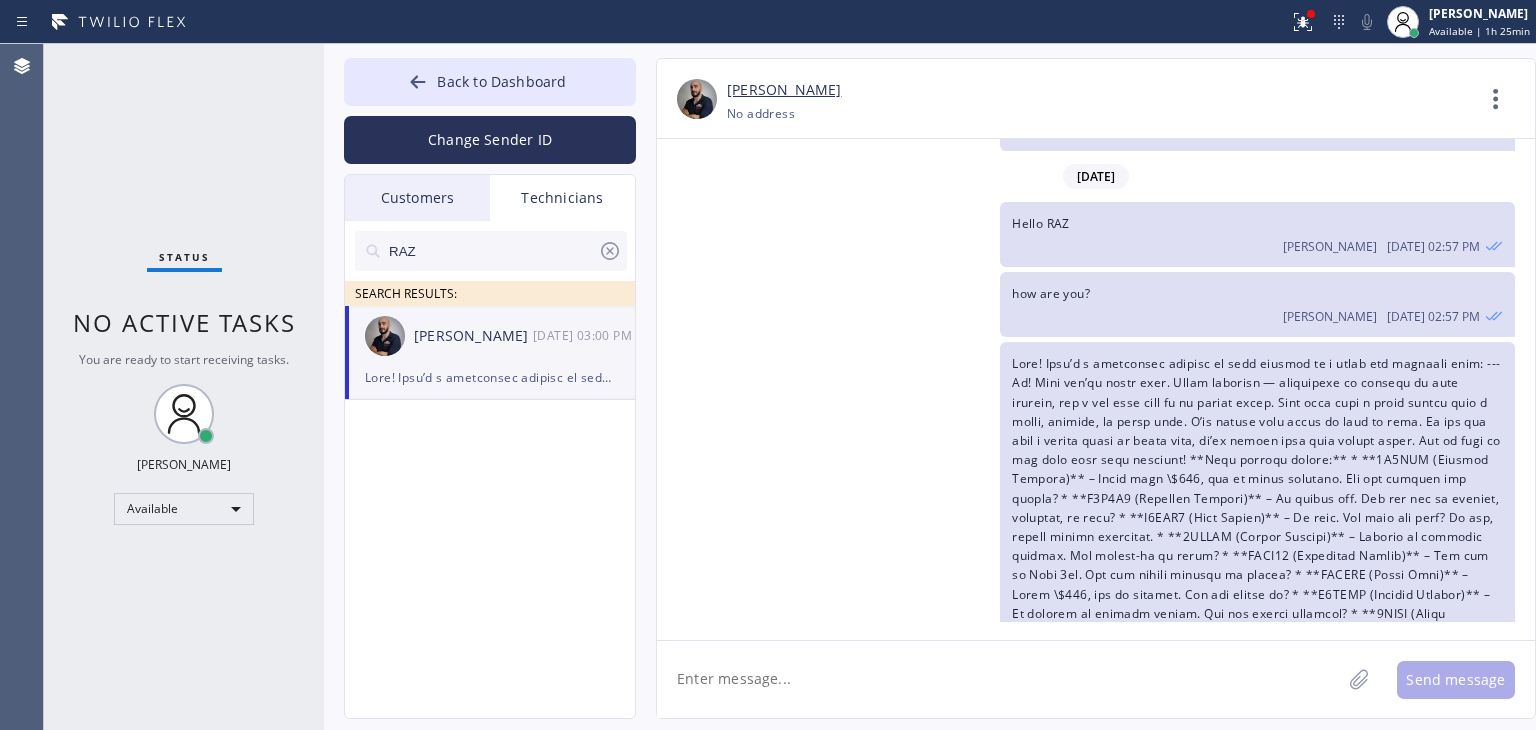 click 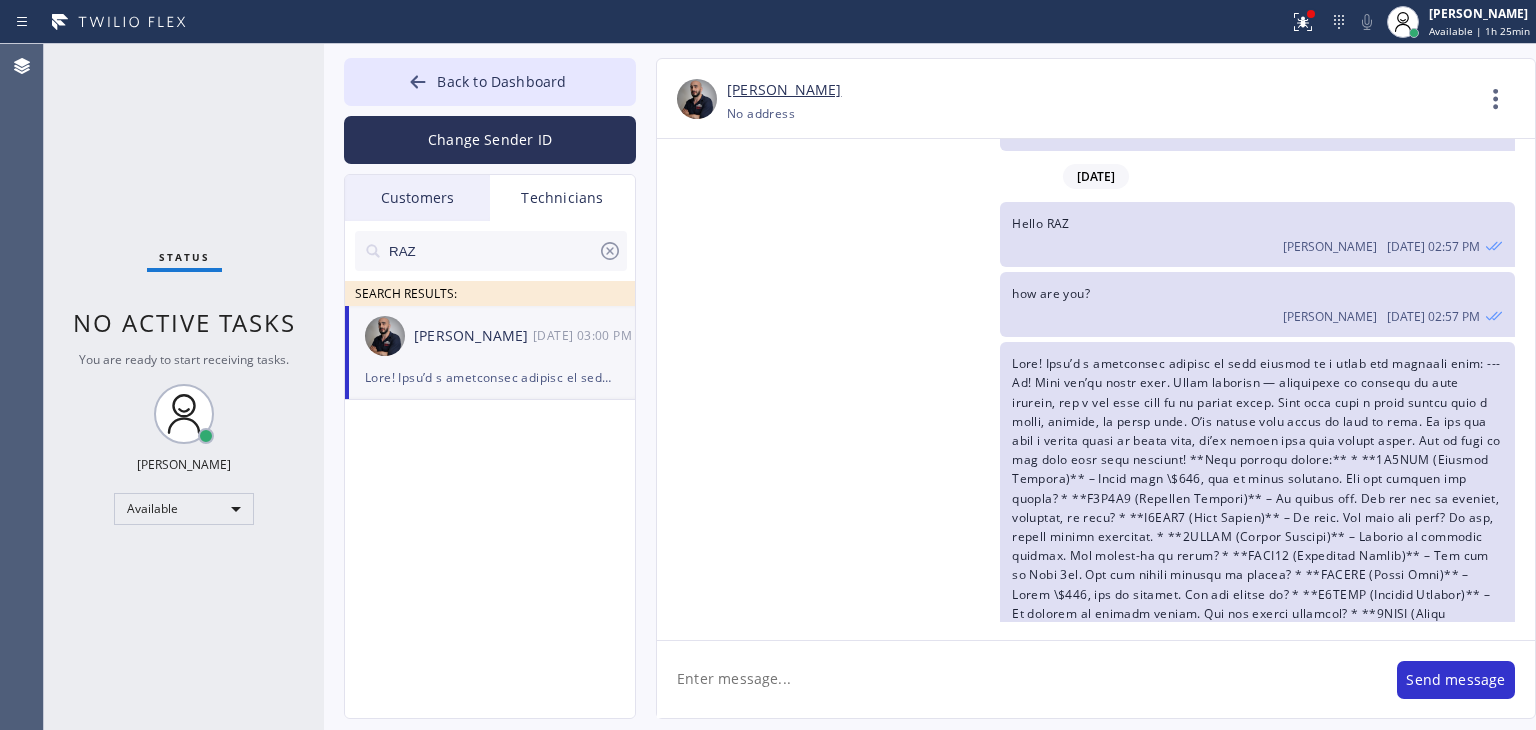 scroll, scrollTop: 0, scrollLeft: 0, axis: both 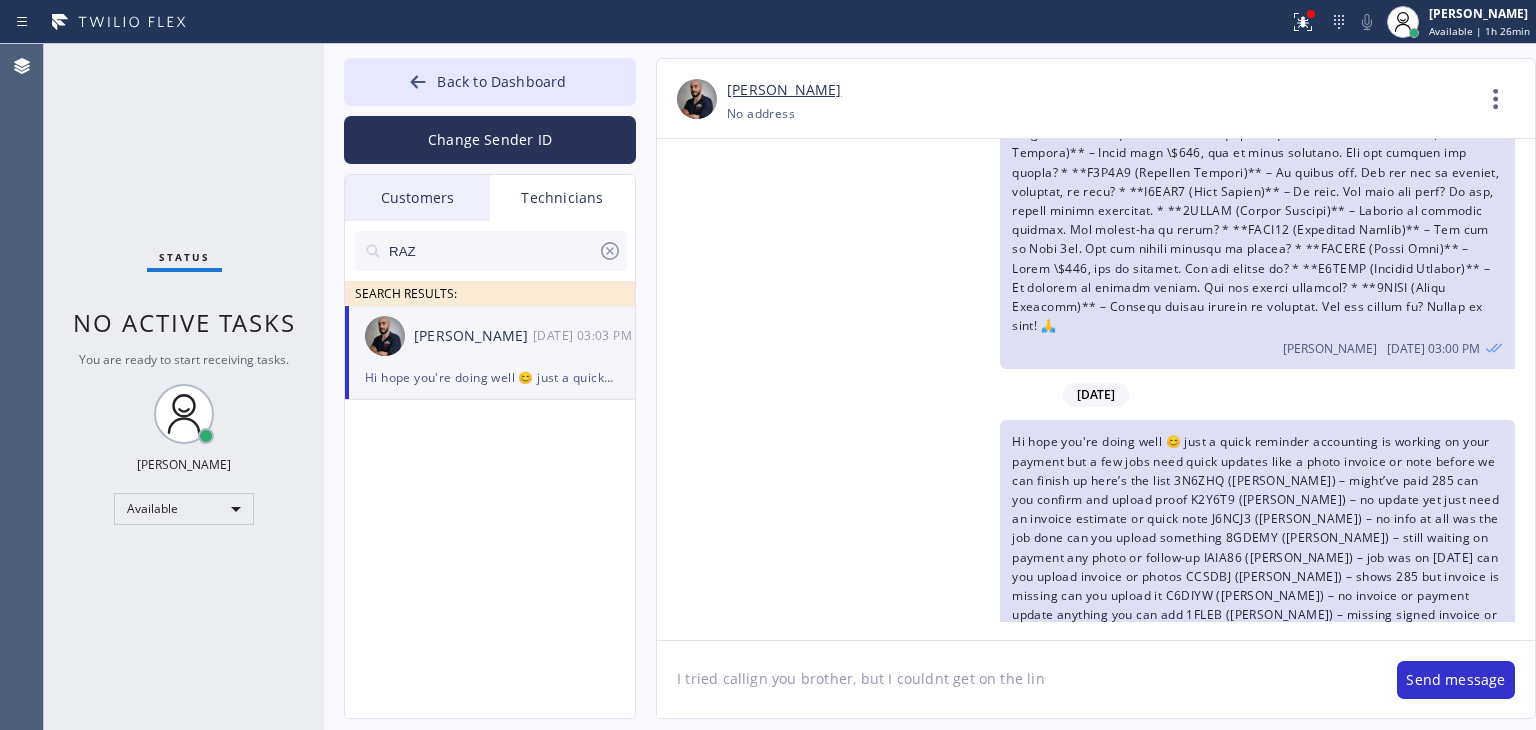 type on "I tried callign you brother, but I couldnt get on the line" 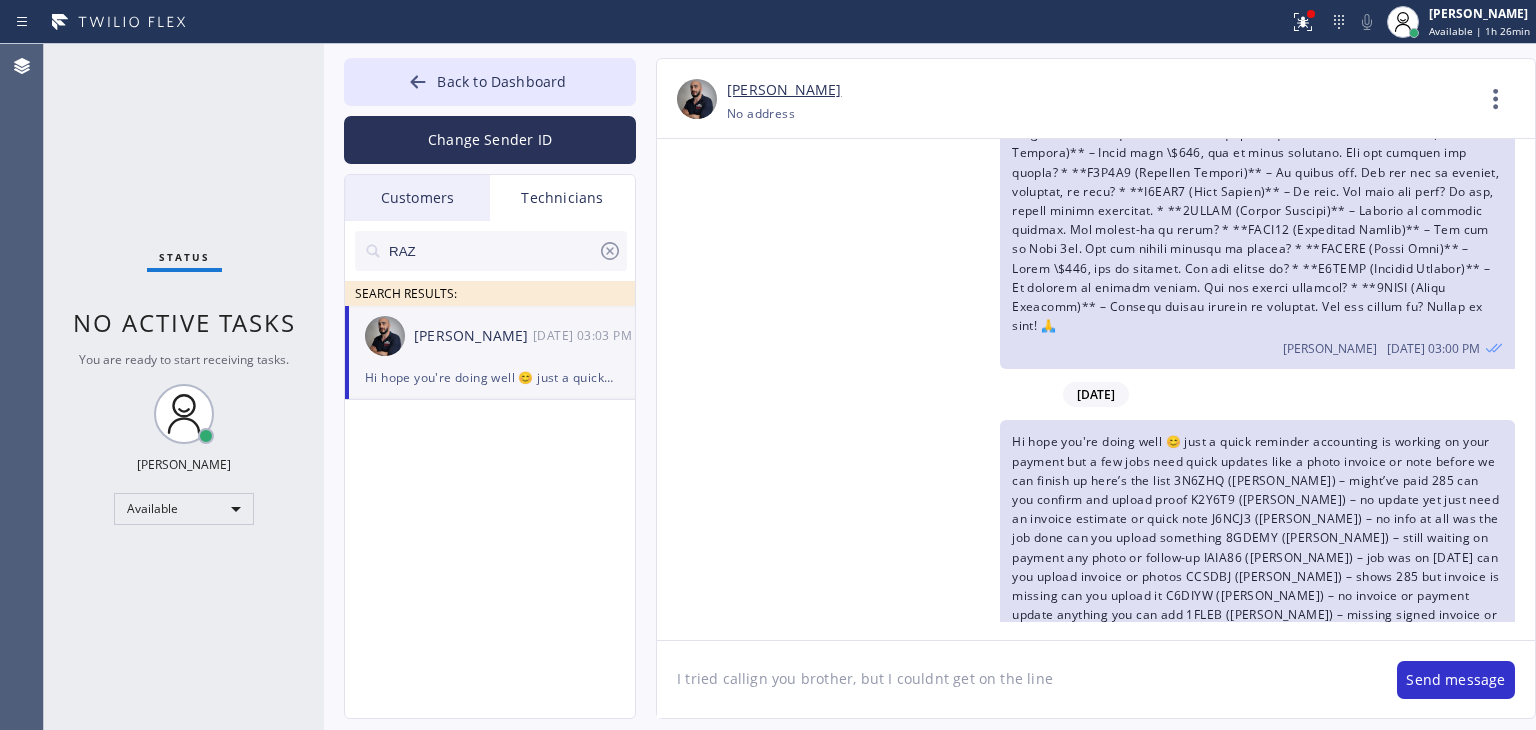 type 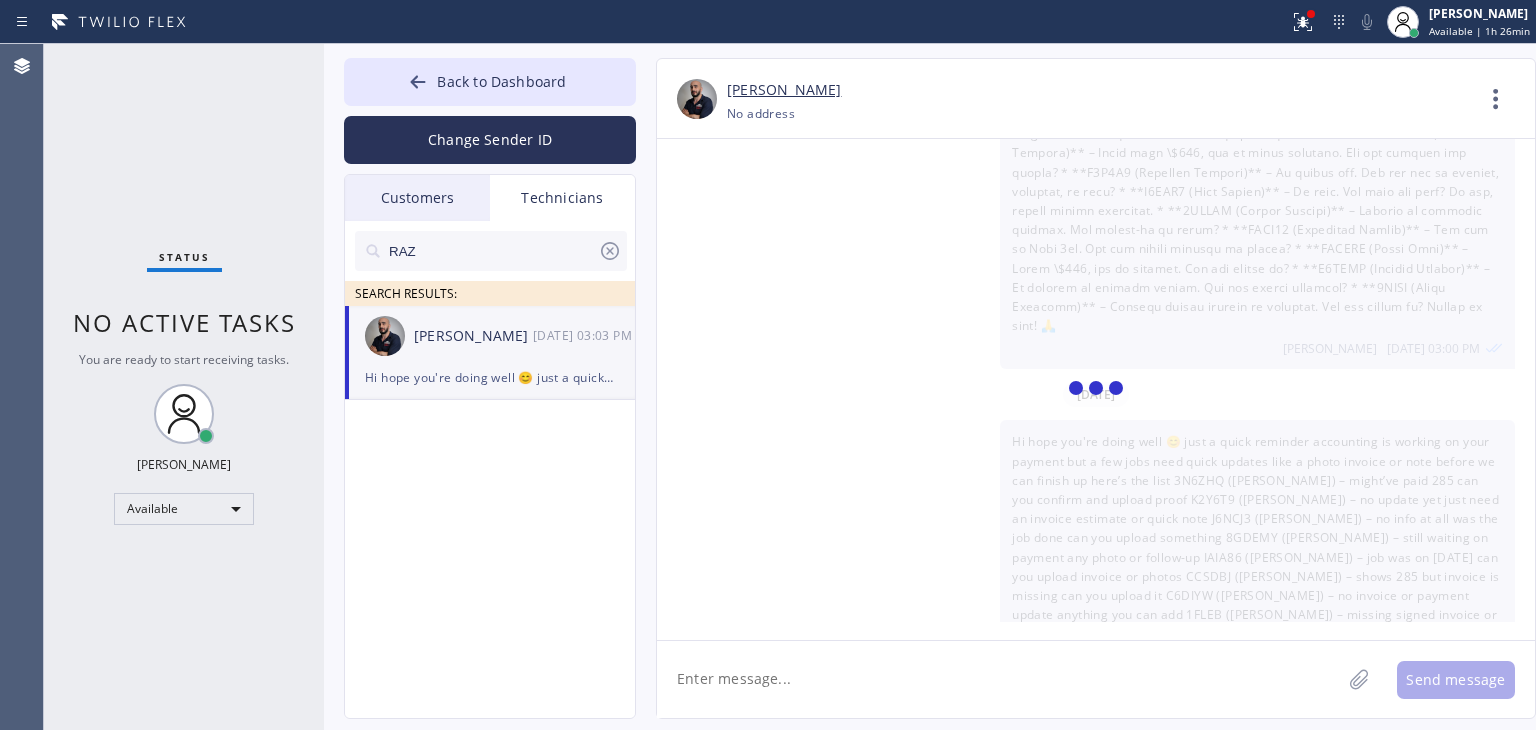scroll, scrollTop: 3620, scrollLeft: 0, axis: vertical 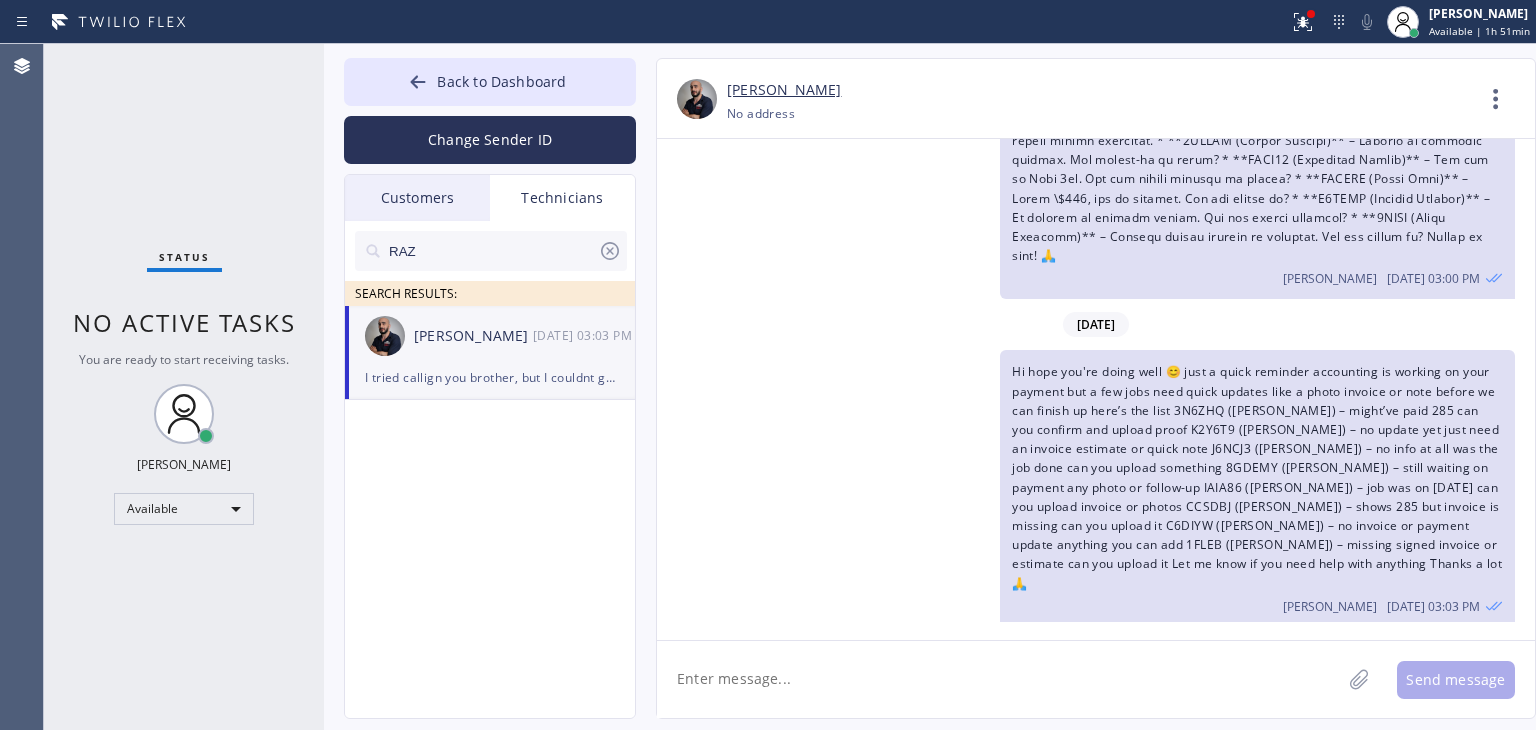 drag, startPoint x: 555, startPoint y: 284, endPoint x: 490, endPoint y: 261, distance: 68.94926 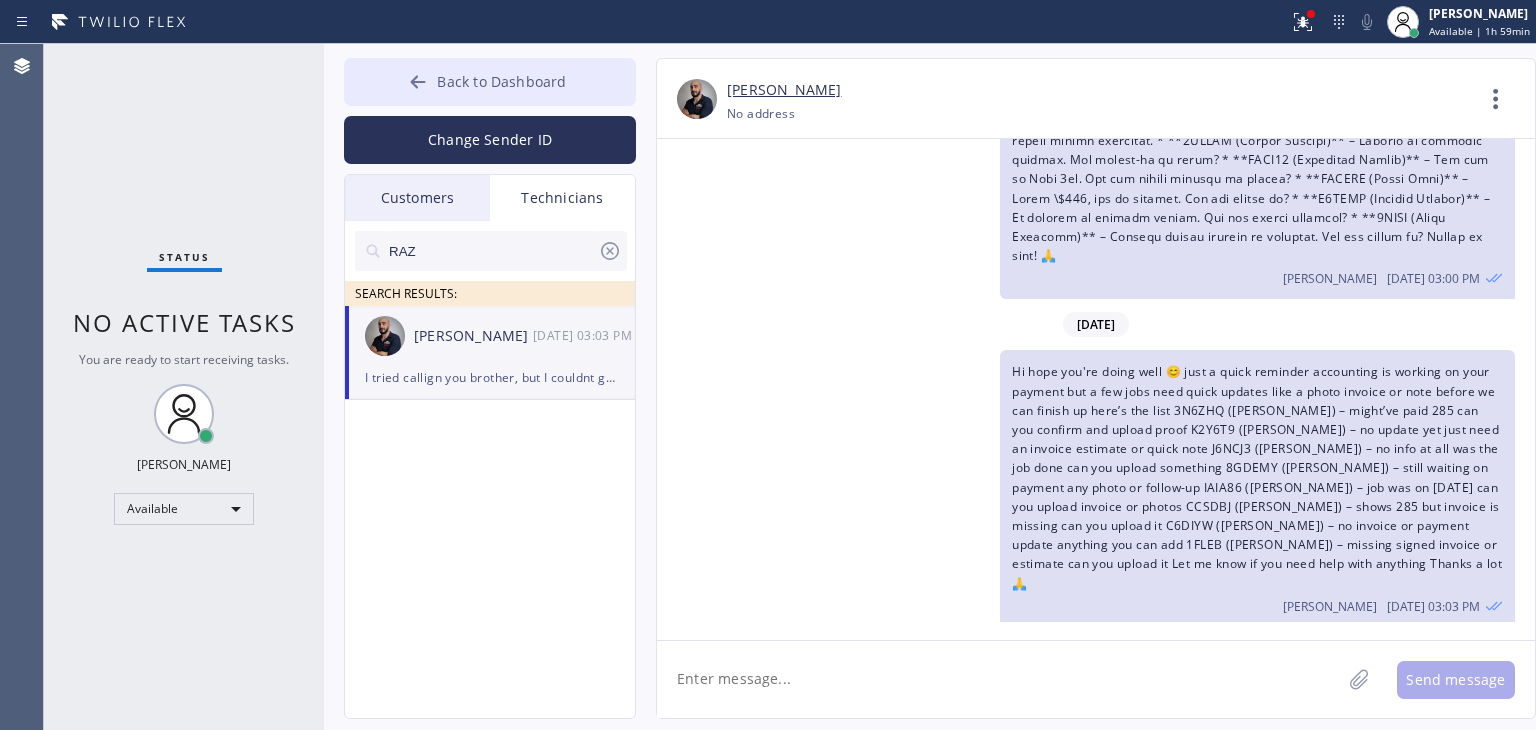 click on "Back to Dashboard" at bounding box center (501, 81) 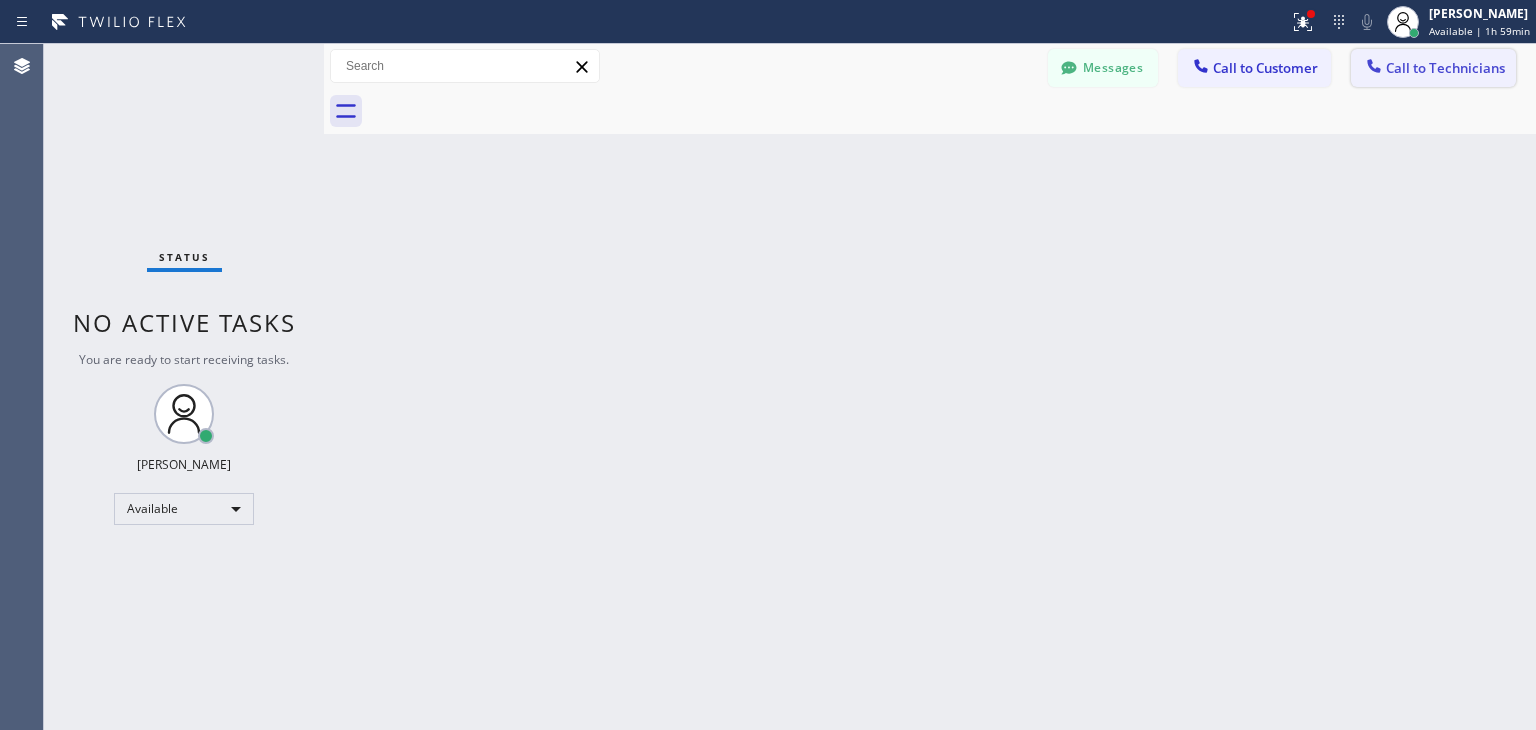 click on "Call to Technicians" at bounding box center [1445, 68] 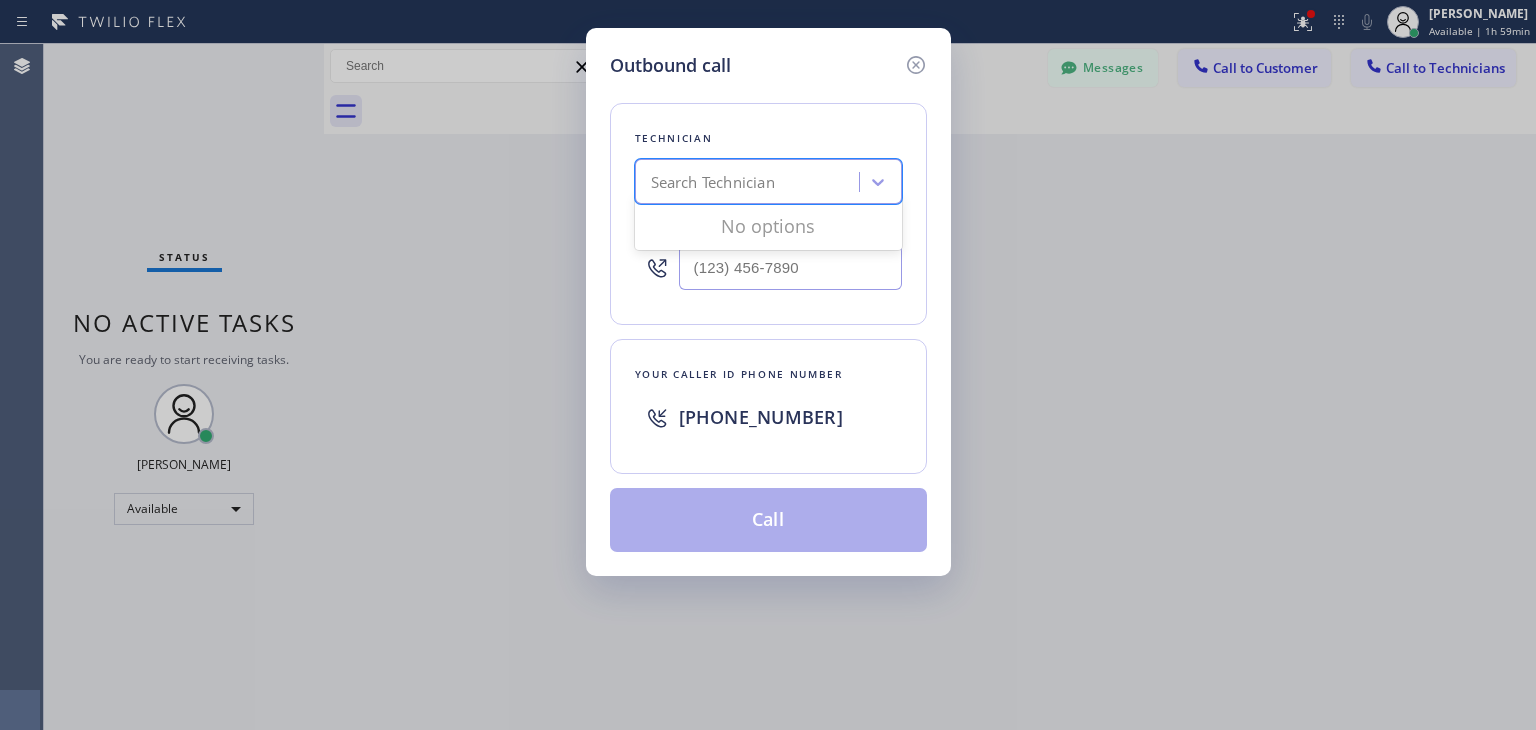click on "Search Technician" at bounding box center (713, 182) 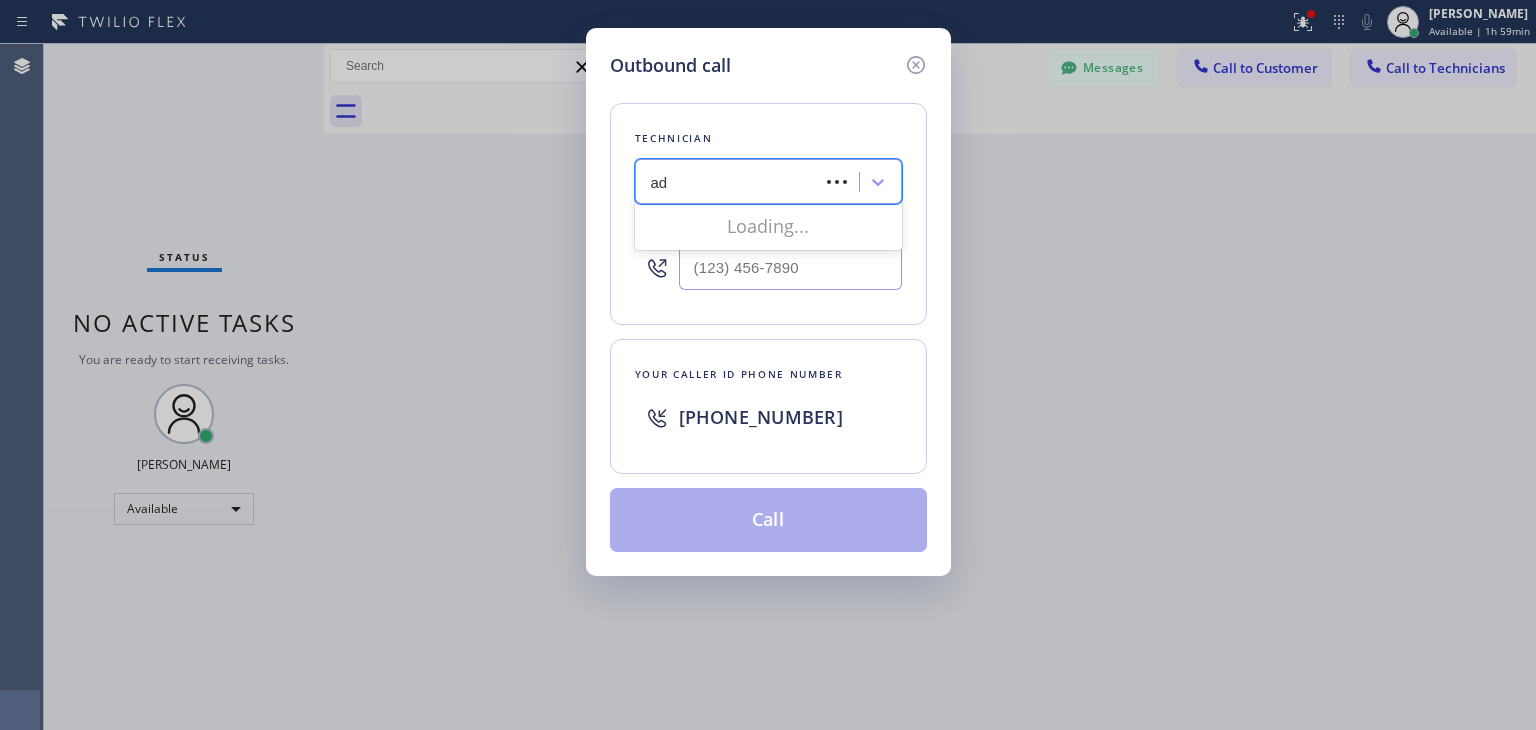type on "a" 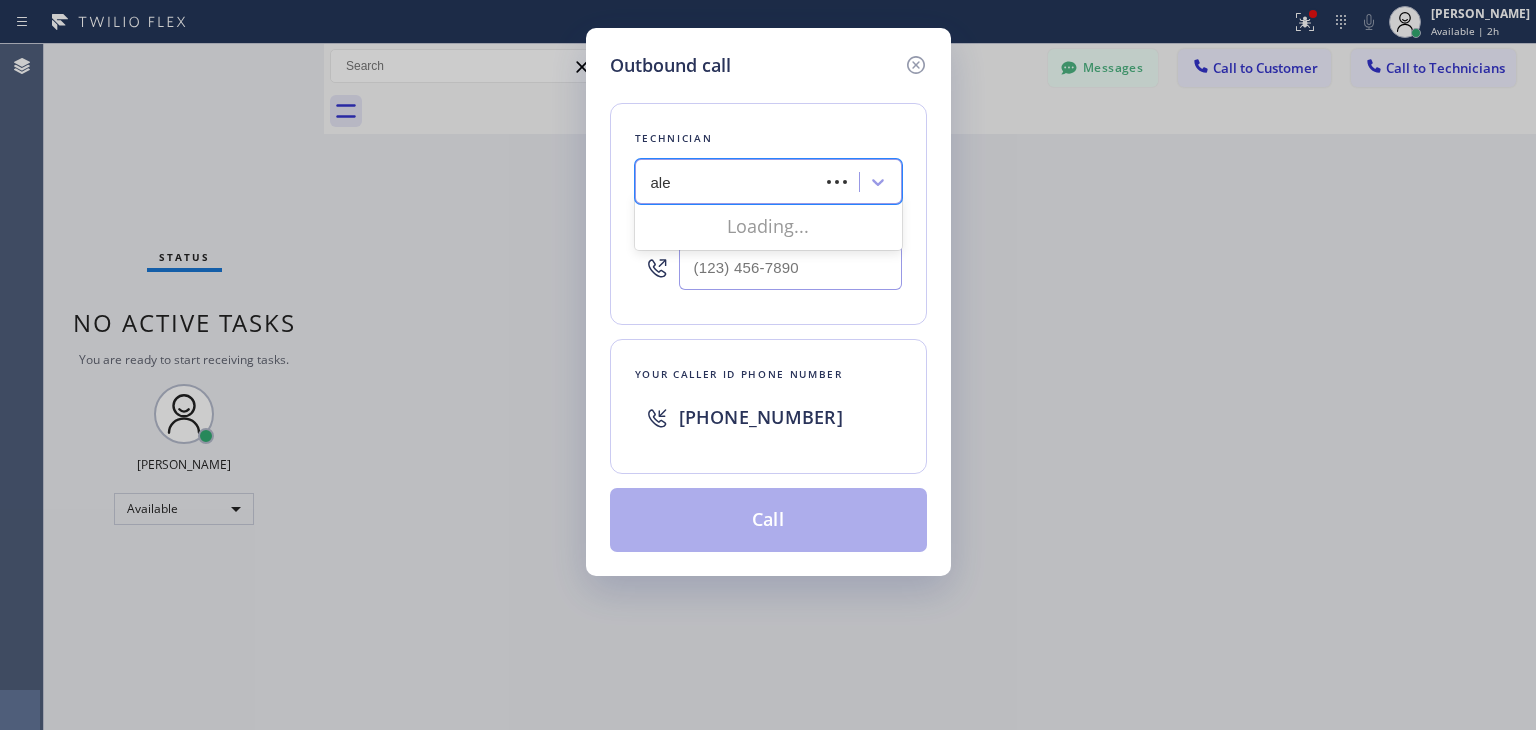type on "[PERSON_NAME]" 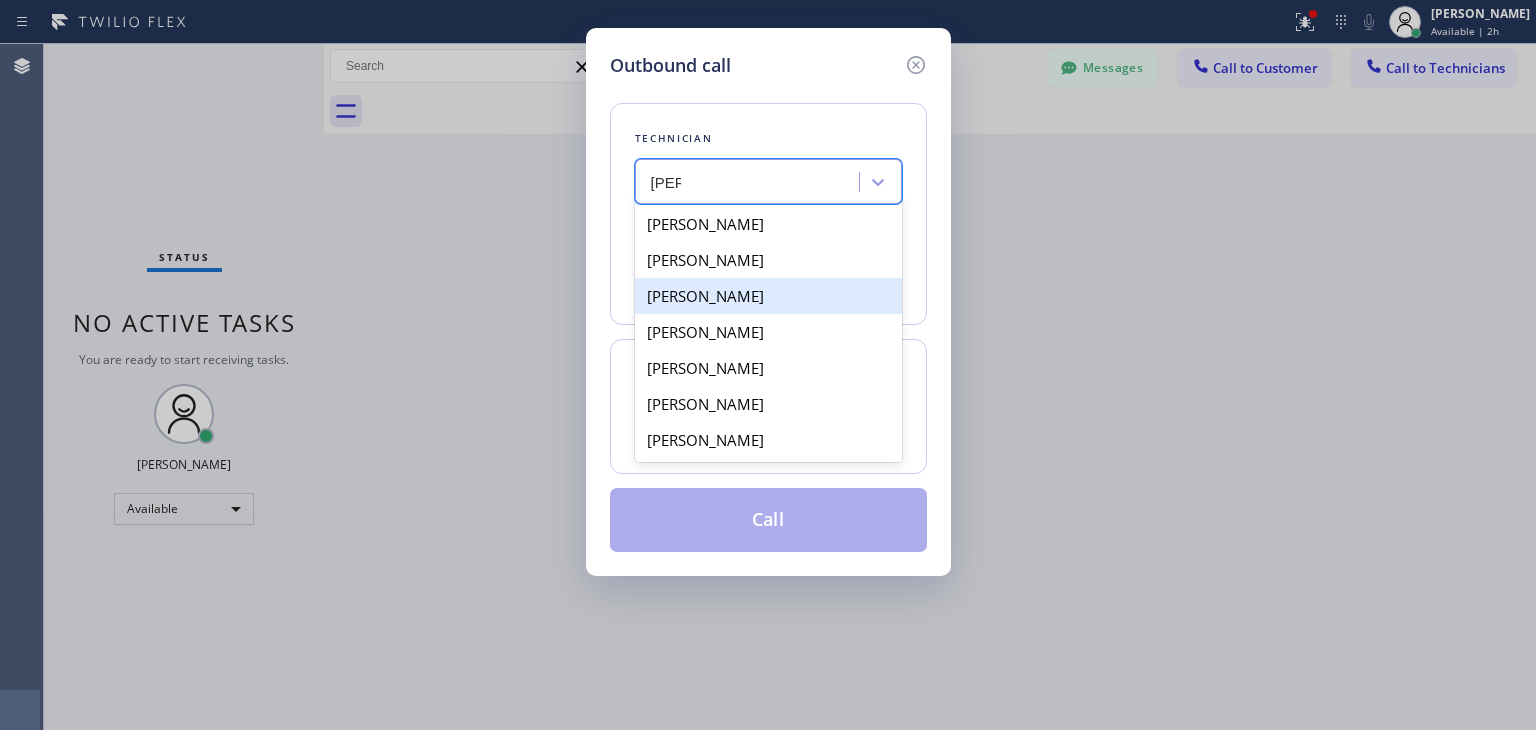 click on "[PERSON_NAME]" at bounding box center (768, 296) 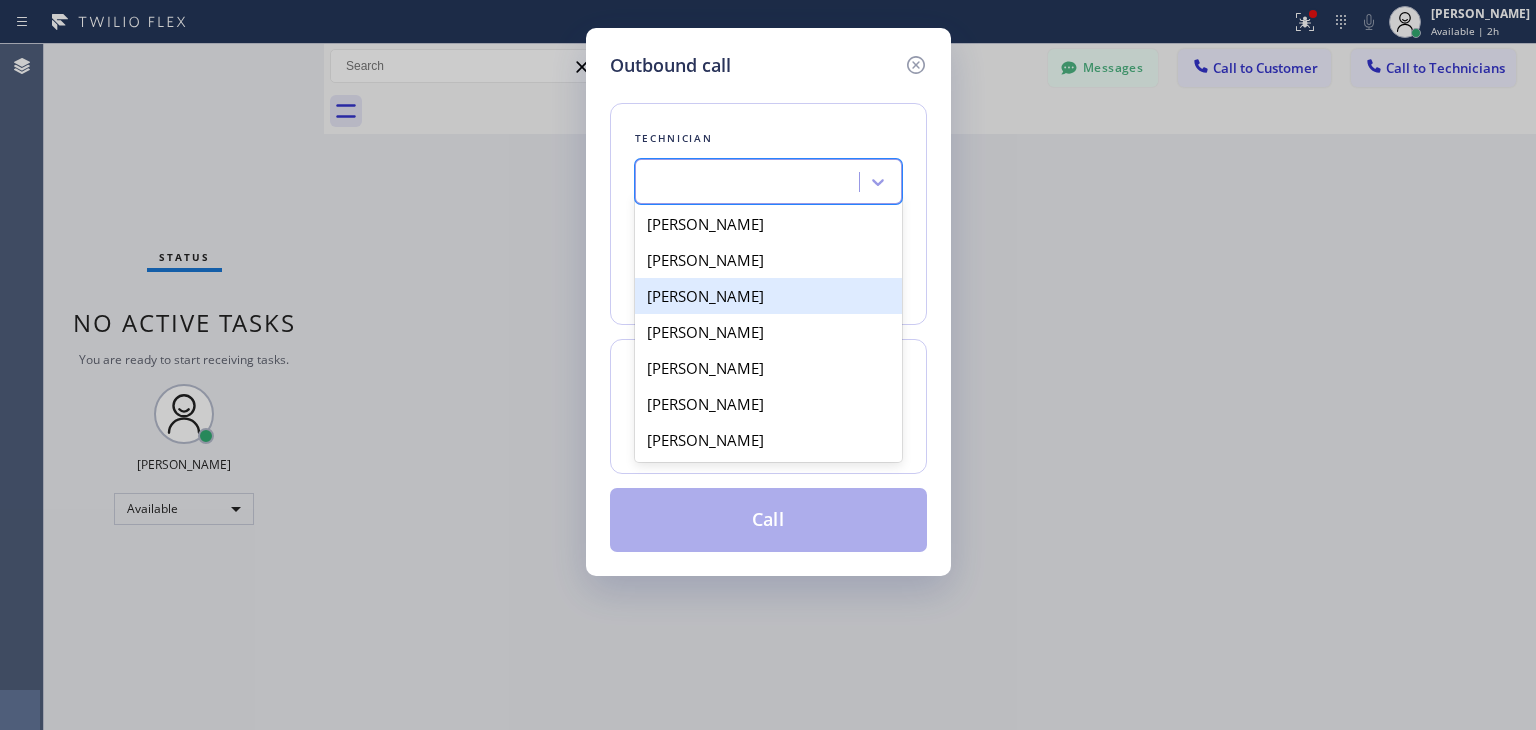 type on "[PHONE_NUMBER]" 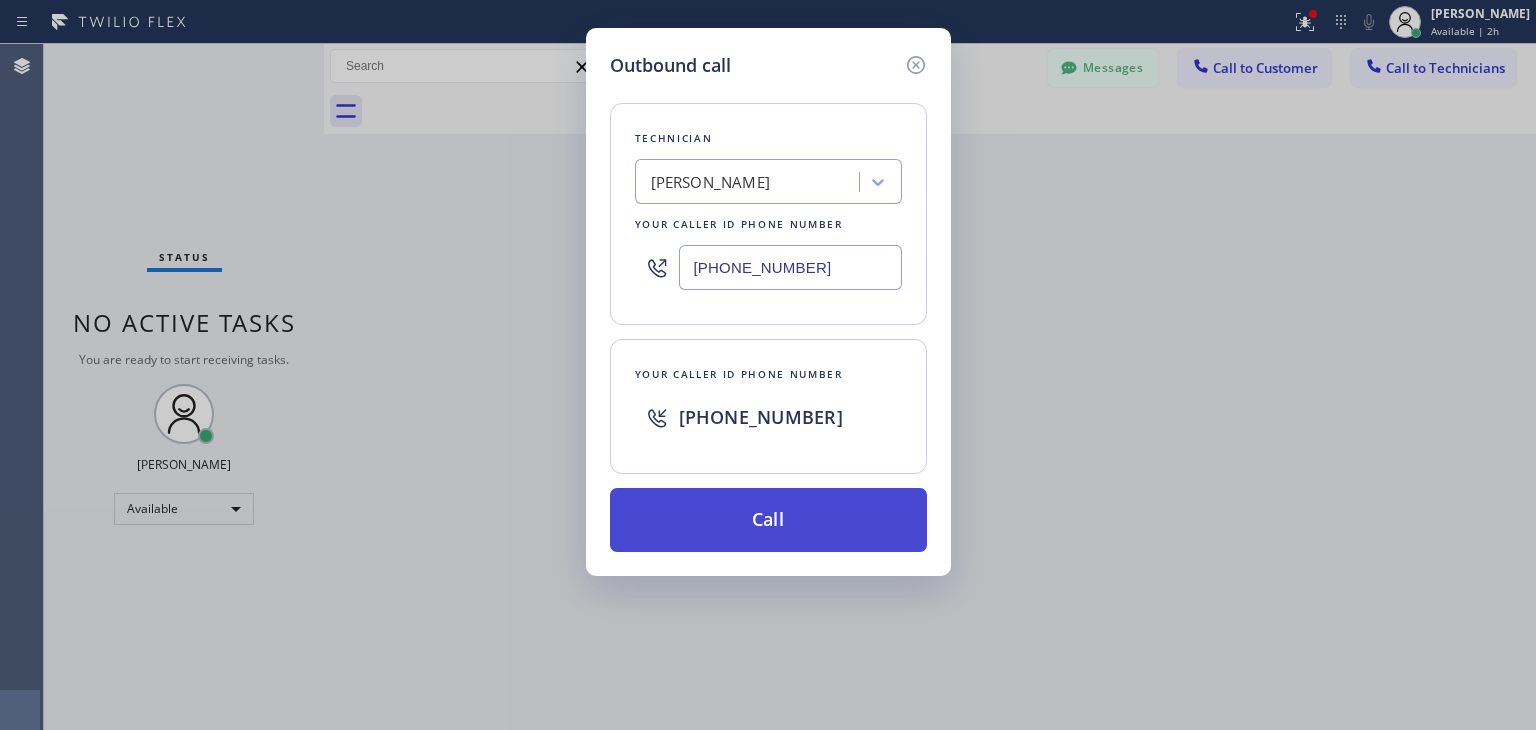 click on "Call" at bounding box center (768, 520) 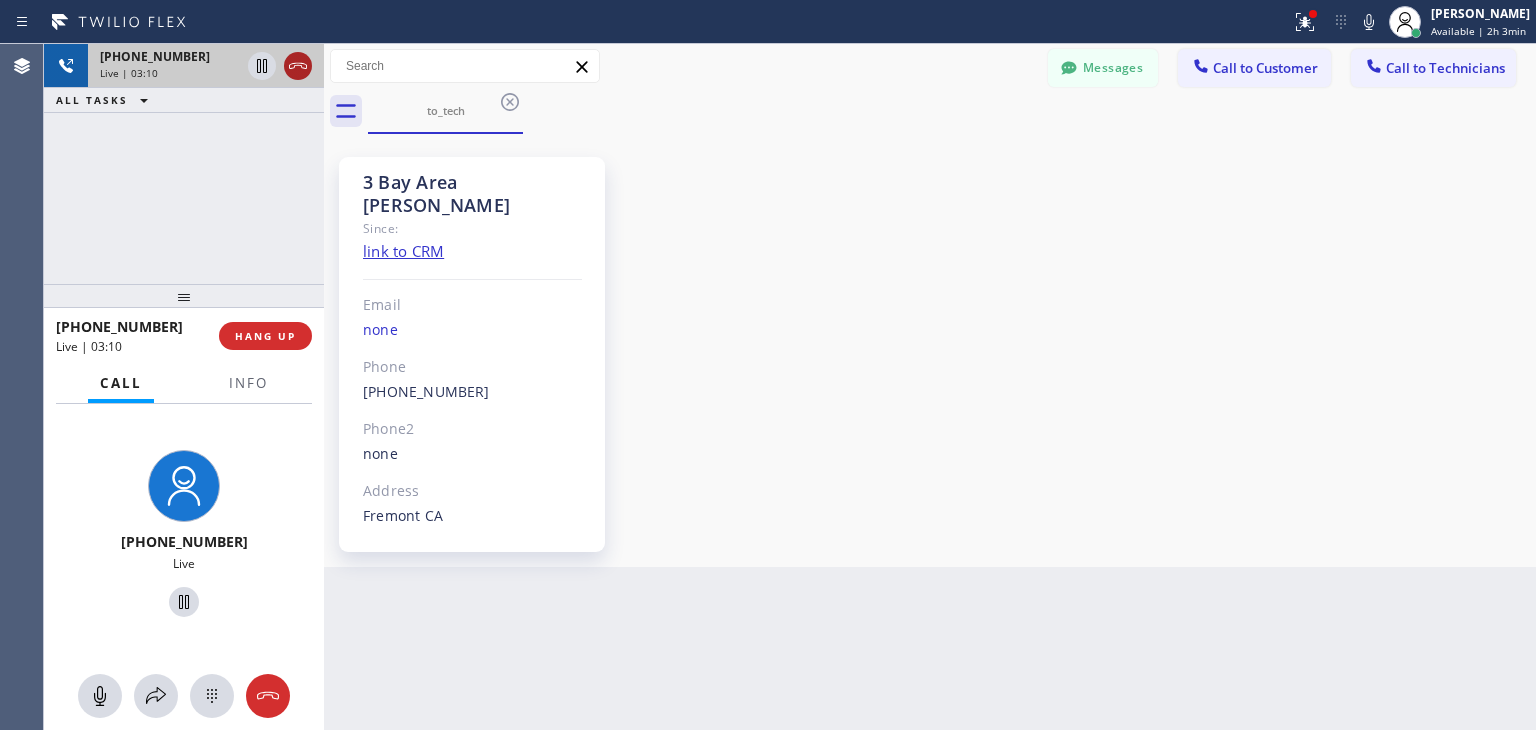 click at bounding box center [298, 66] 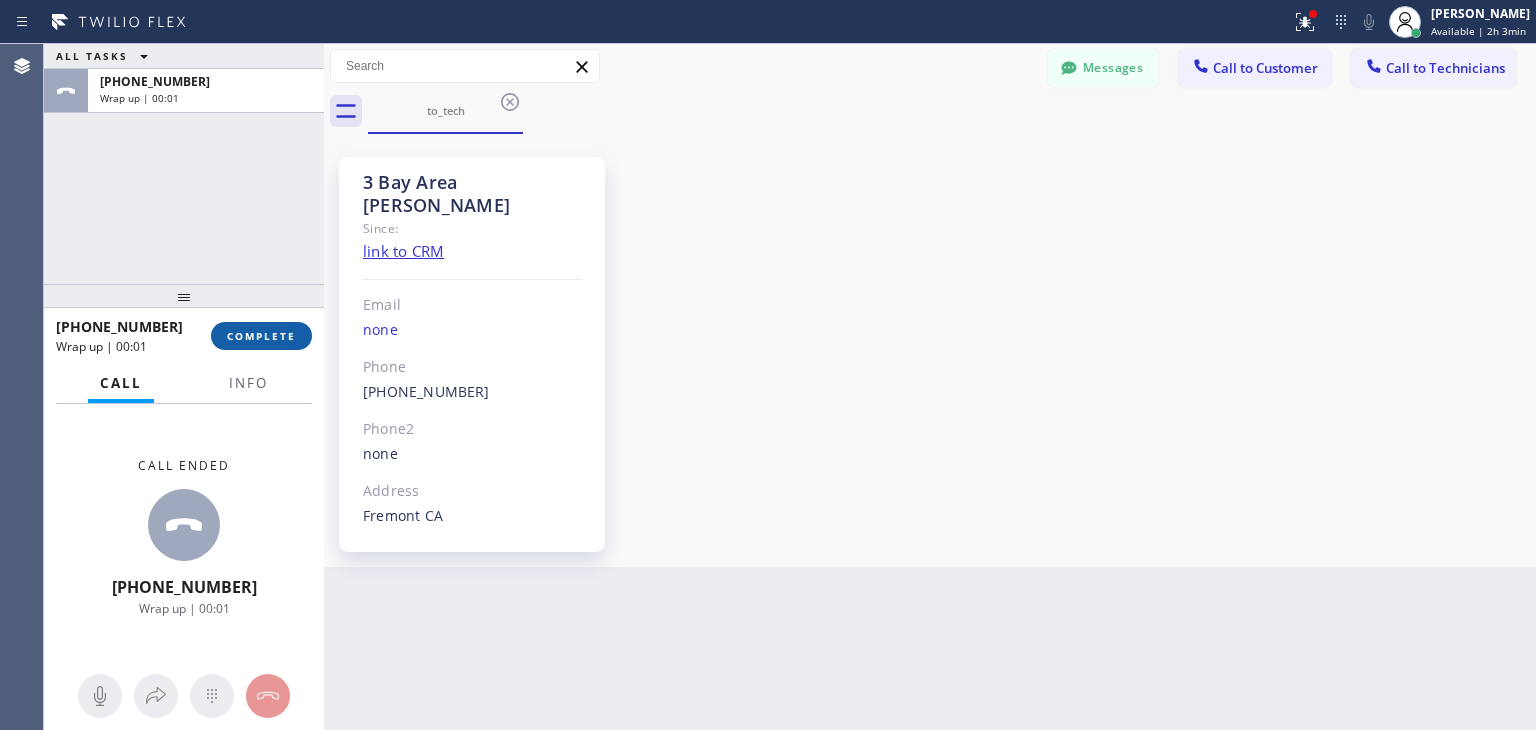 type 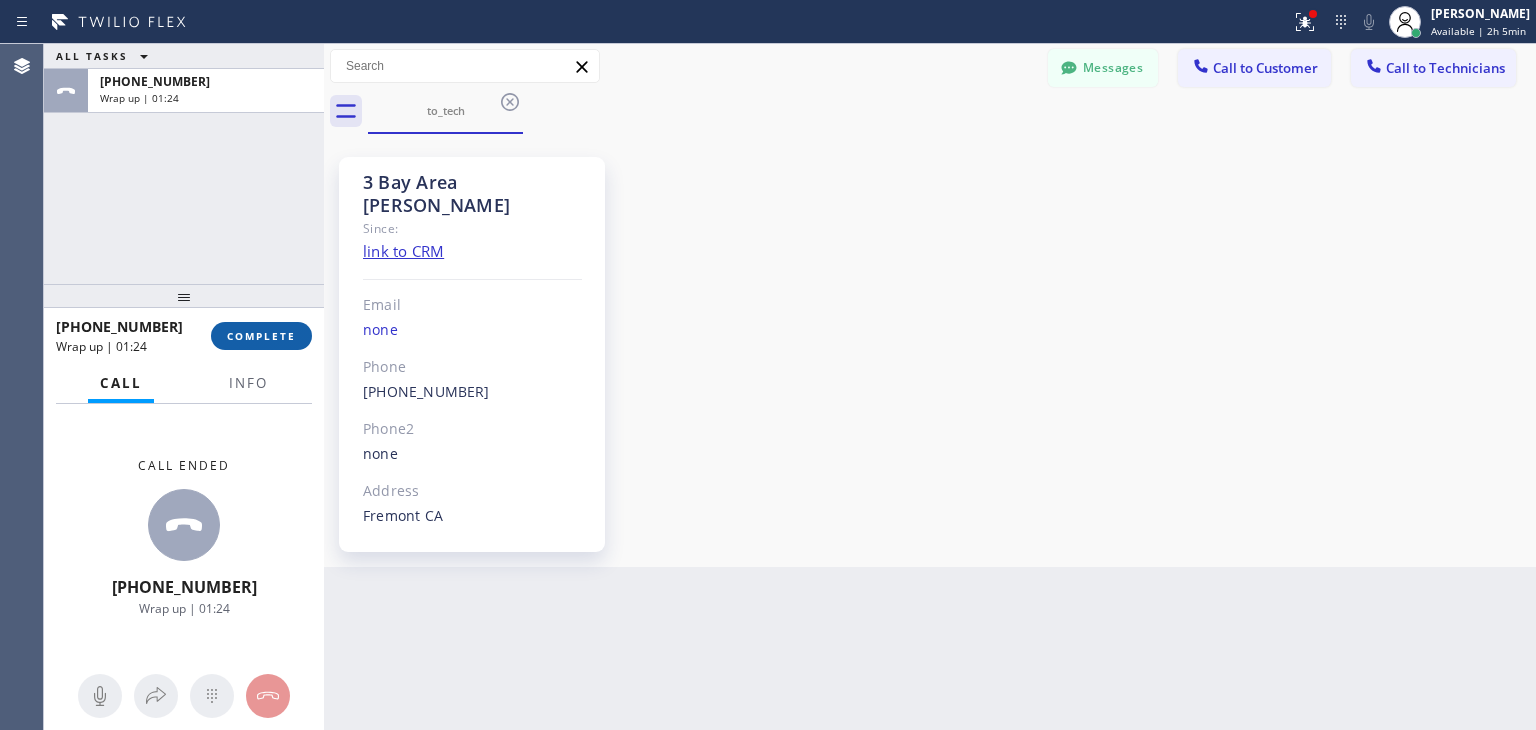 click on "COMPLETE" at bounding box center [261, 336] 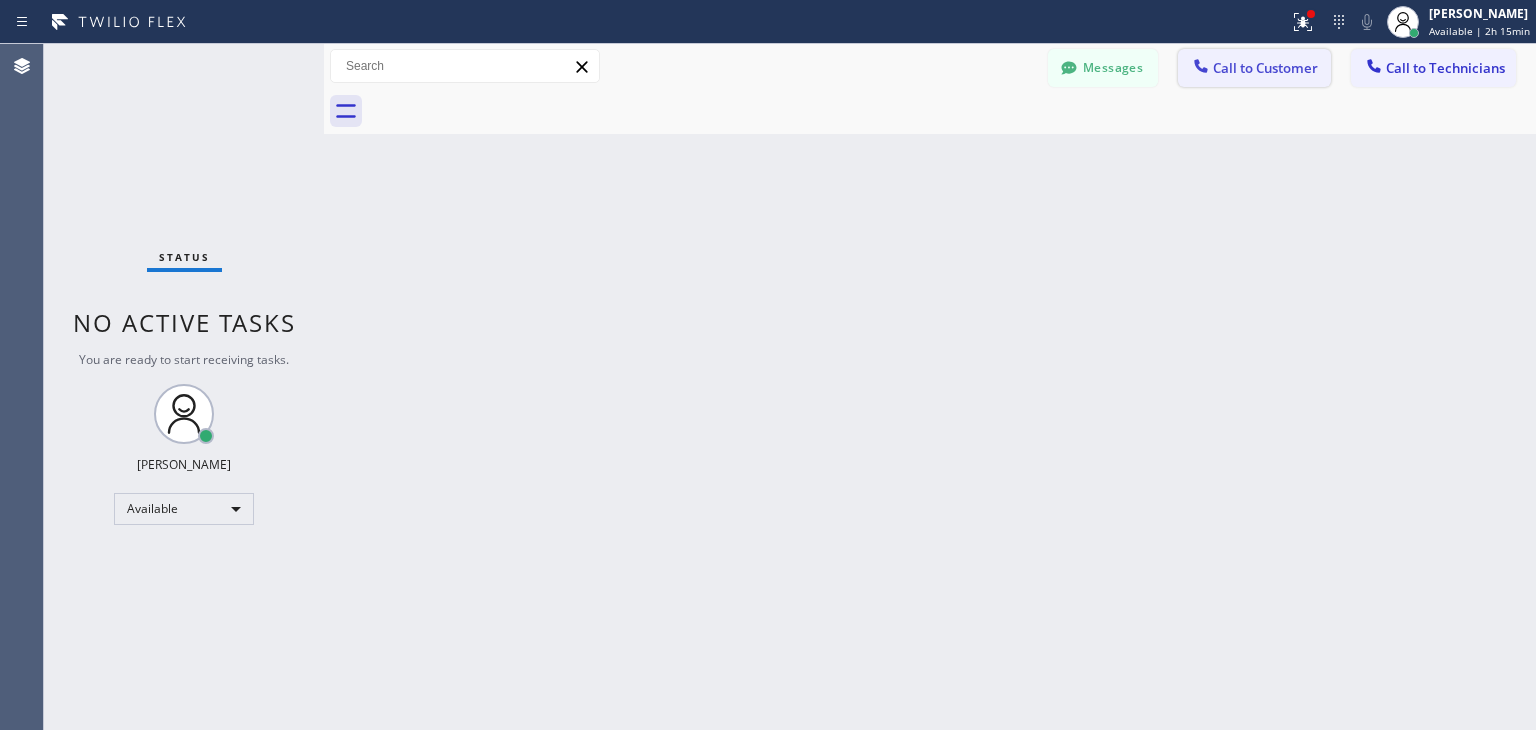 click on "Call to Customer" at bounding box center (1265, 68) 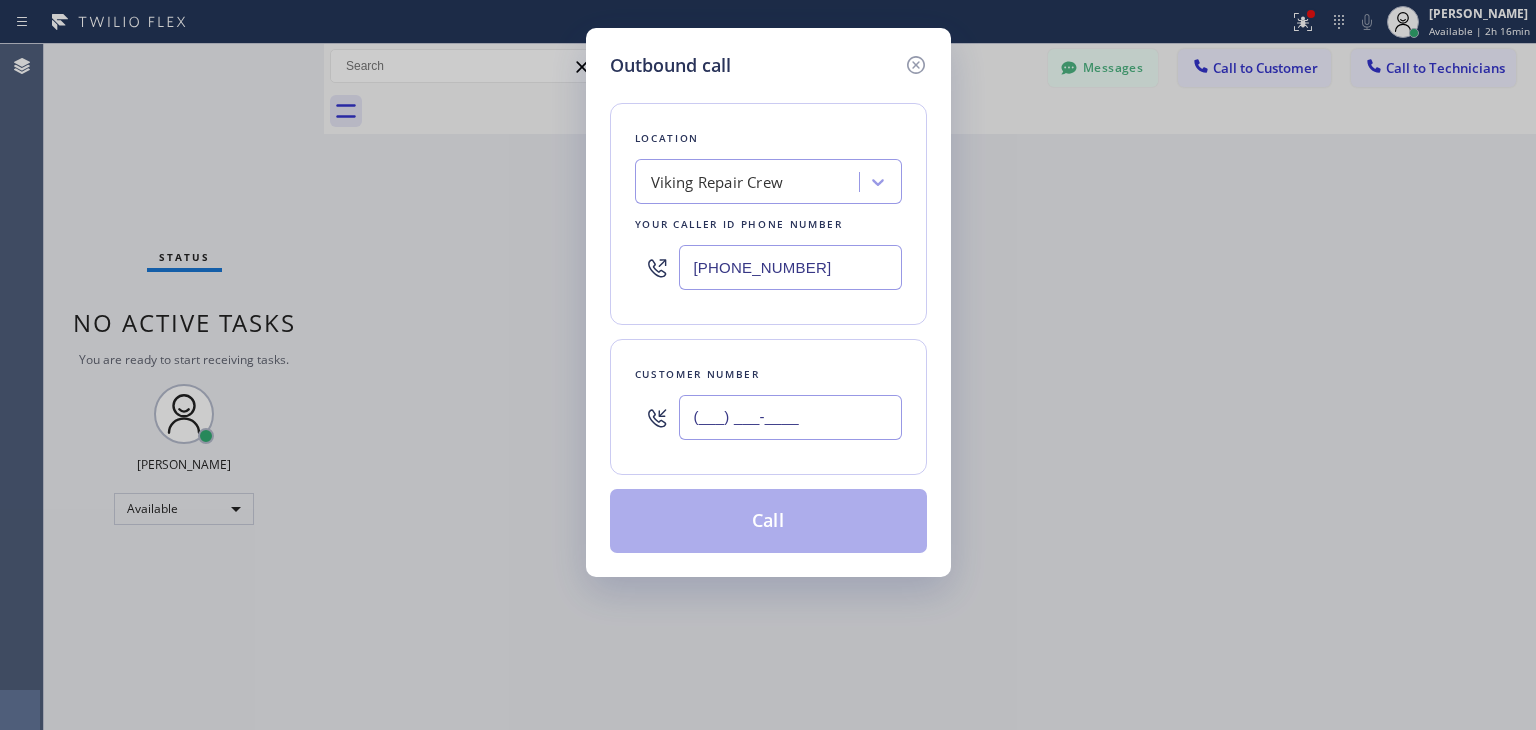 click on "(___) ___-____" at bounding box center [790, 417] 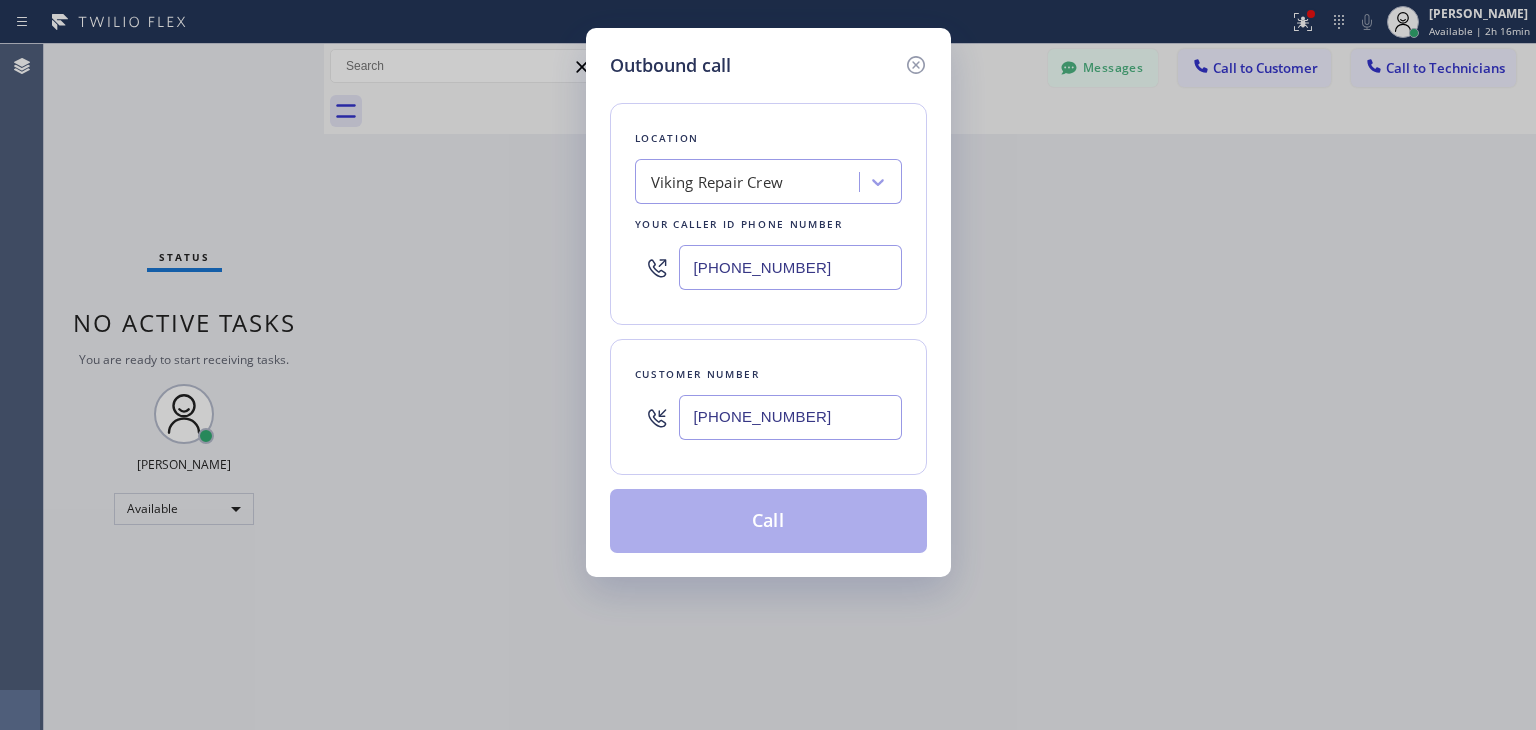 type on "[PHONE_NUMBER]" 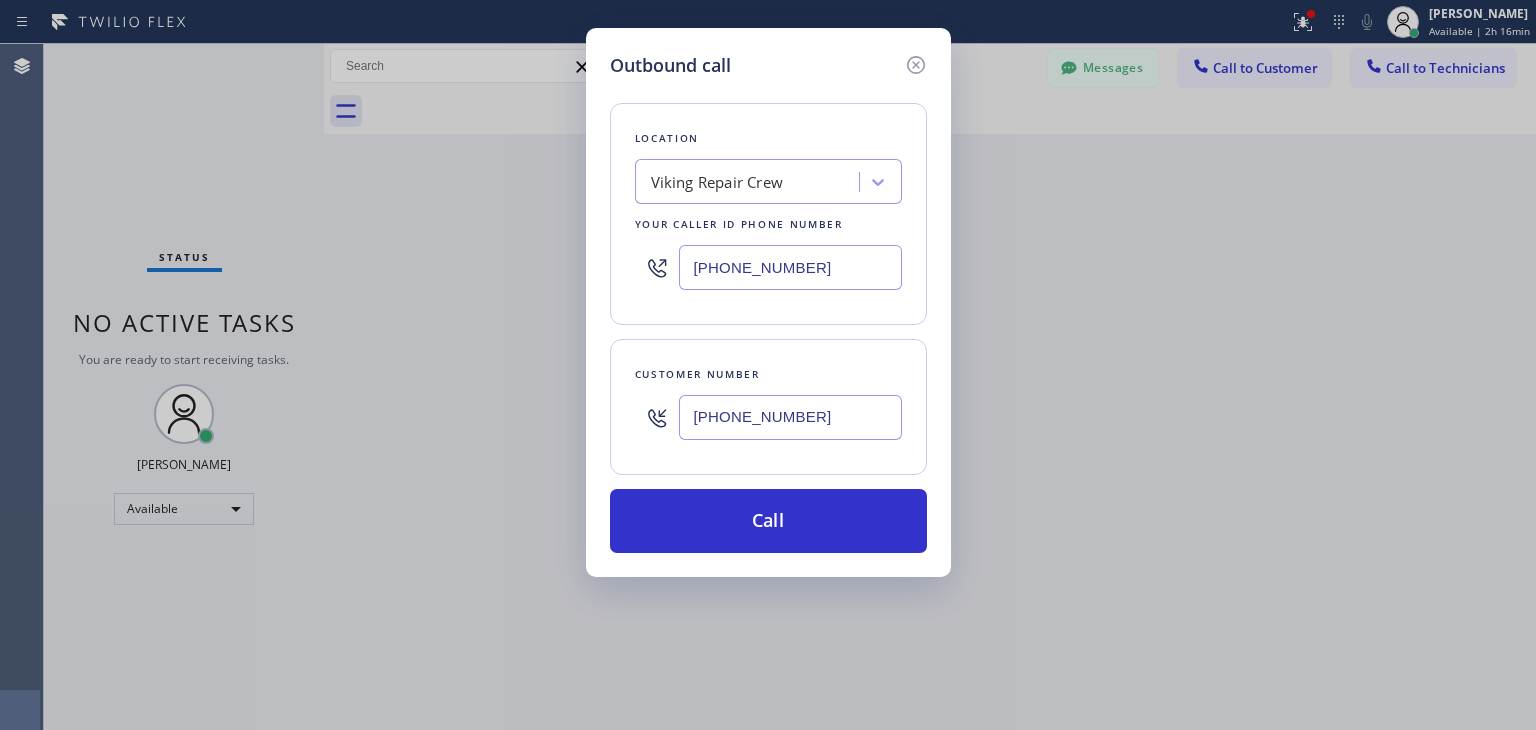 click on "Viking Repair Crew" at bounding box center (750, 182) 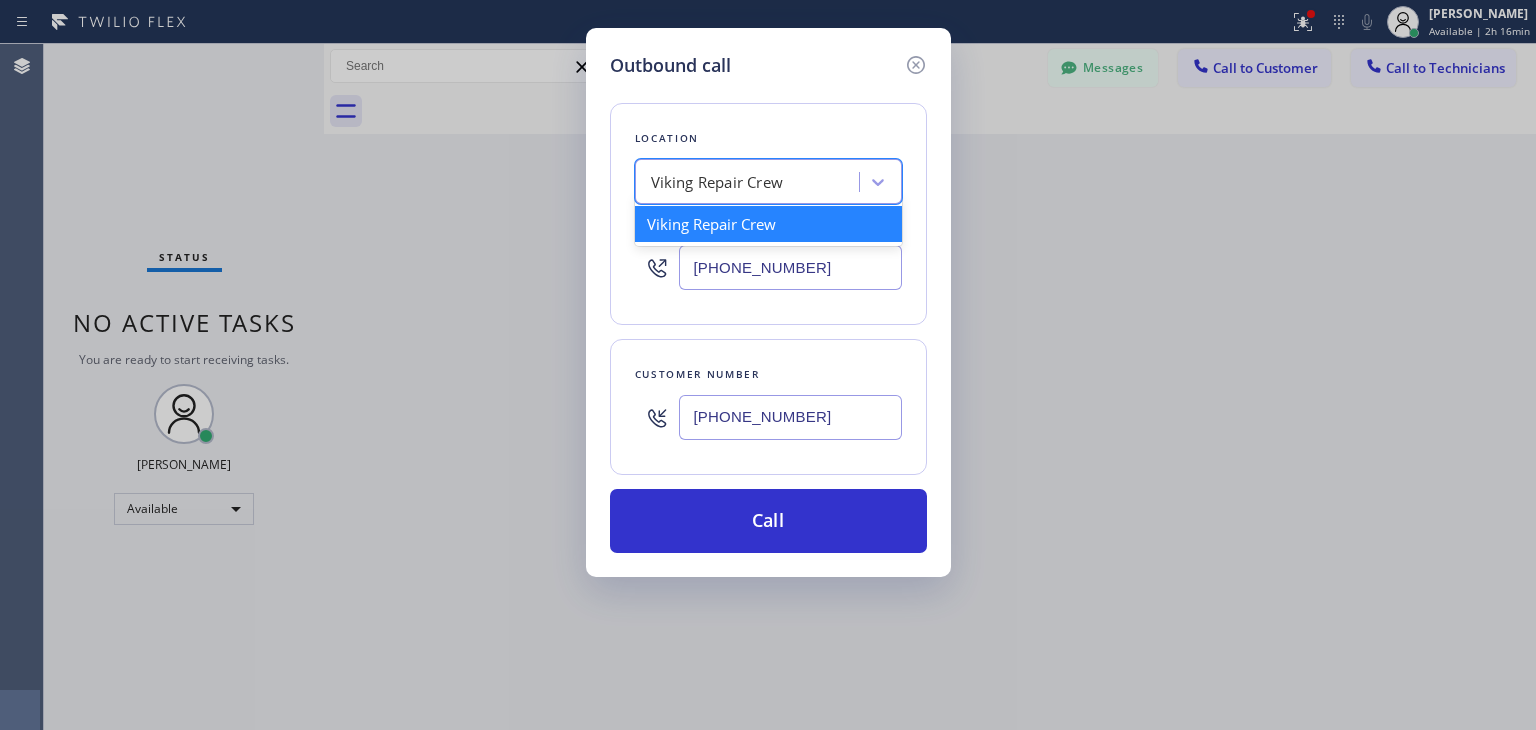 paste on "Hayward Viking Stove Repair" 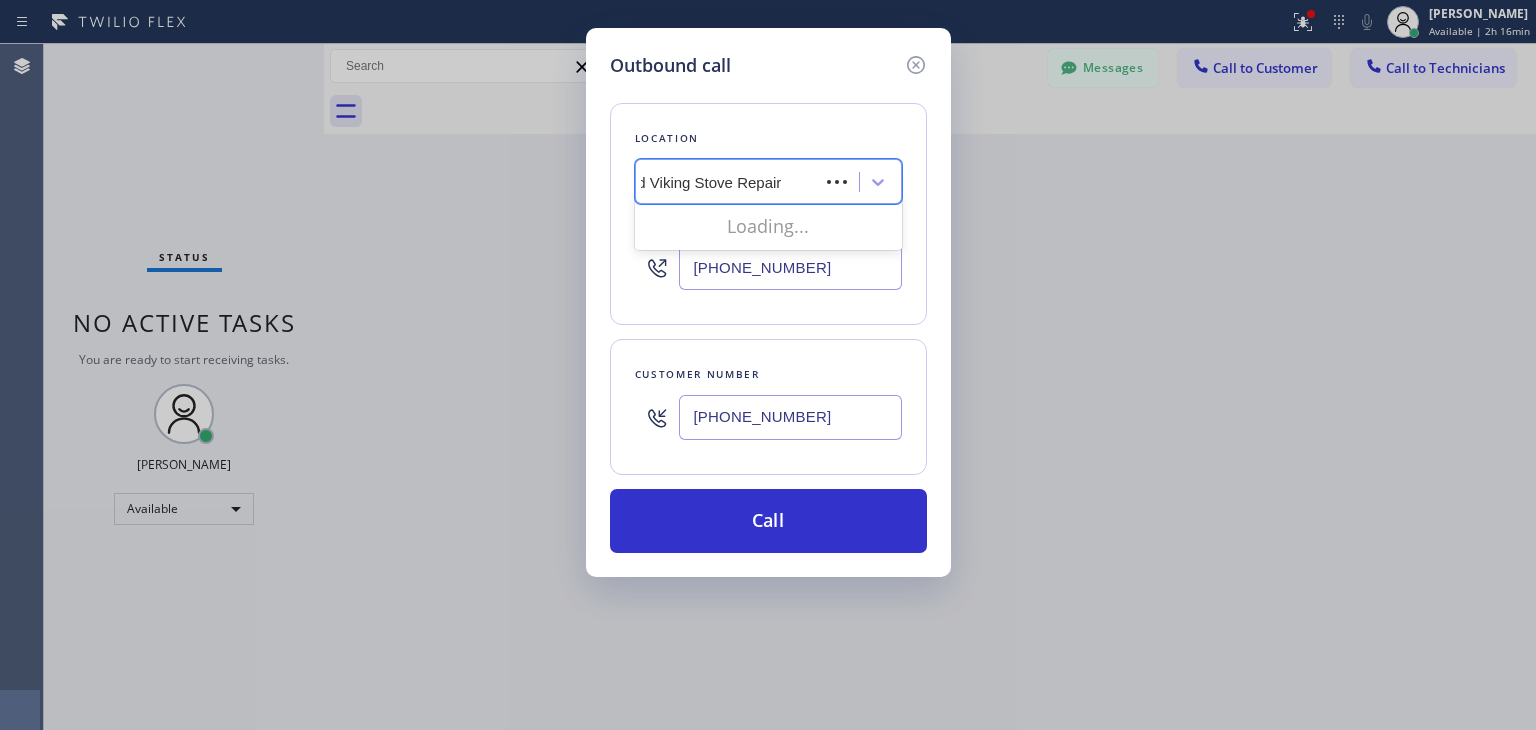 scroll, scrollTop: 0, scrollLeft: 35, axis: horizontal 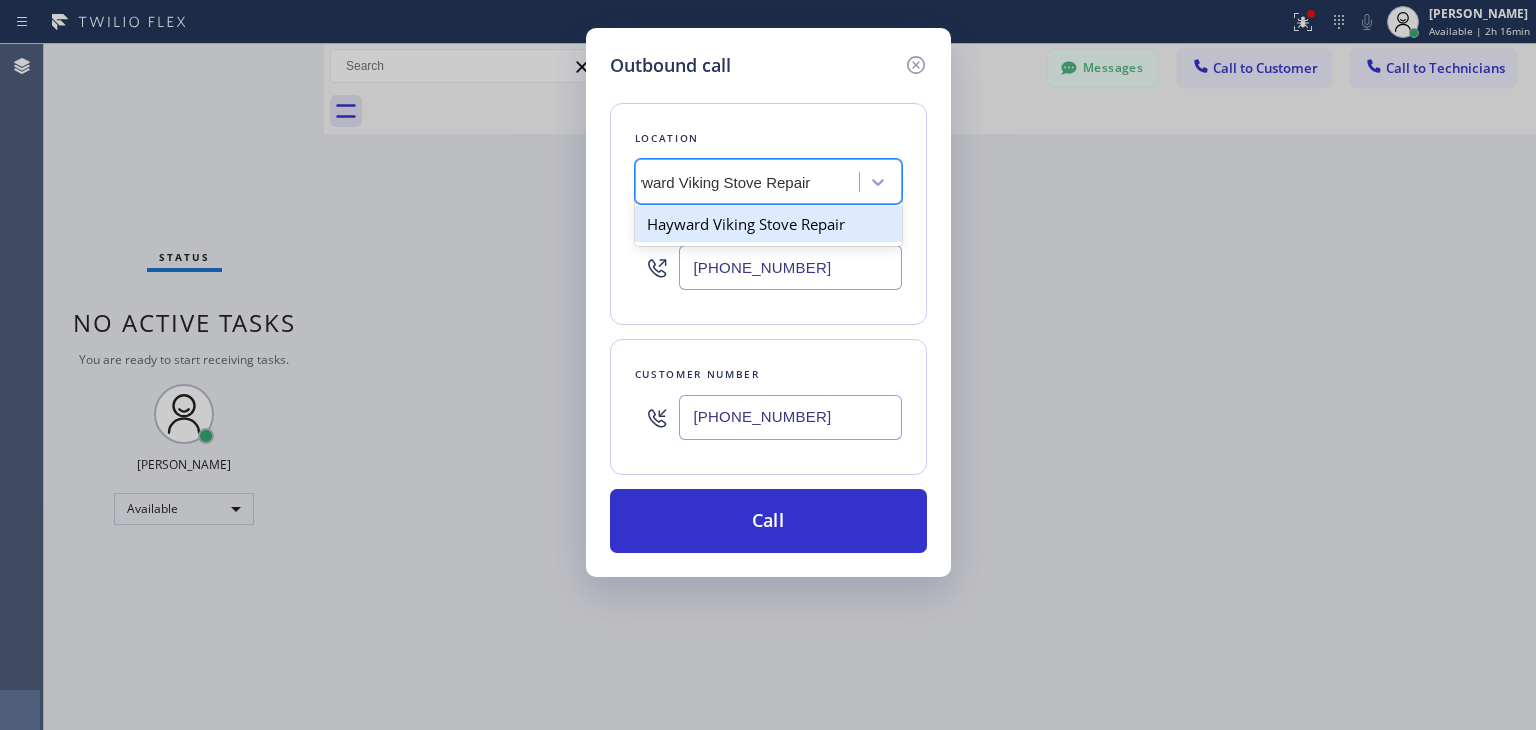 click on "Hayward Viking Stove Repair" at bounding box center (768, 224) 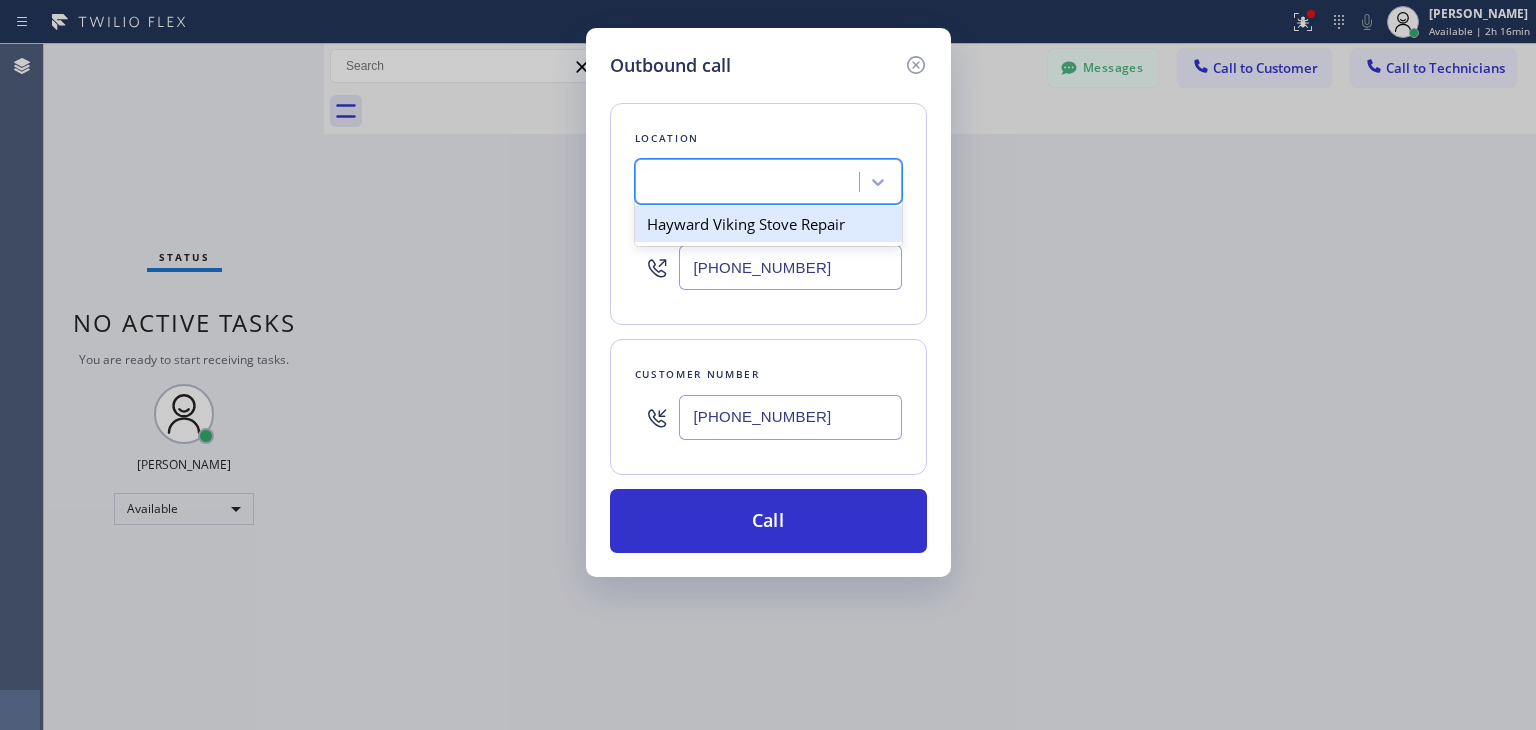 type on "[PHONE_NUMBER]" 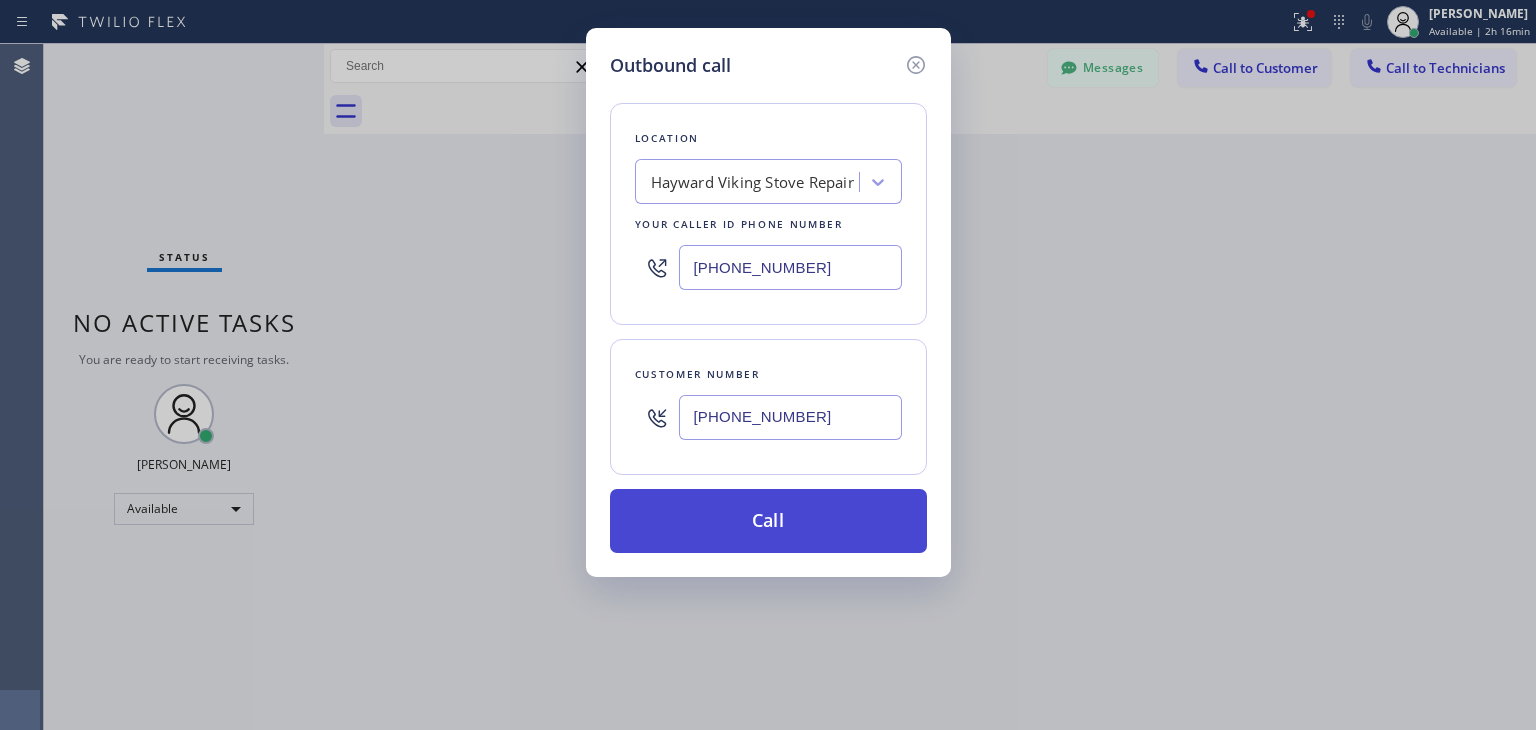 click on "Call" at bounding box center [768, 521] 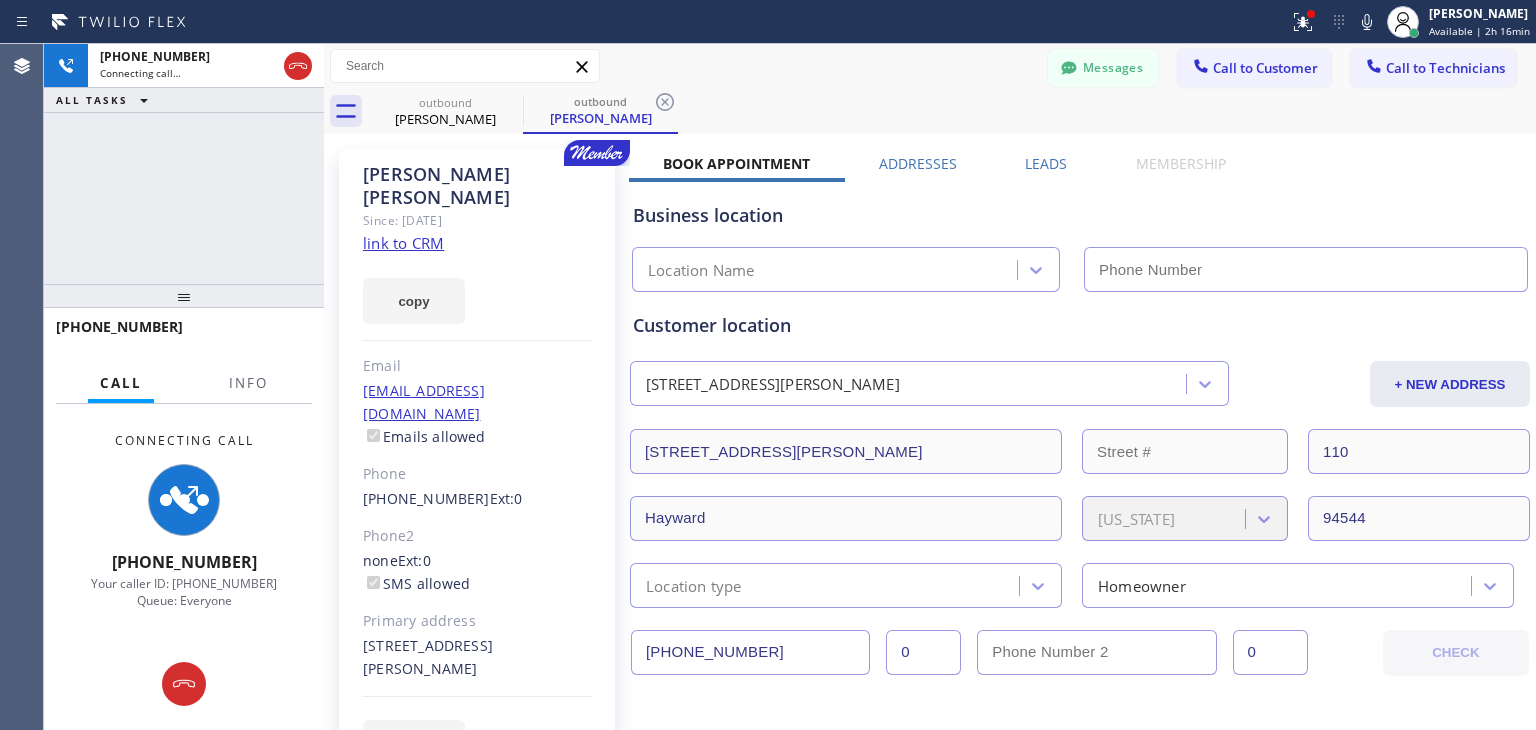 type on "[PHONE_NUMBER]" 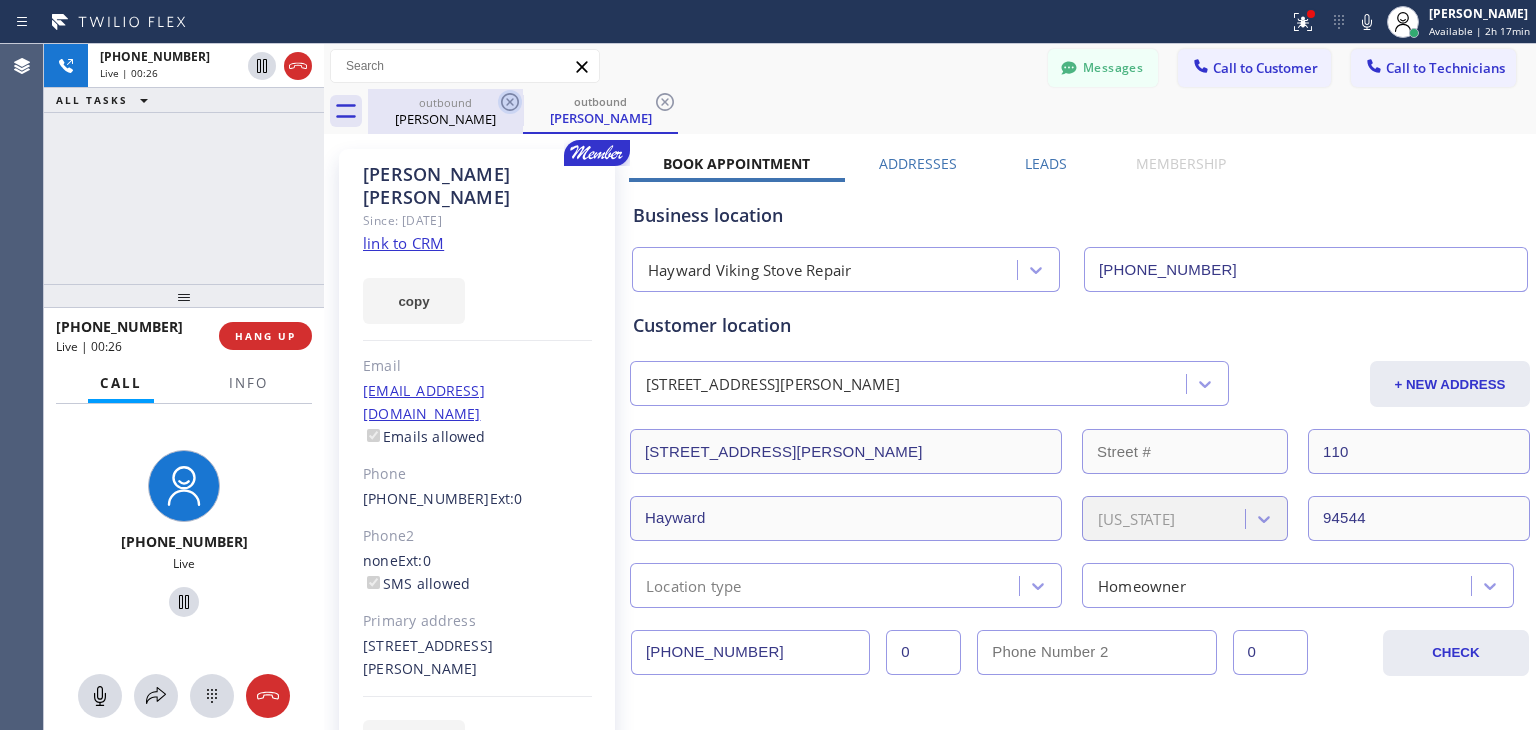 click 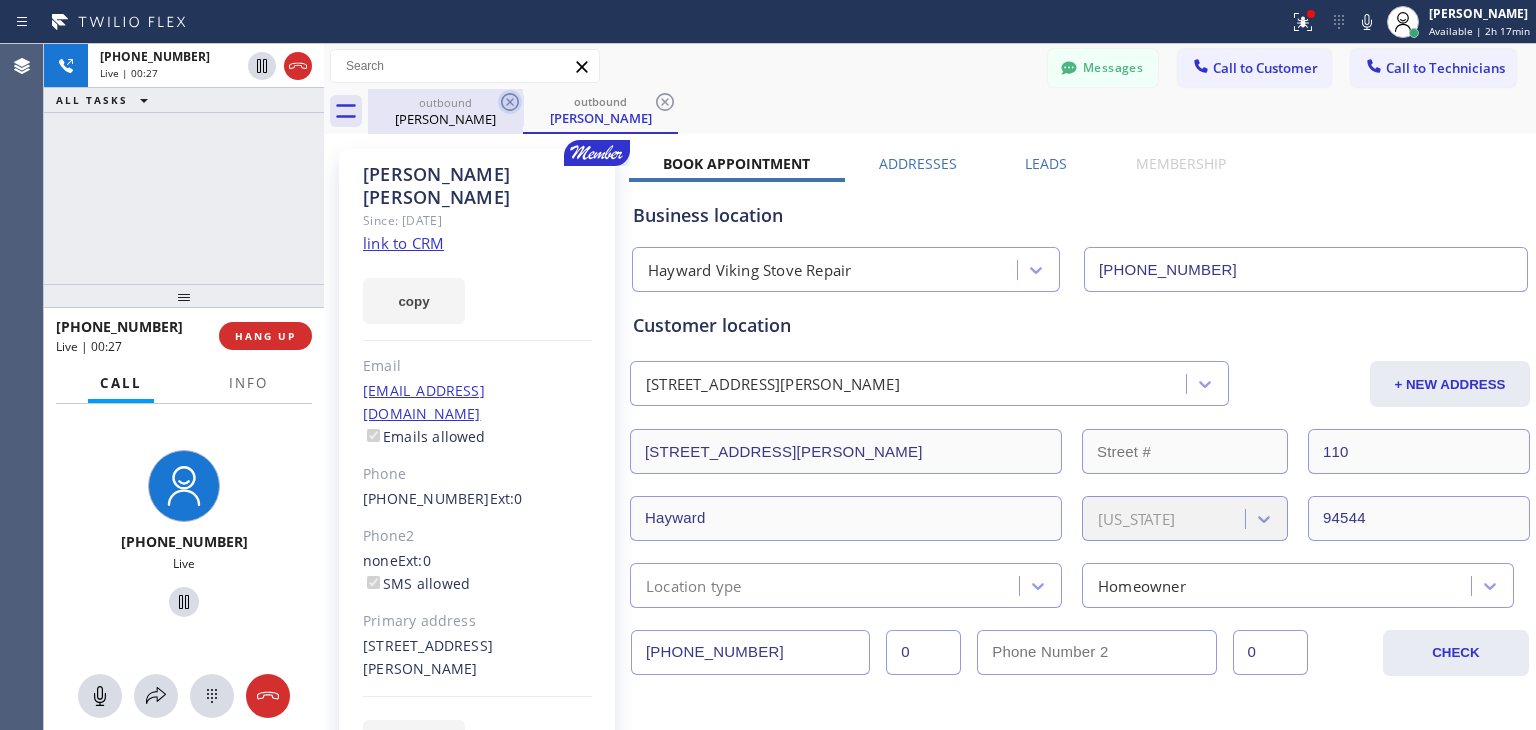 click 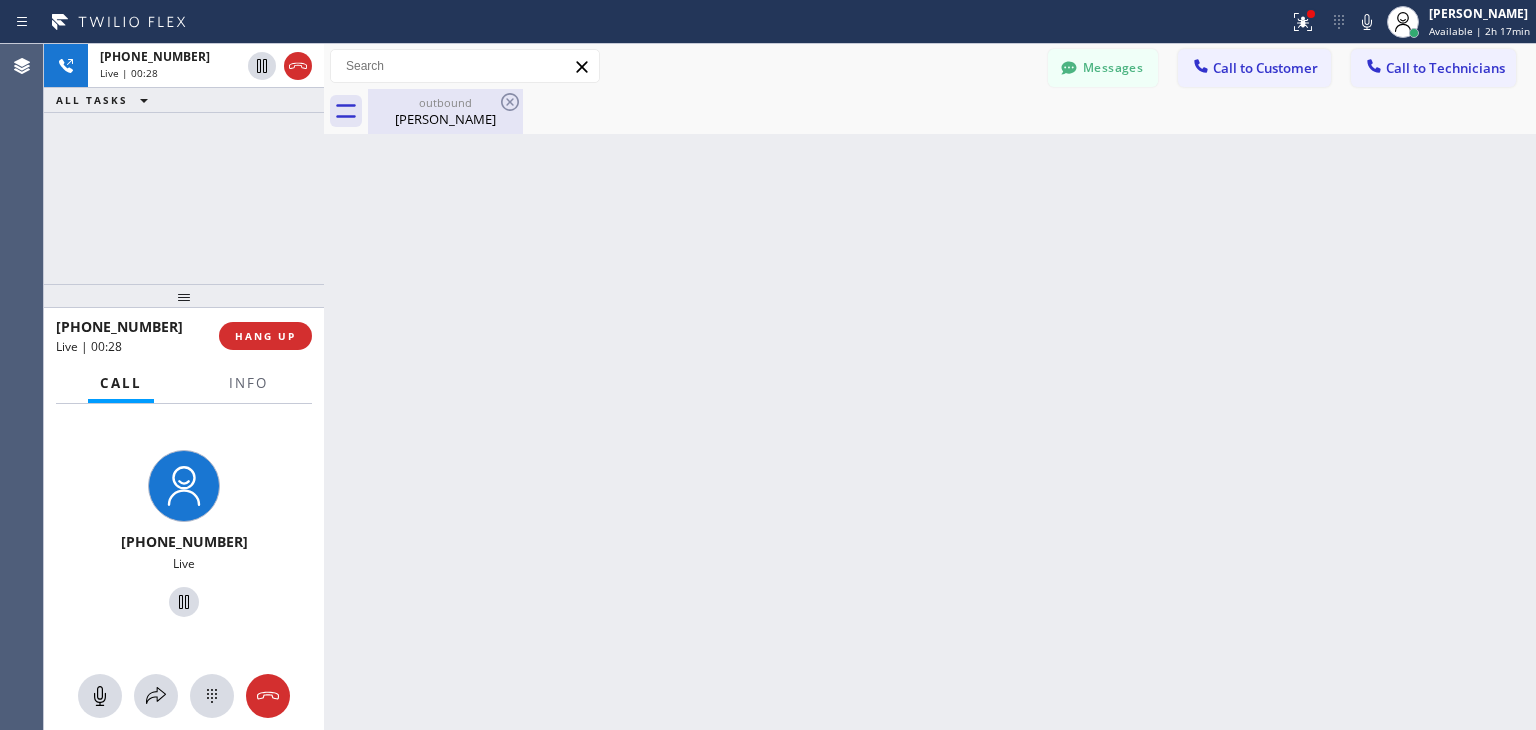 click on "[PERSON_NAME]" at bounding box center (445, 119) 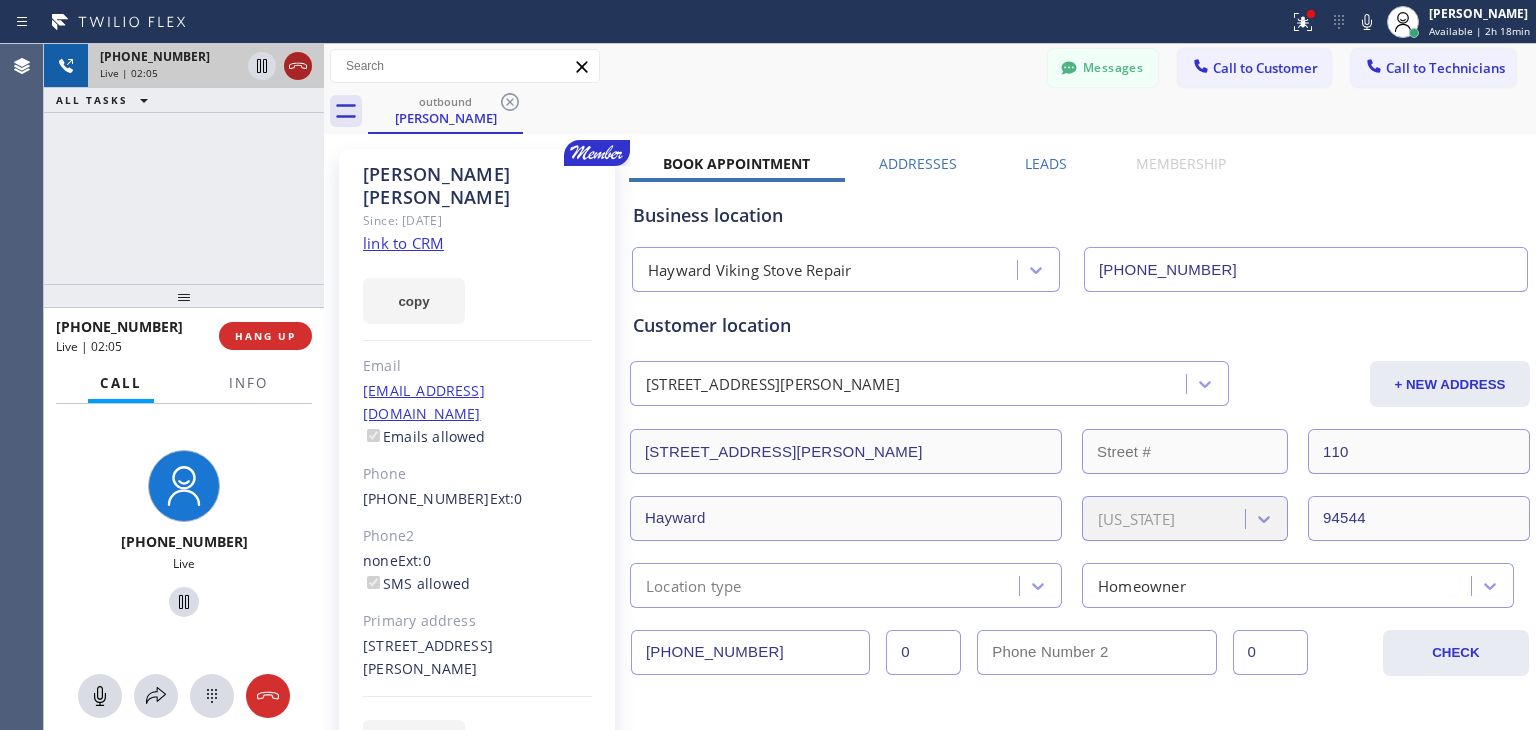 click 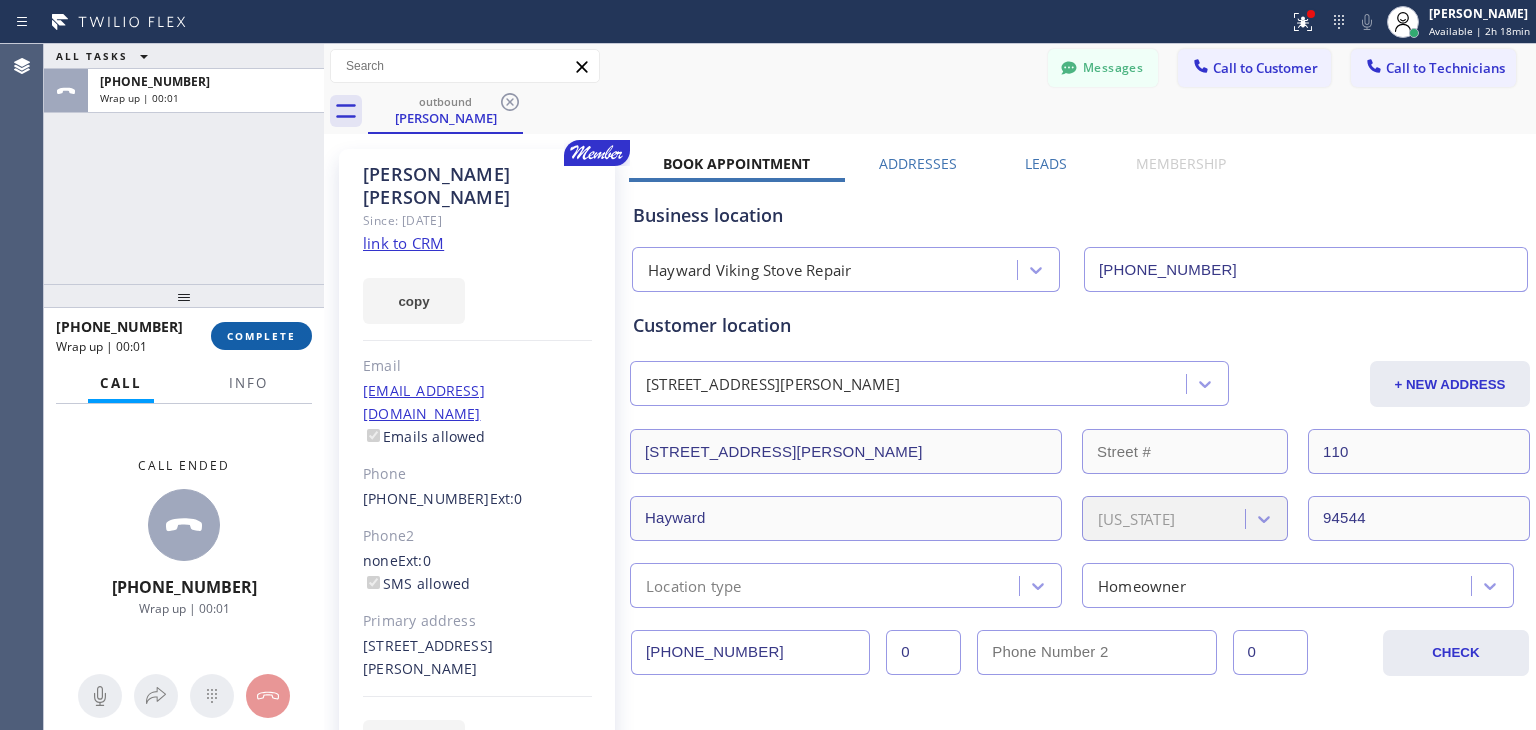 click on "COMPLETE" at bounding box center [261, 336] 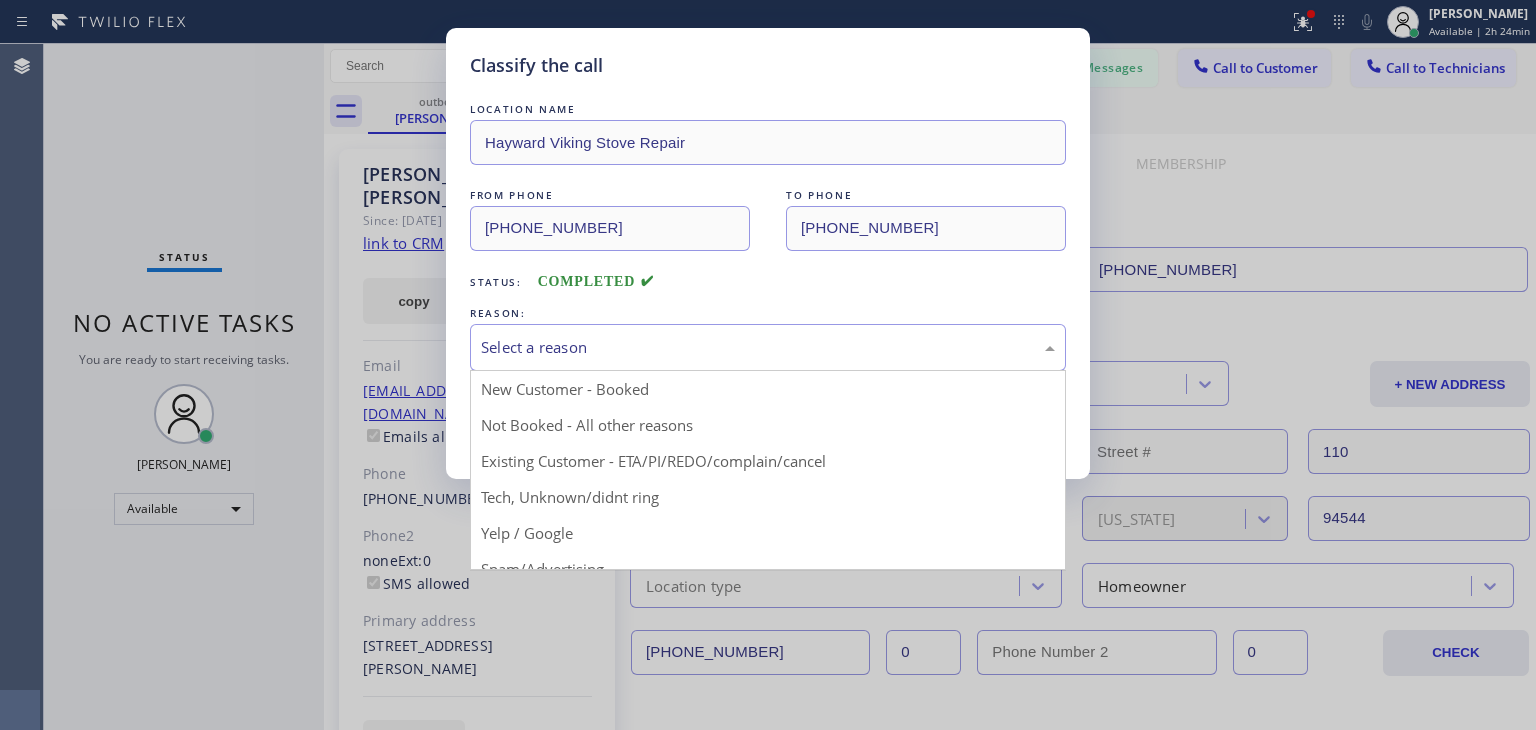 click on "Select a reason" at bounding box center [768, 347] 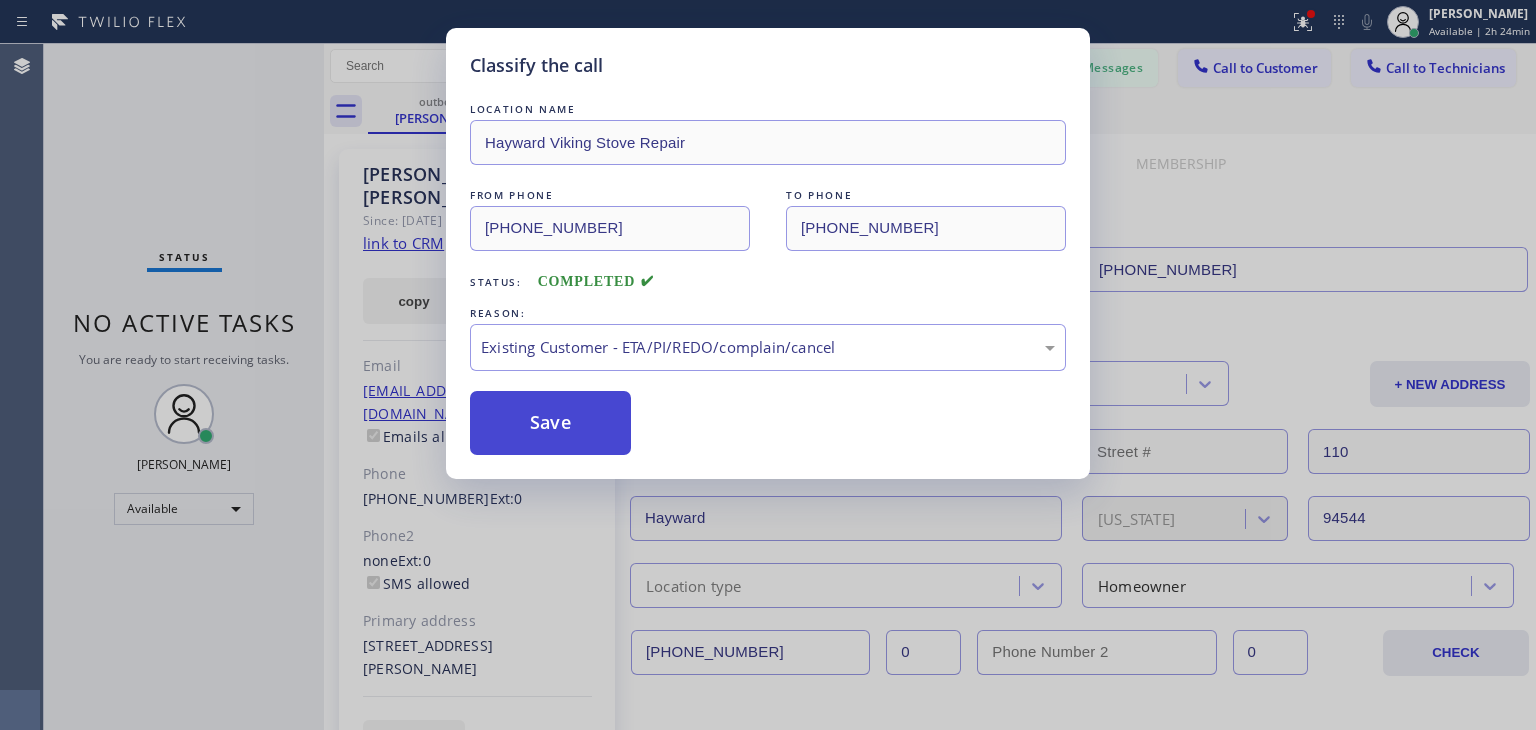 click on "Save" at bounding box center [550, 423] 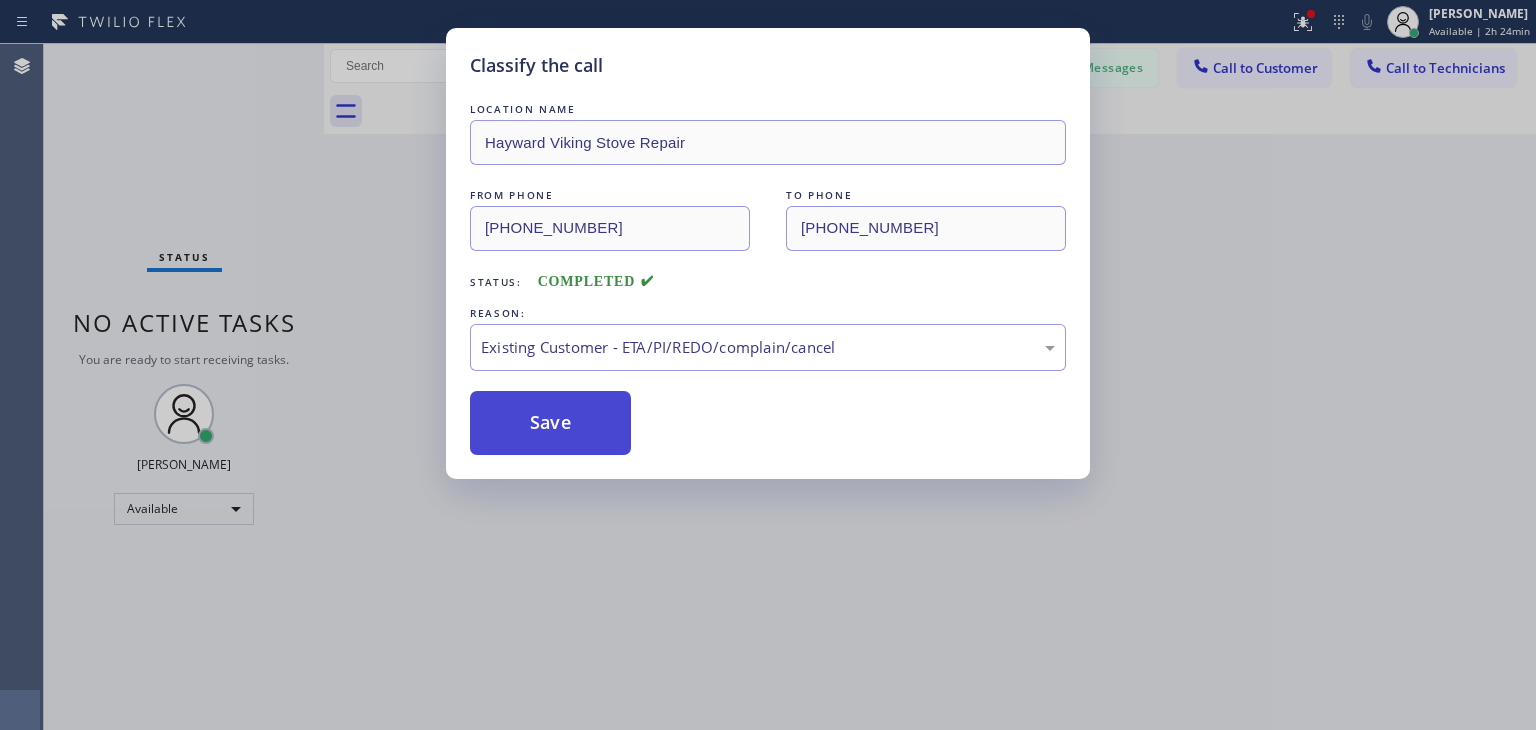 click on "Save" at bounding box center (550, 423) 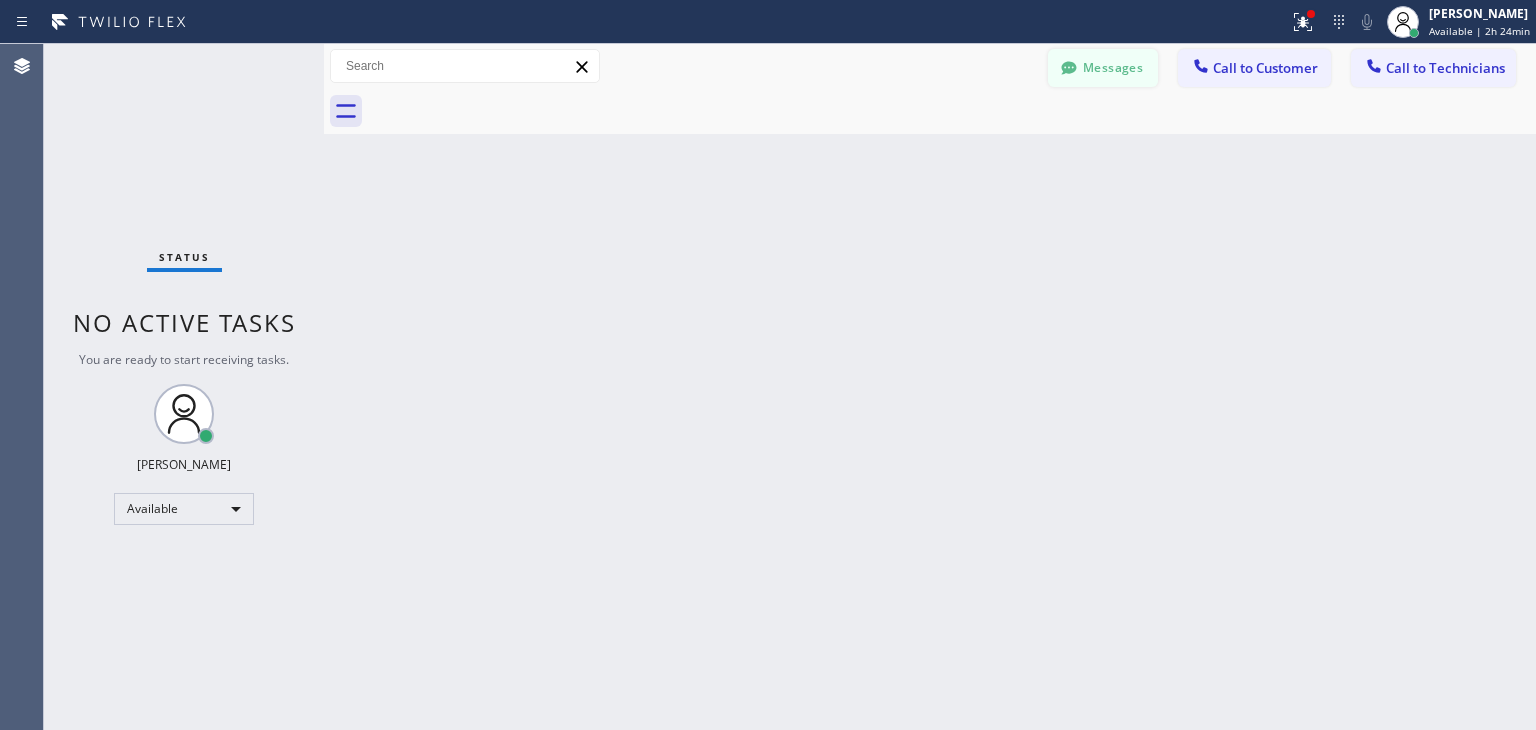 click on "Messages" at bounding box center (1103, 68) 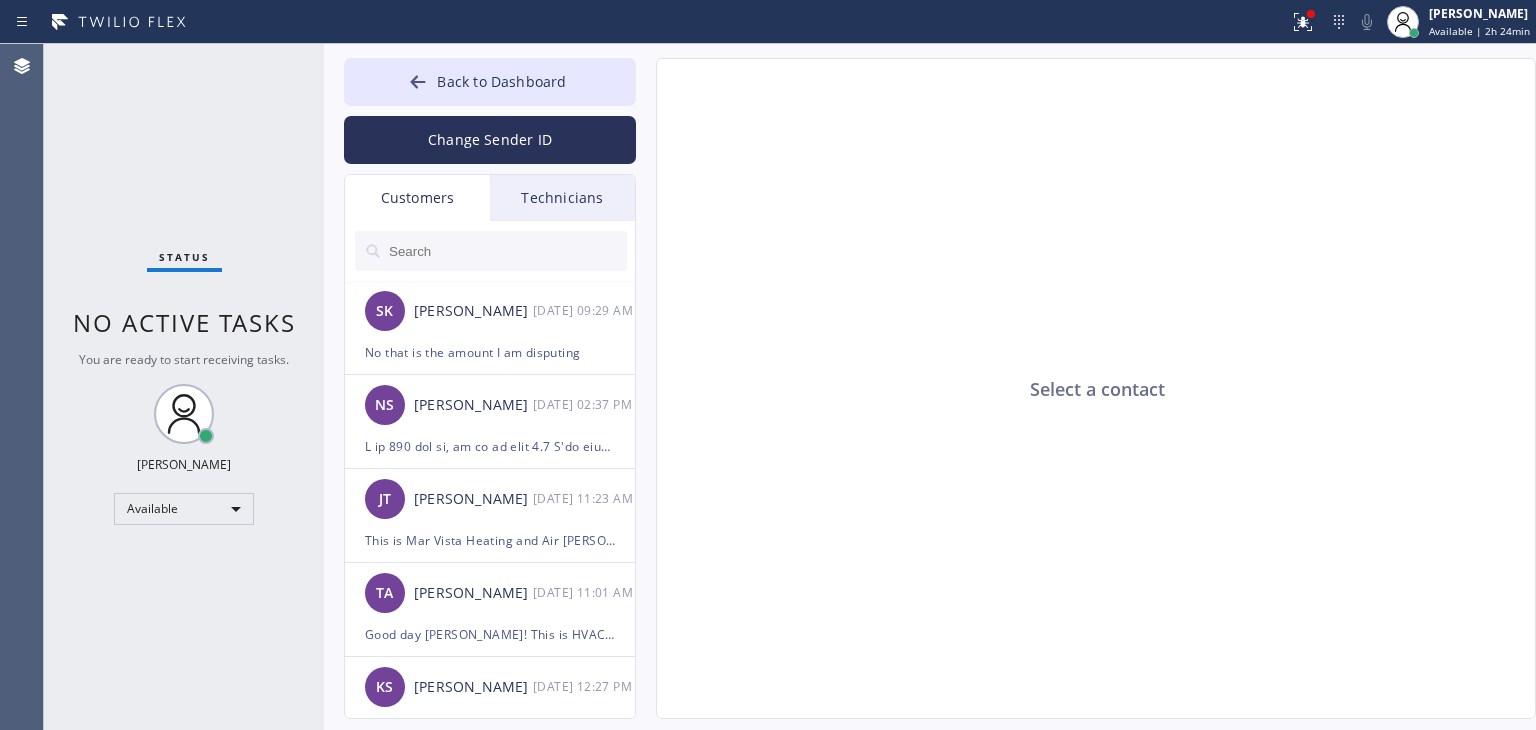 click at bounding box center [507, 251] 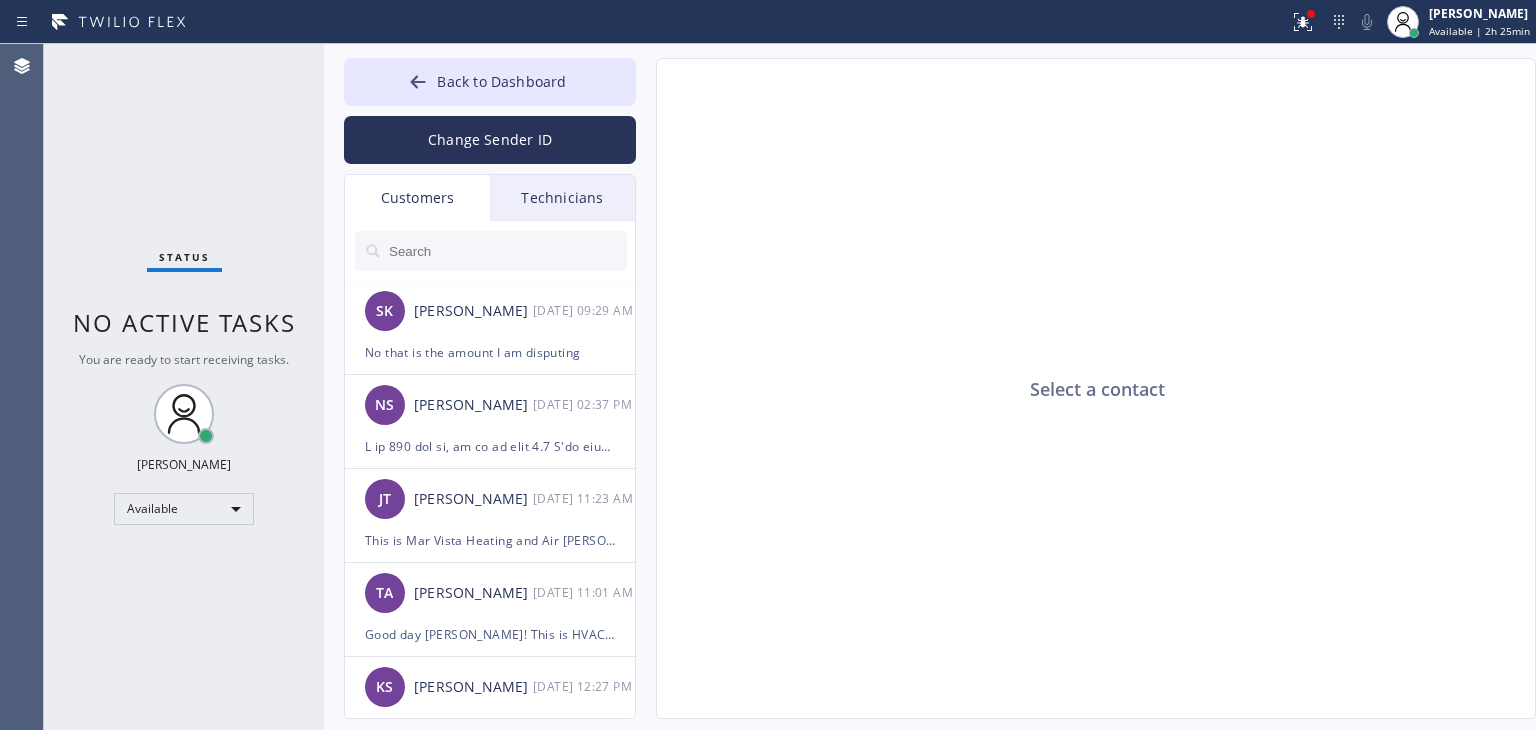 click on "Technicians" at bounding box center [562, 198] 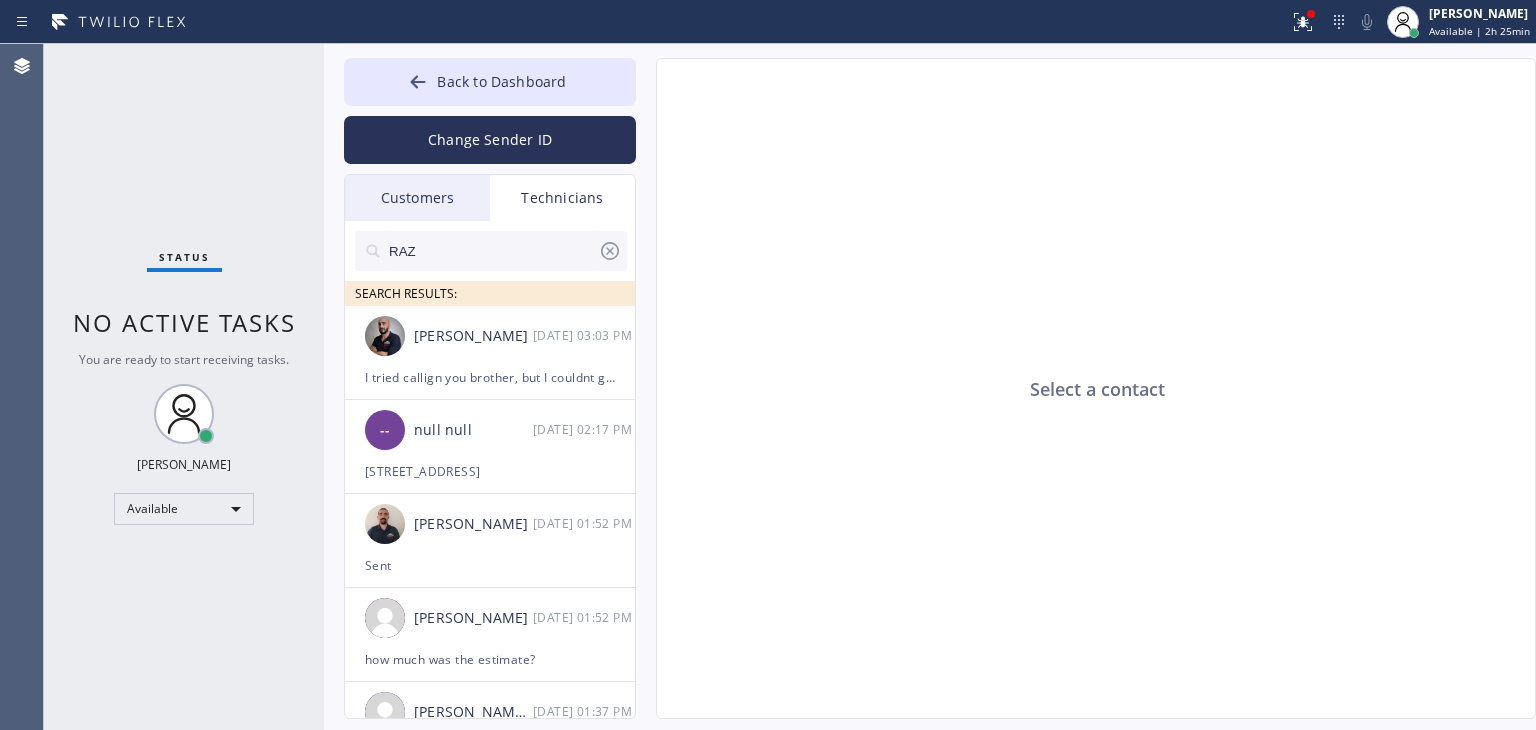 click on "RAZ" at bounding box center [492, 251] 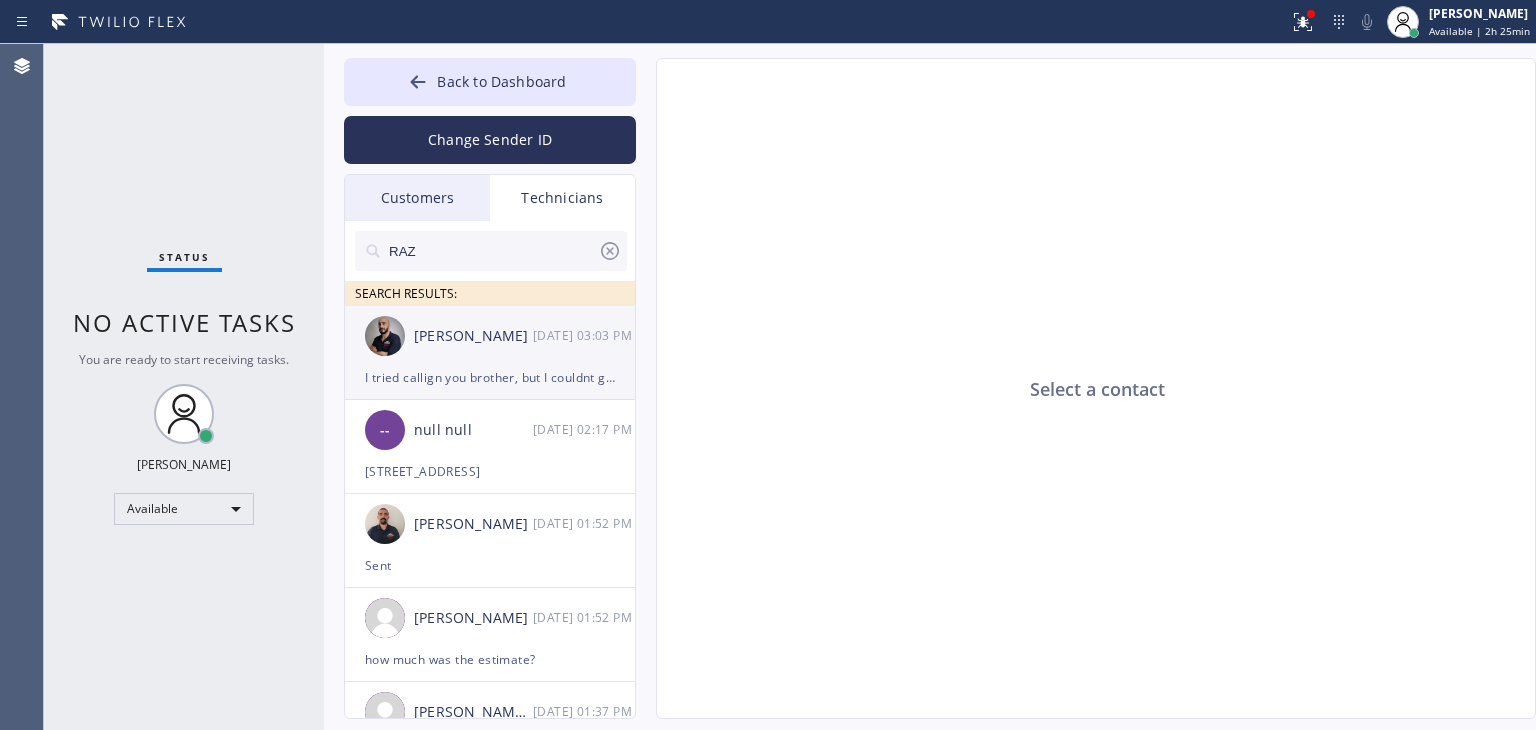 click on "[PERSON_NAME]" at bounding box center [473, 336] 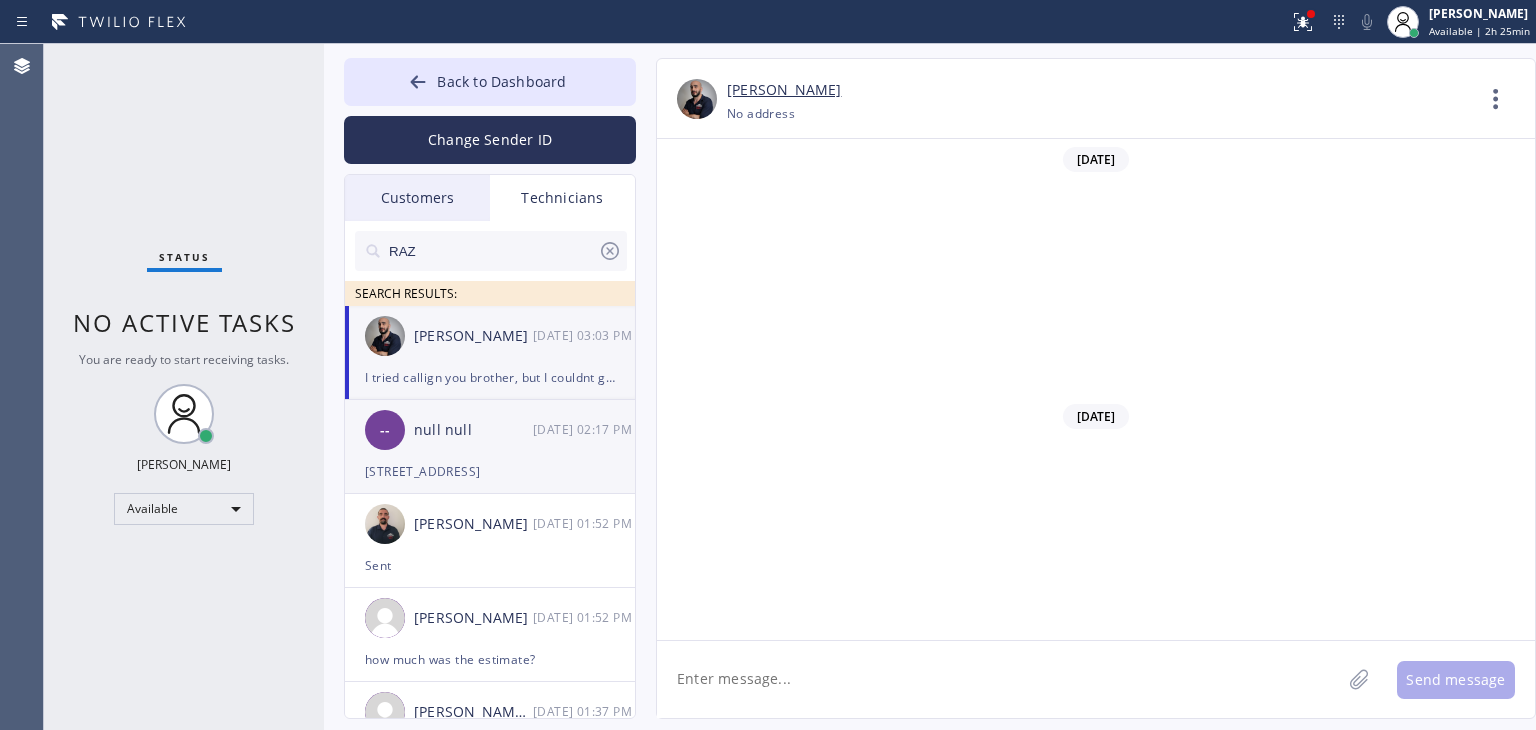 scroll, scrollTop: 3620, scrollLeft: 0, axis: vertical 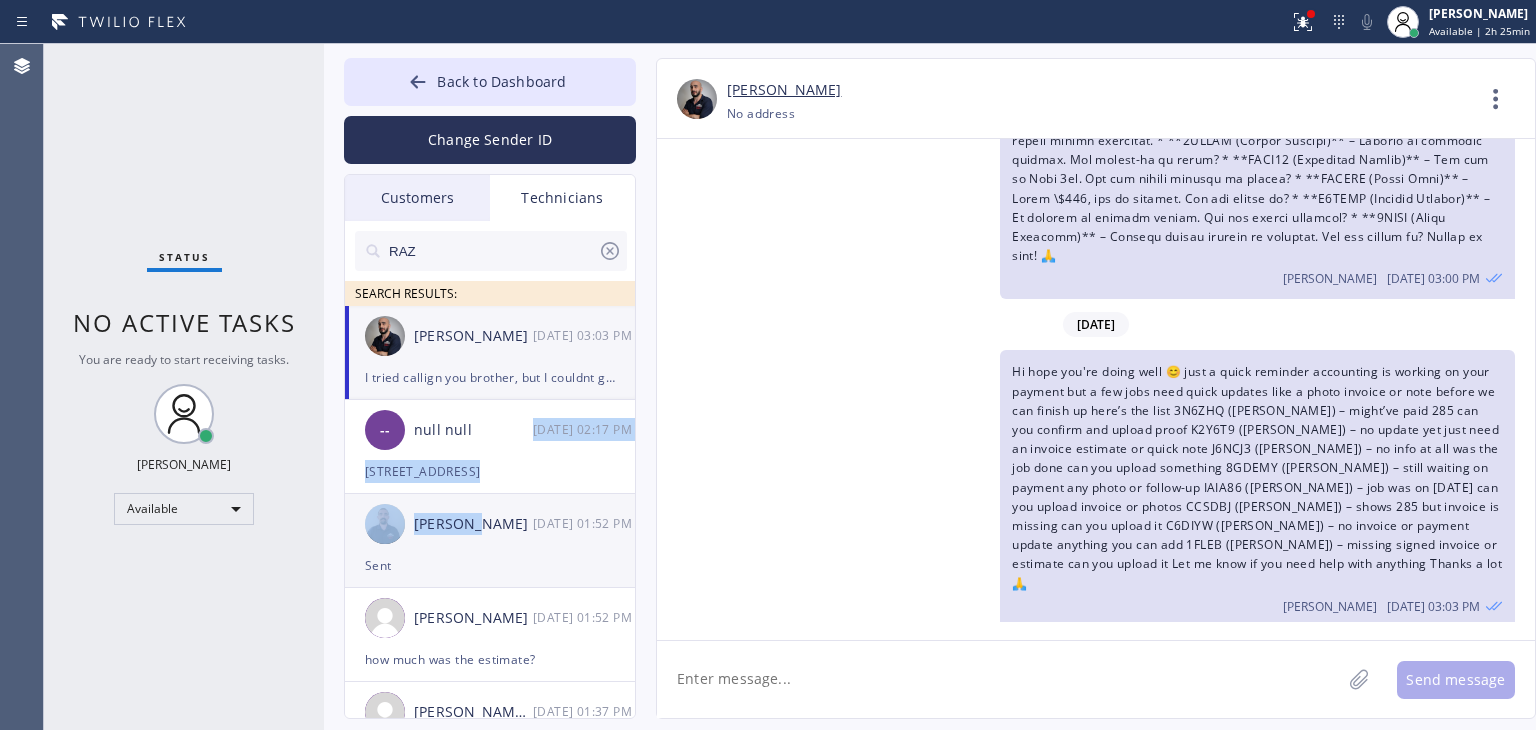 drag, startPoint x: 498, startPoint y: 435, endPoint x: 477, endPoint y: 502, distance: 70.21396 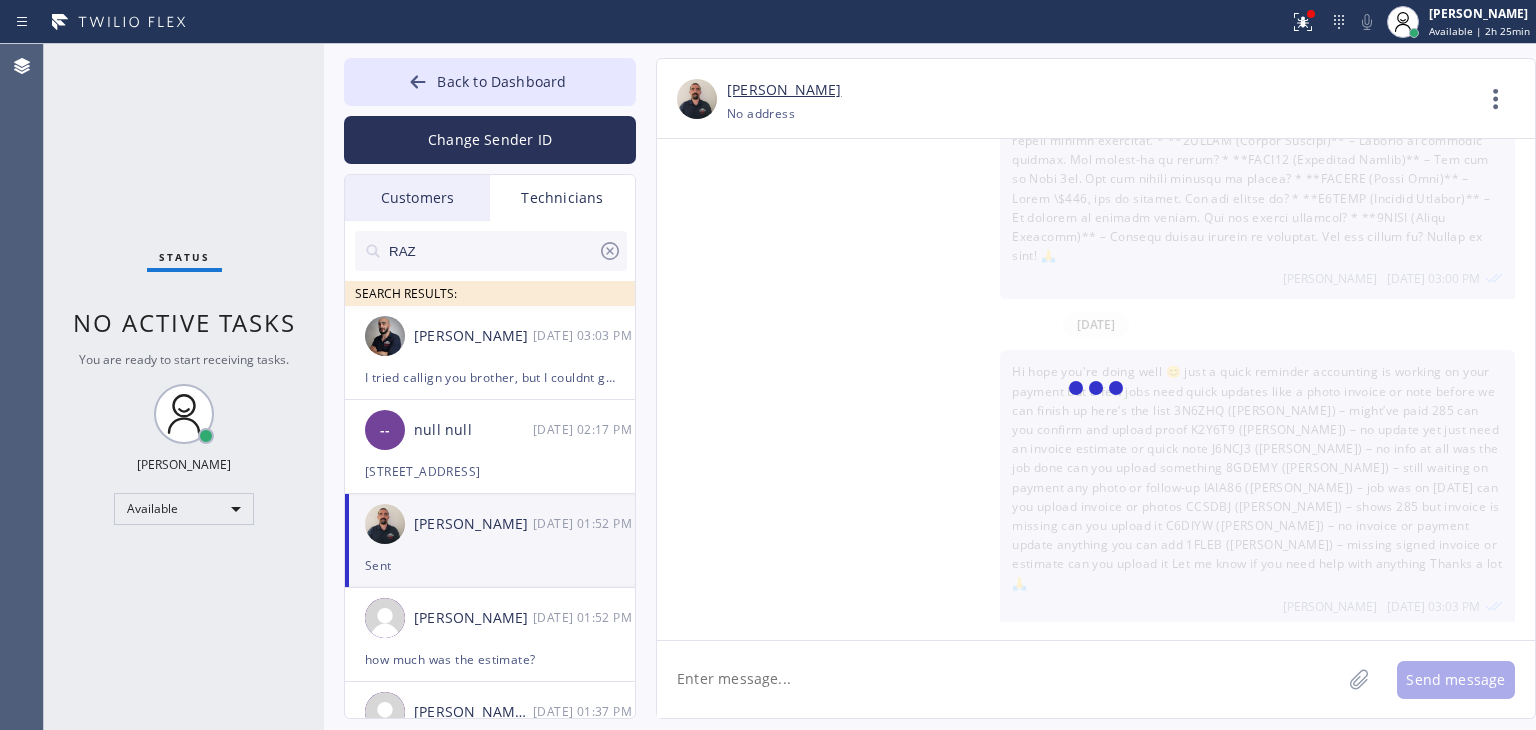 scroll, scrollTop: 5480, scrollLeft: 0, axis: vertical 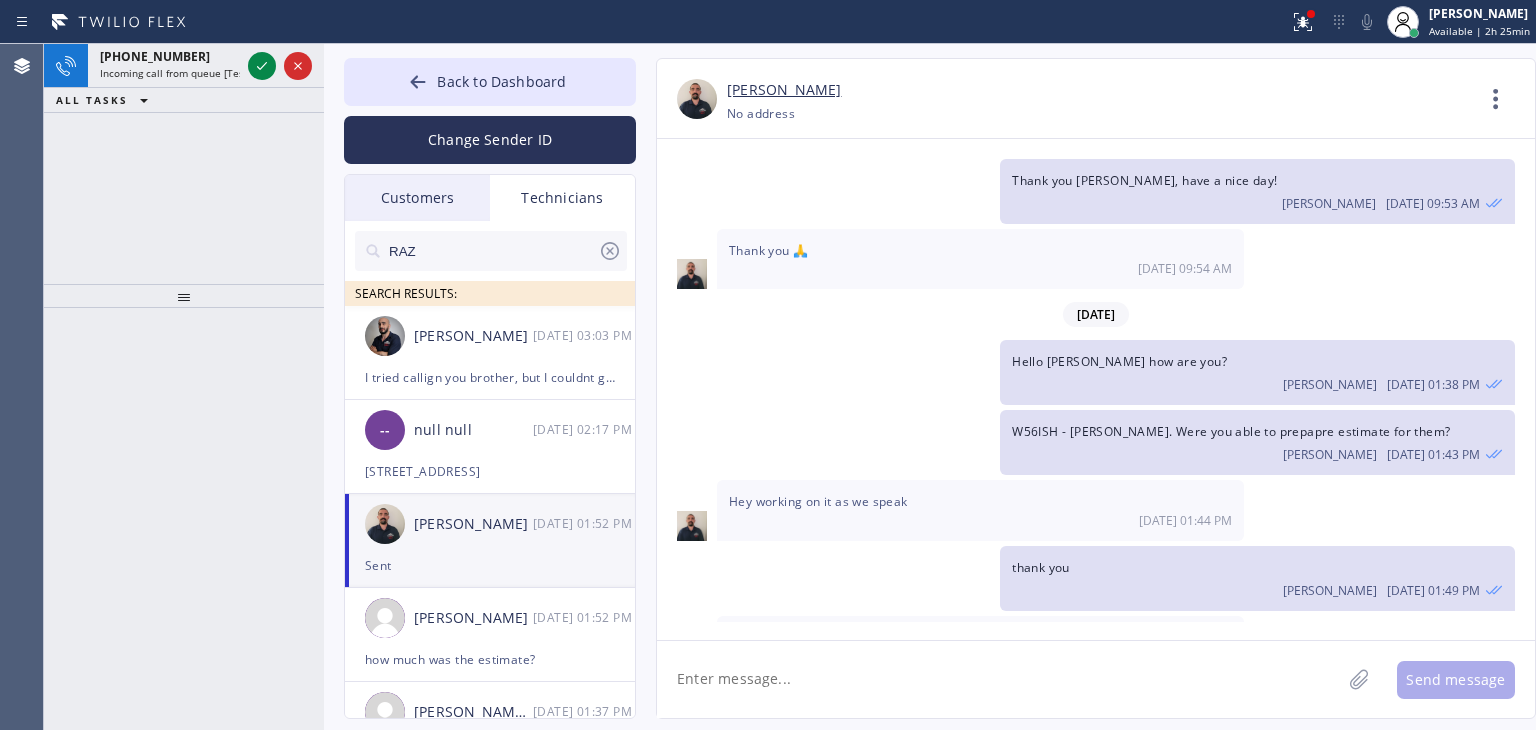 click on "[PERSON_NAME] [DATE] 01:52 PM" at bounding box center (491, 524) 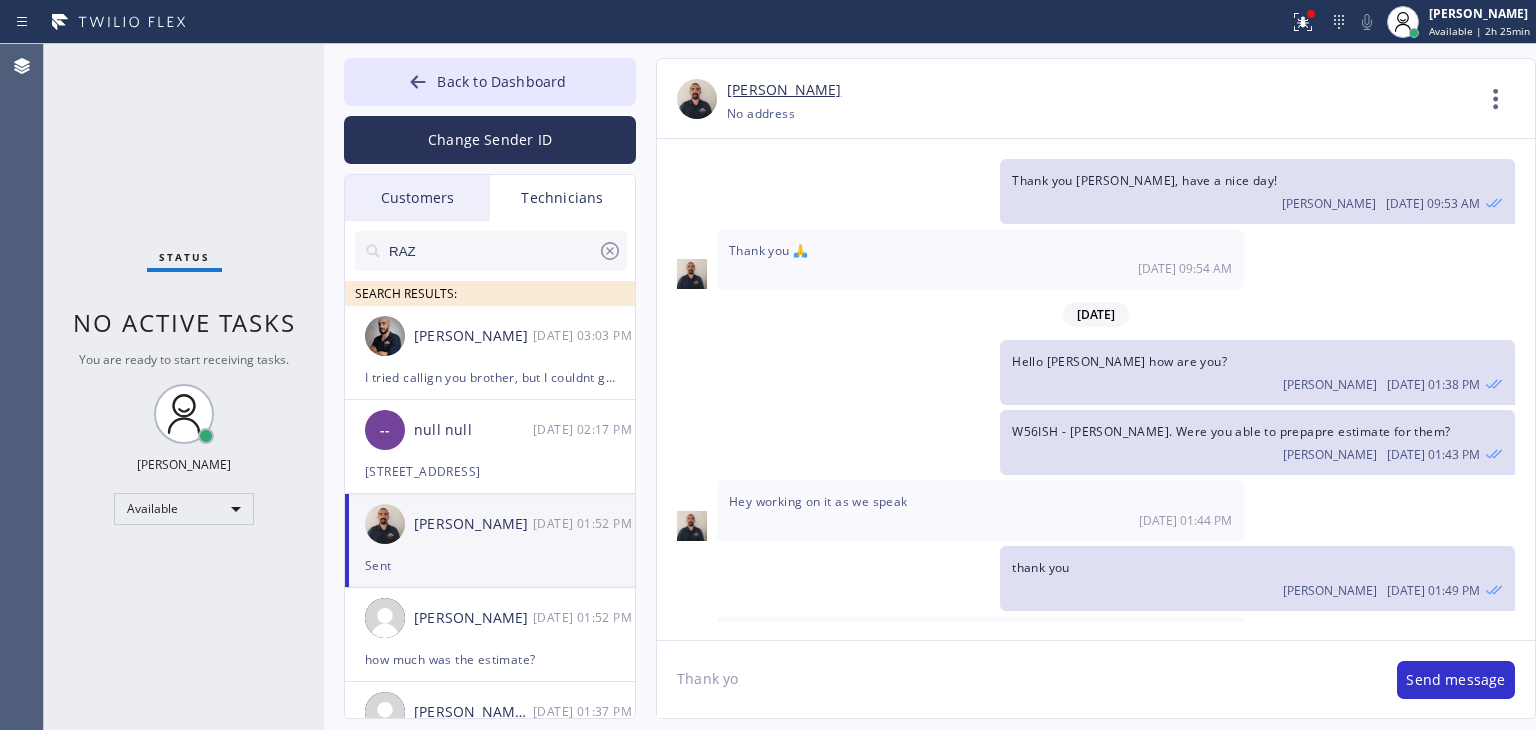 type on "Thank you" 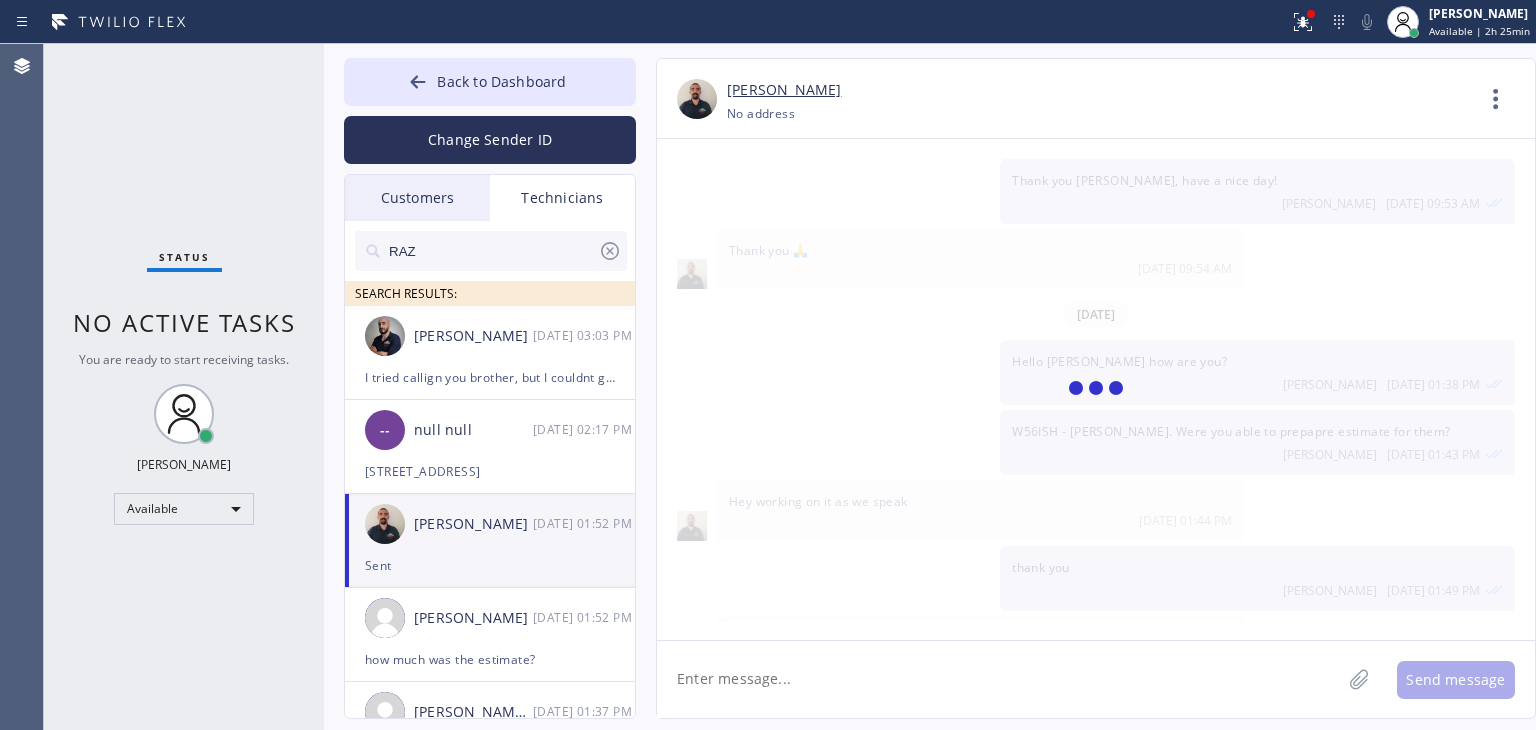scroll, scrollTop: 5549, scrollLeft: 0, axis: vertical 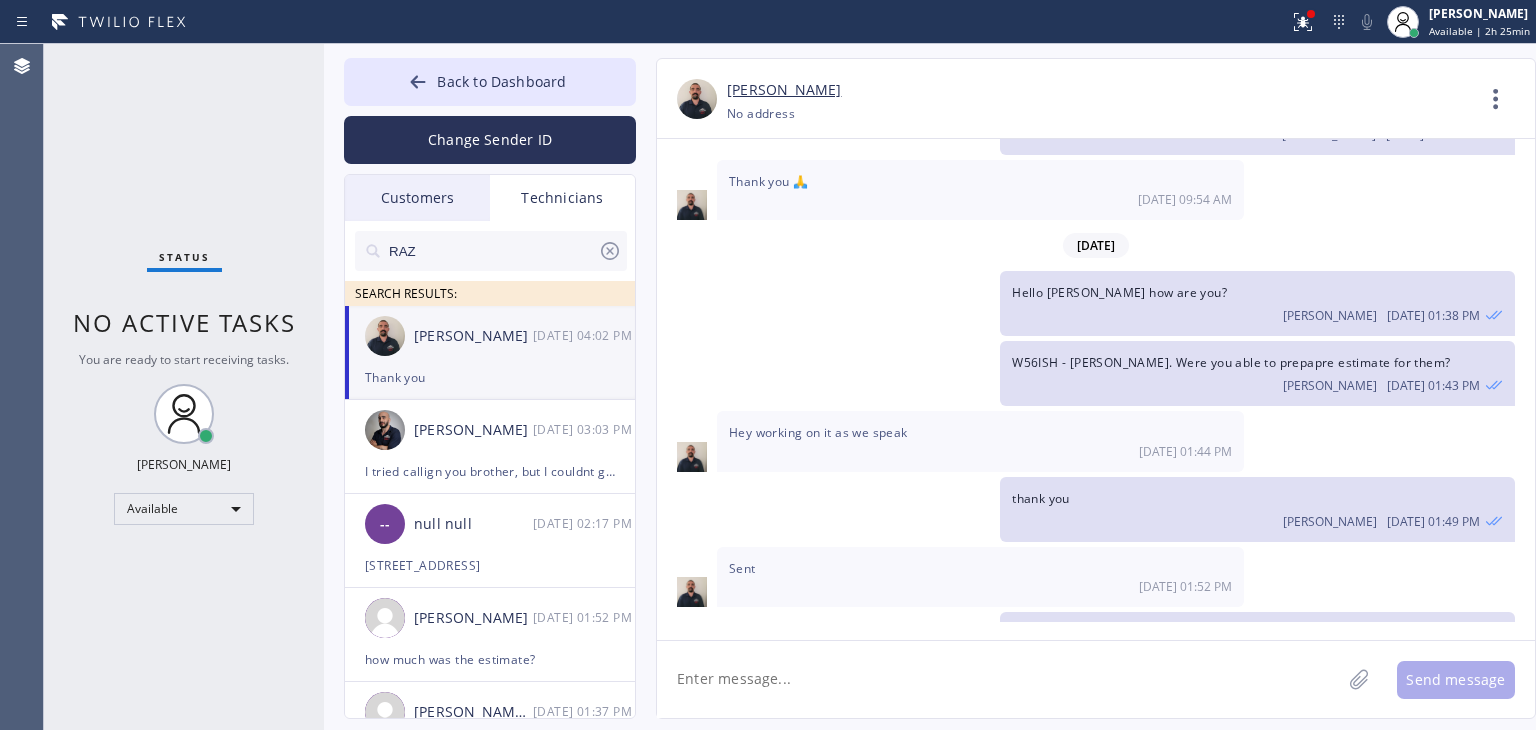 click 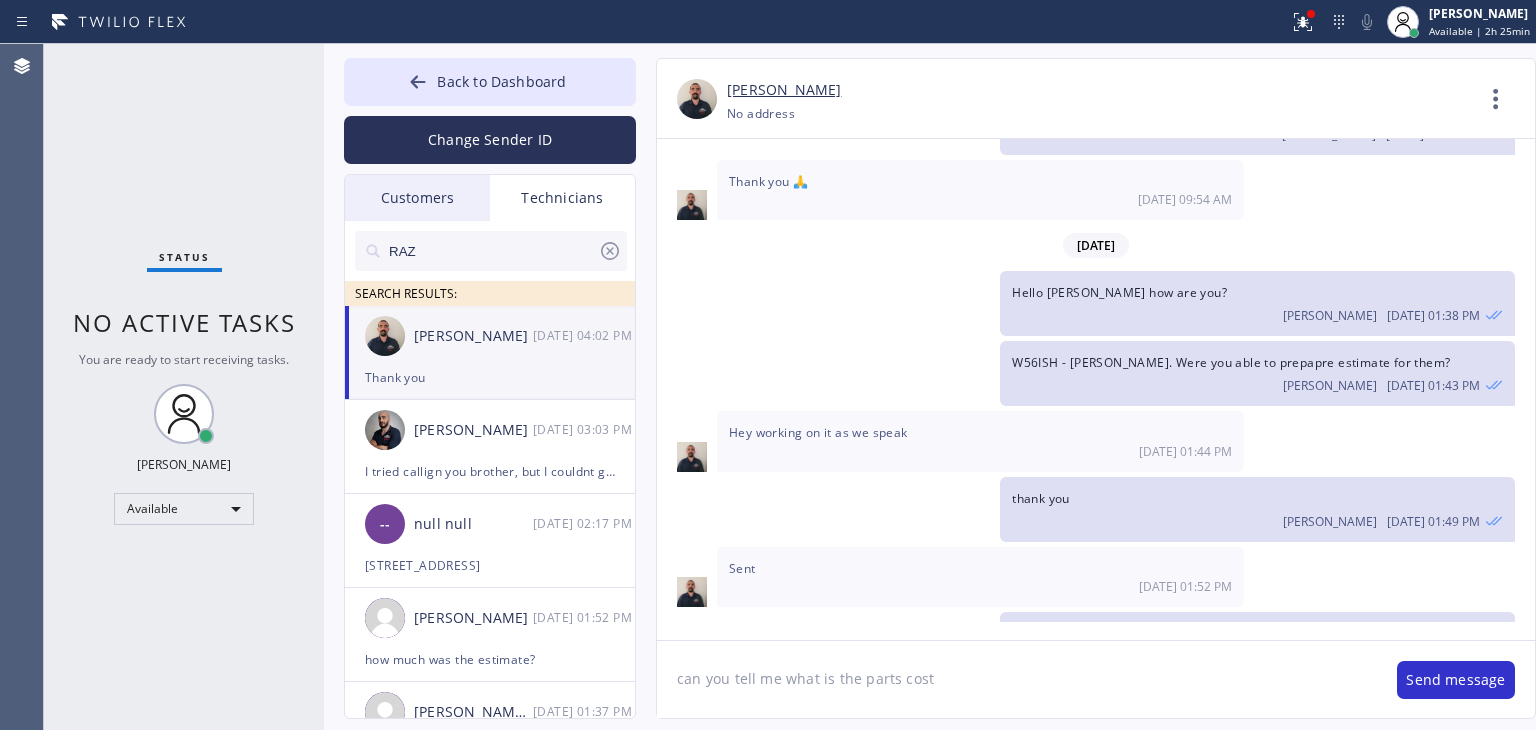 type on "can you tell me what is the parts cost?" 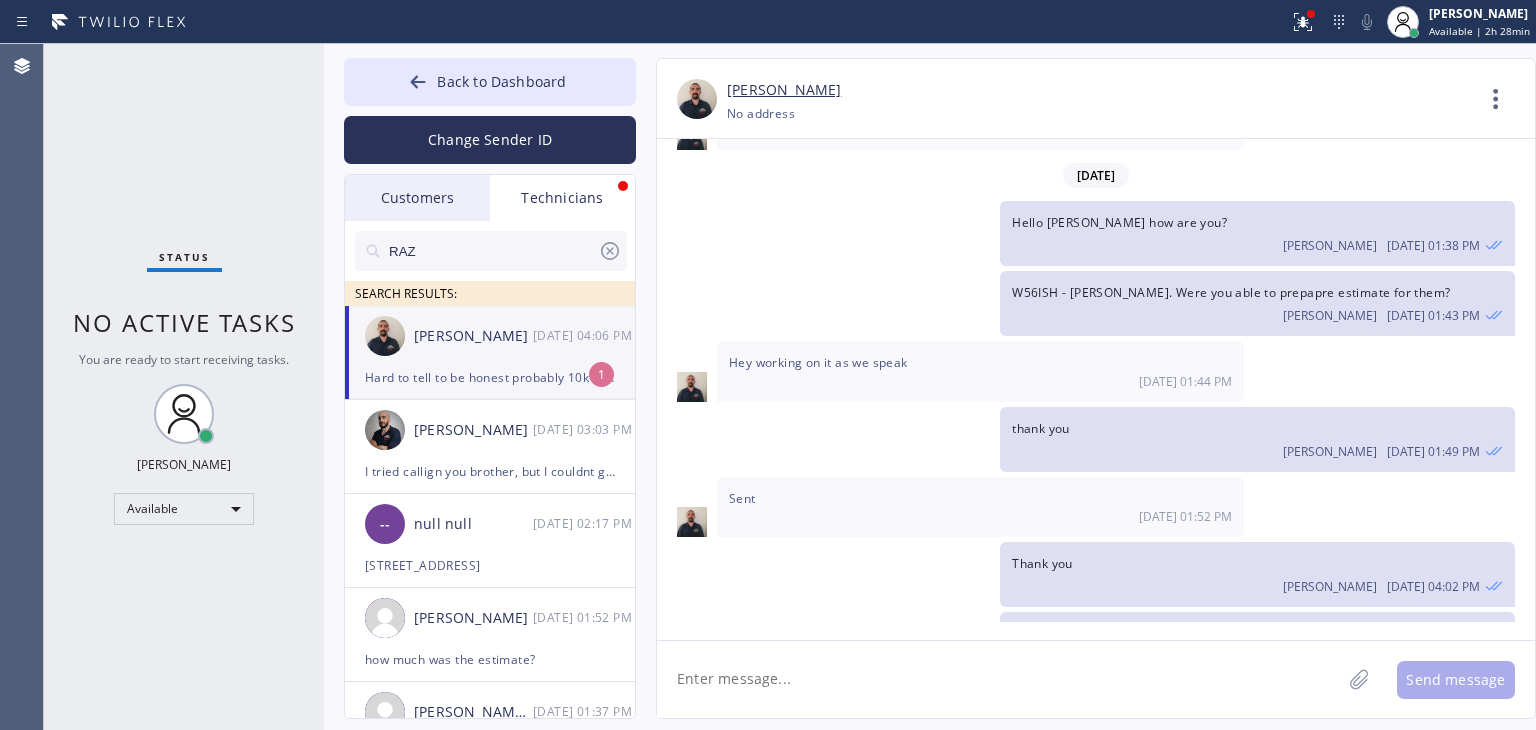 scroll, scrollTop: 5683, scrollLeft: 0, axis: vertical 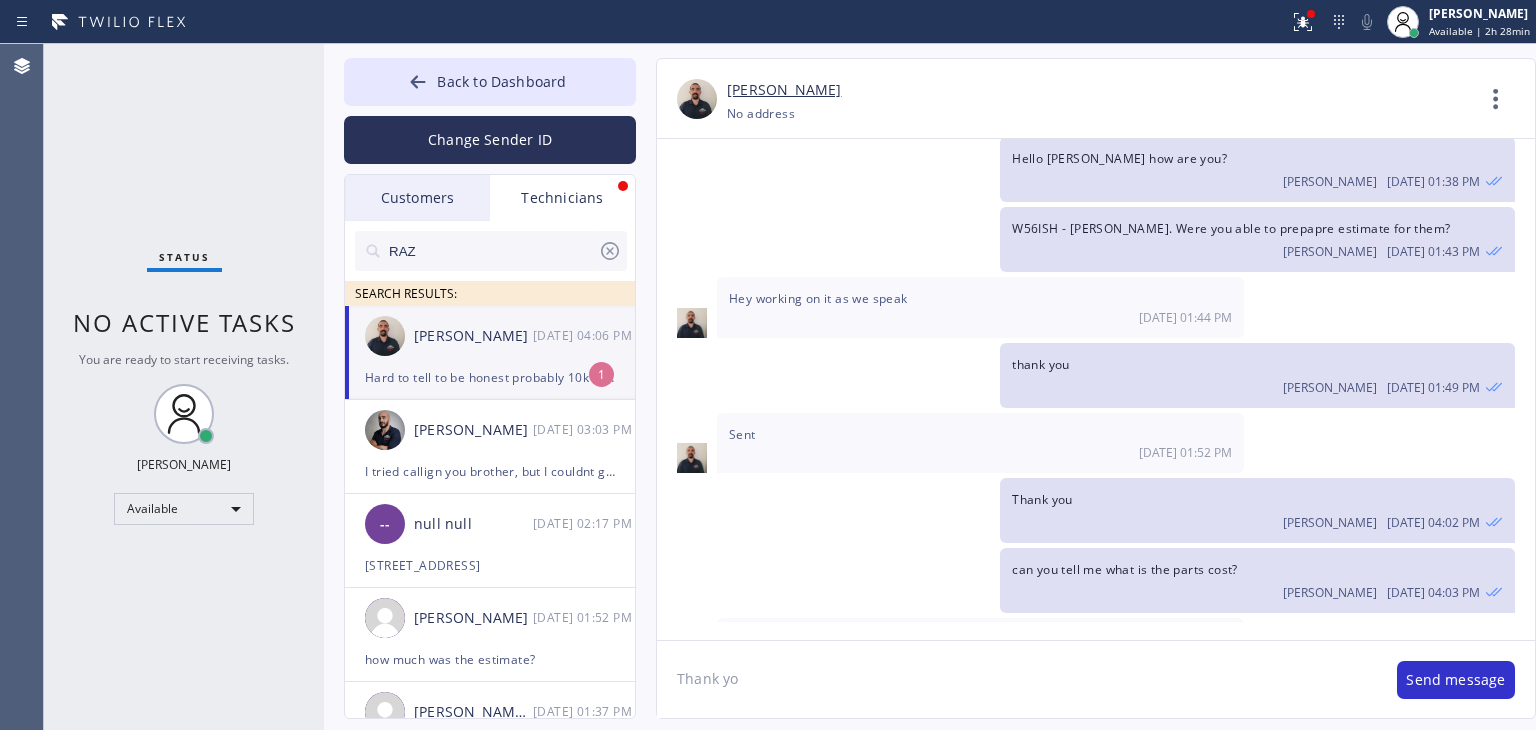 type on "Thank you" 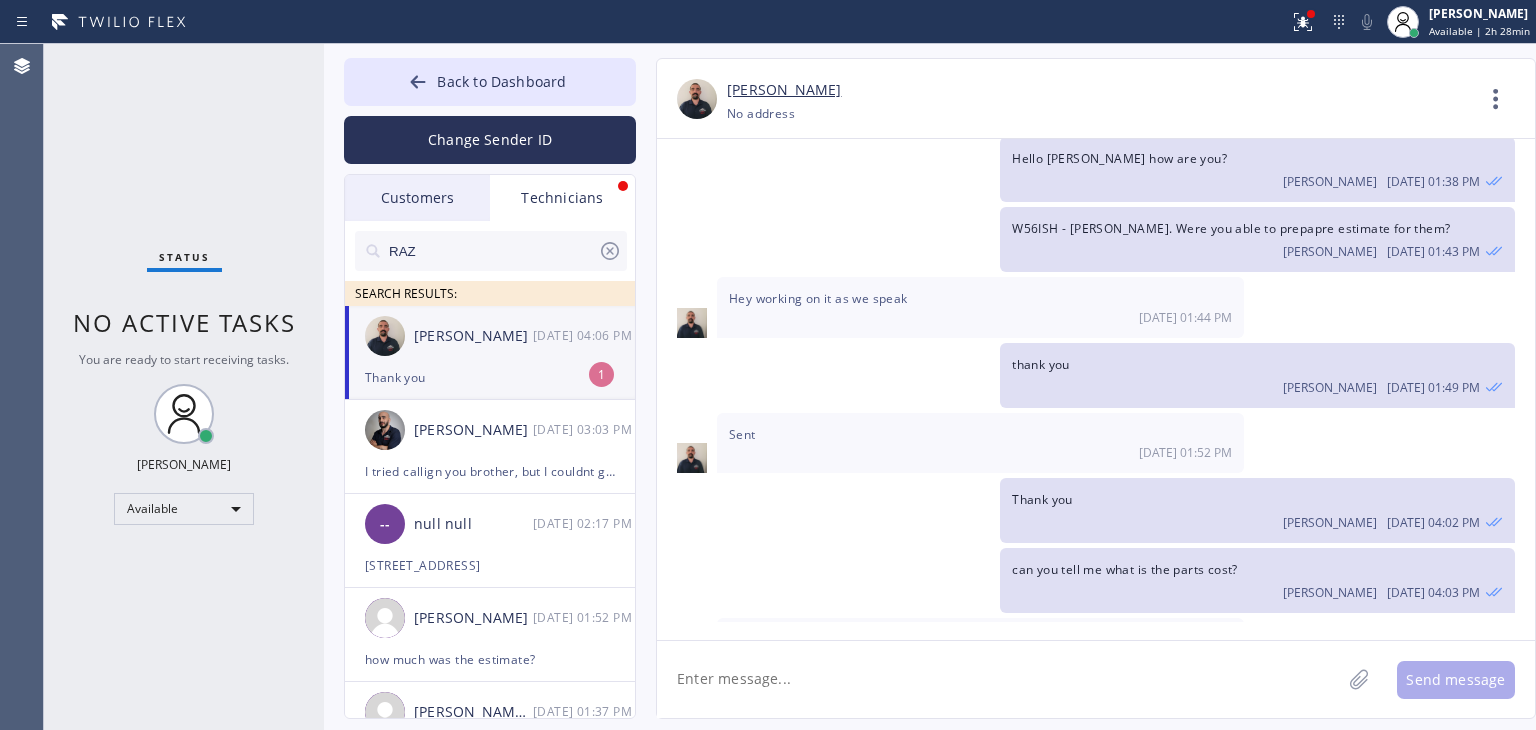 scroll, scrollTop: 5752, scrollLeft: 0, axis: vertical 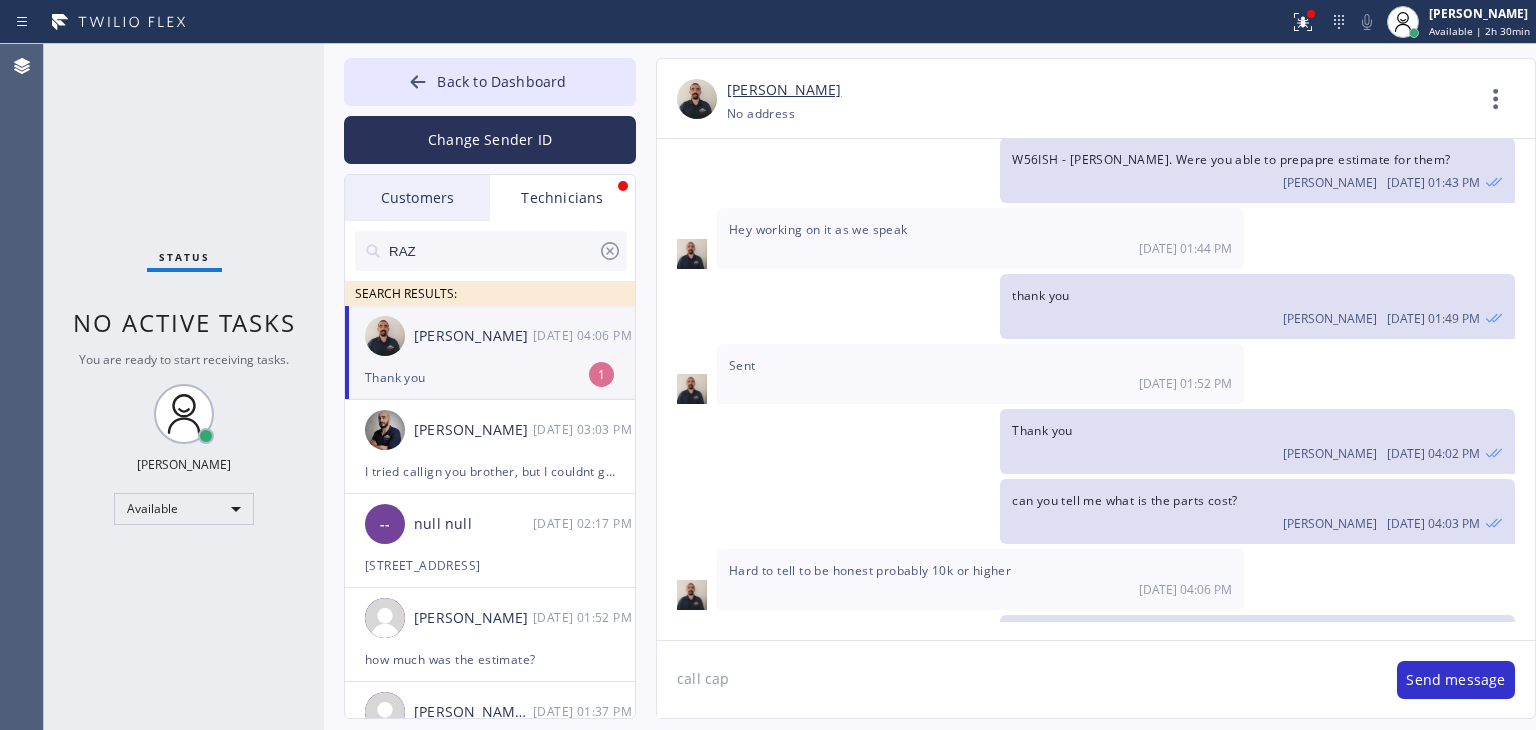 click on "call cap" 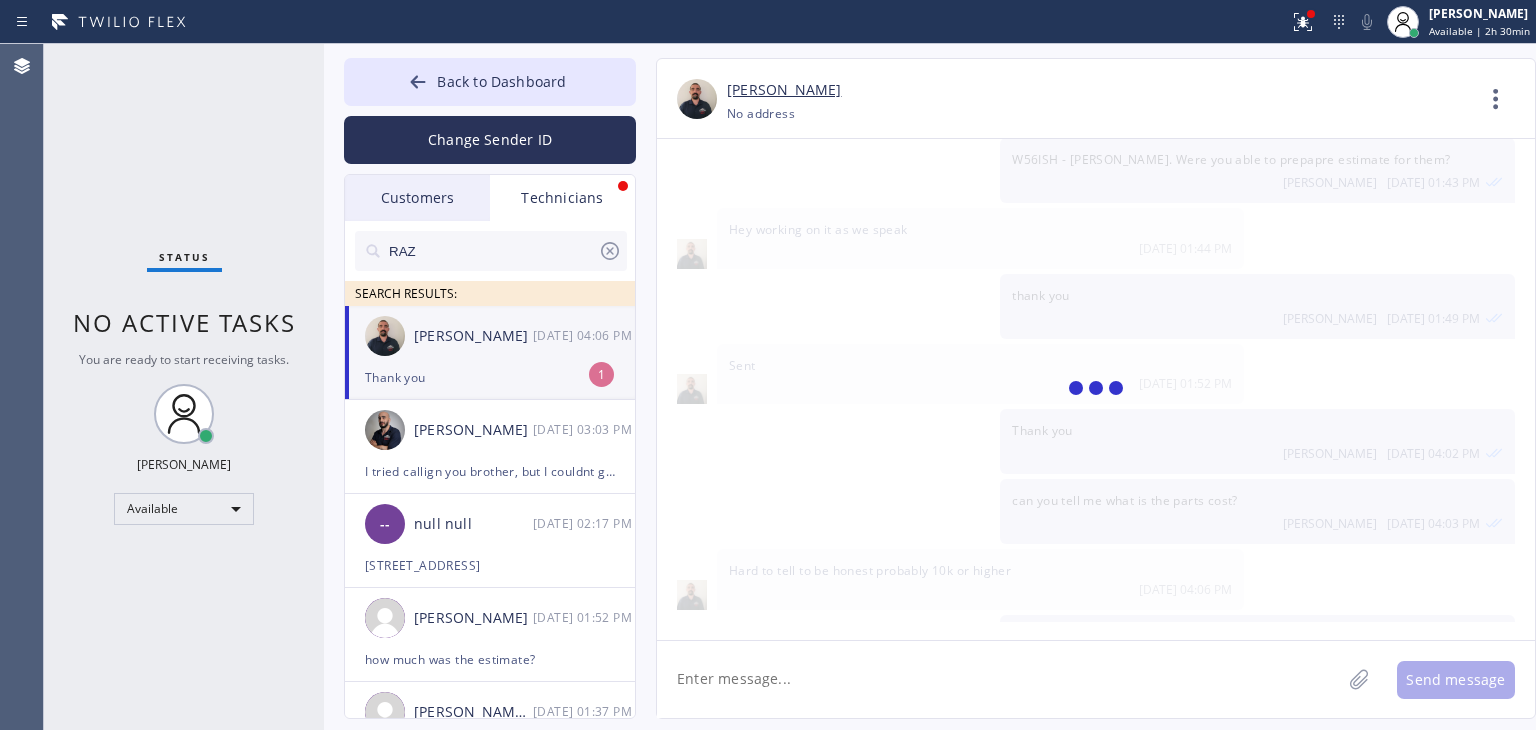 scroll, scrollTop: 0, scrollLeft: 0, axis: both 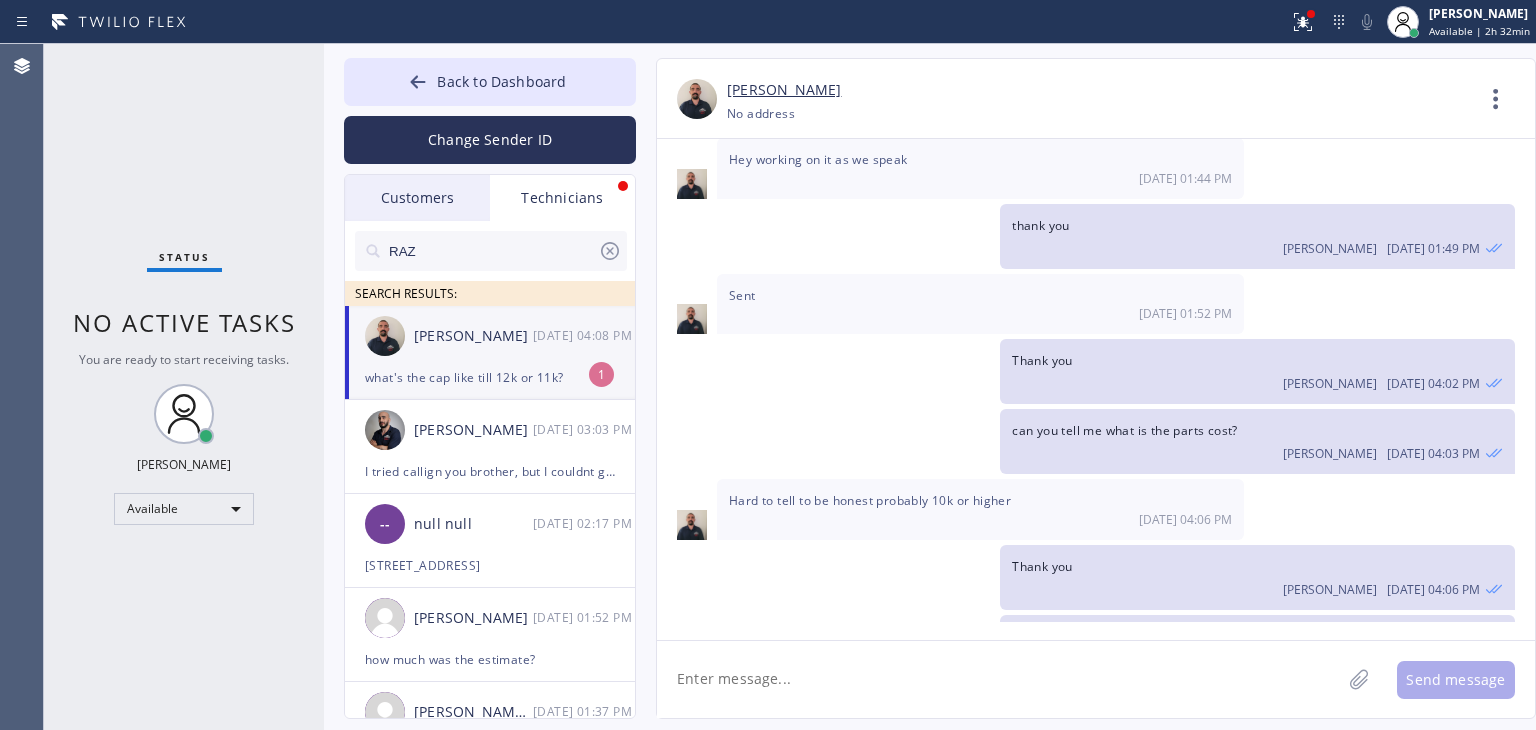 click on "what's the cap like till 12k or 11k?" at bounding box center [490, 377] 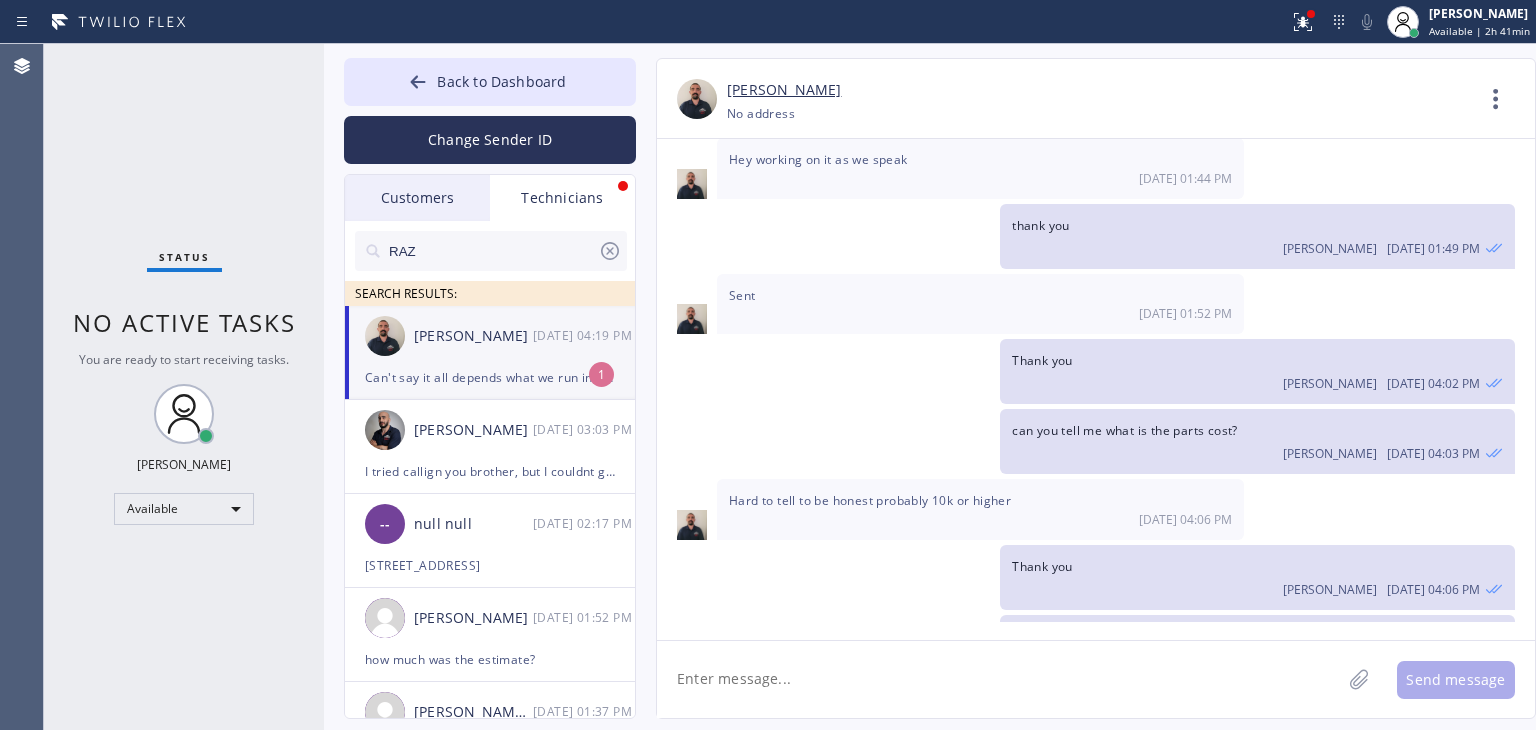 scroll, scrollTop: 5886, scrollLeft: 0, axis: vertical 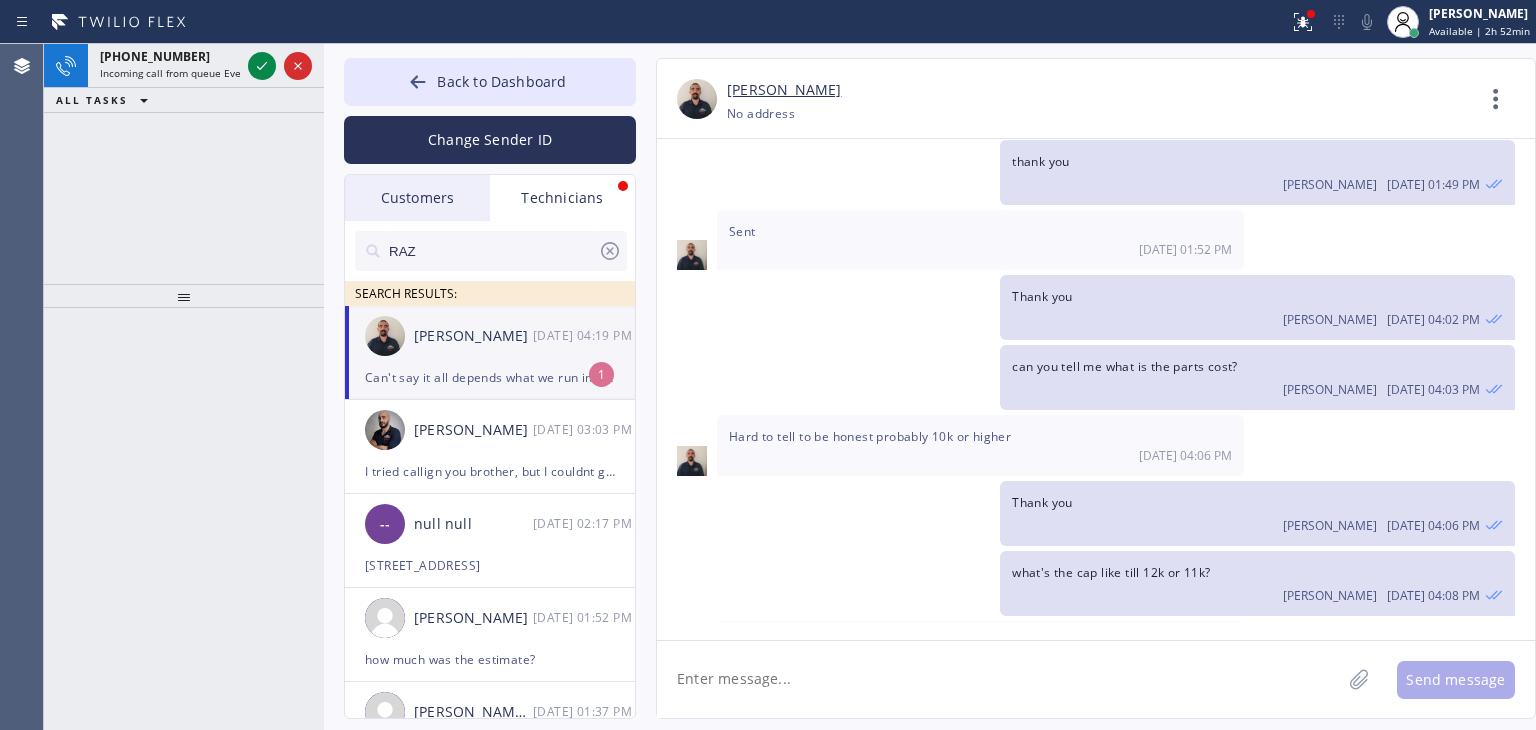 drag, startPoint x: 16, startPoint y: 229, endPoint x: 53, endPoint y: 256, distance: 45.80393 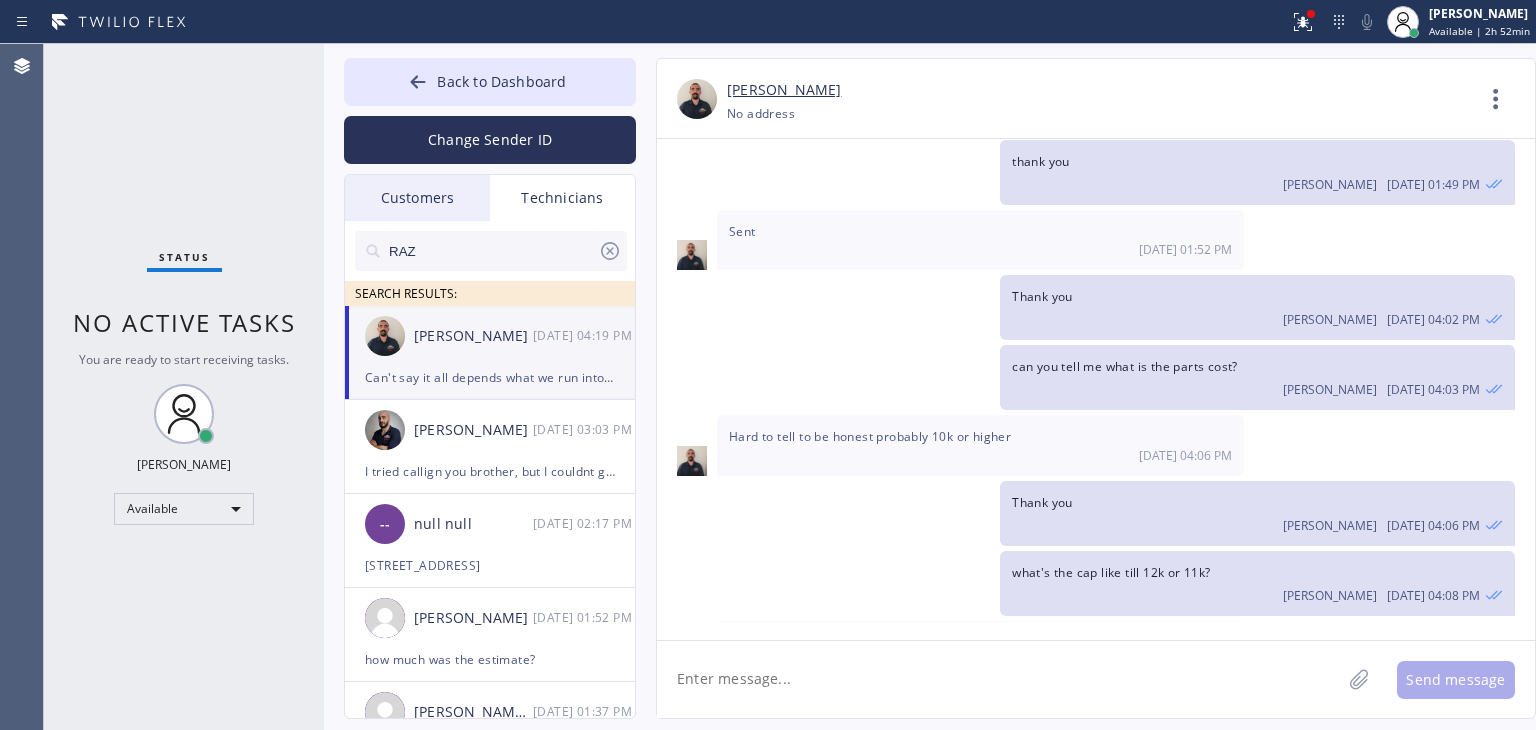 click 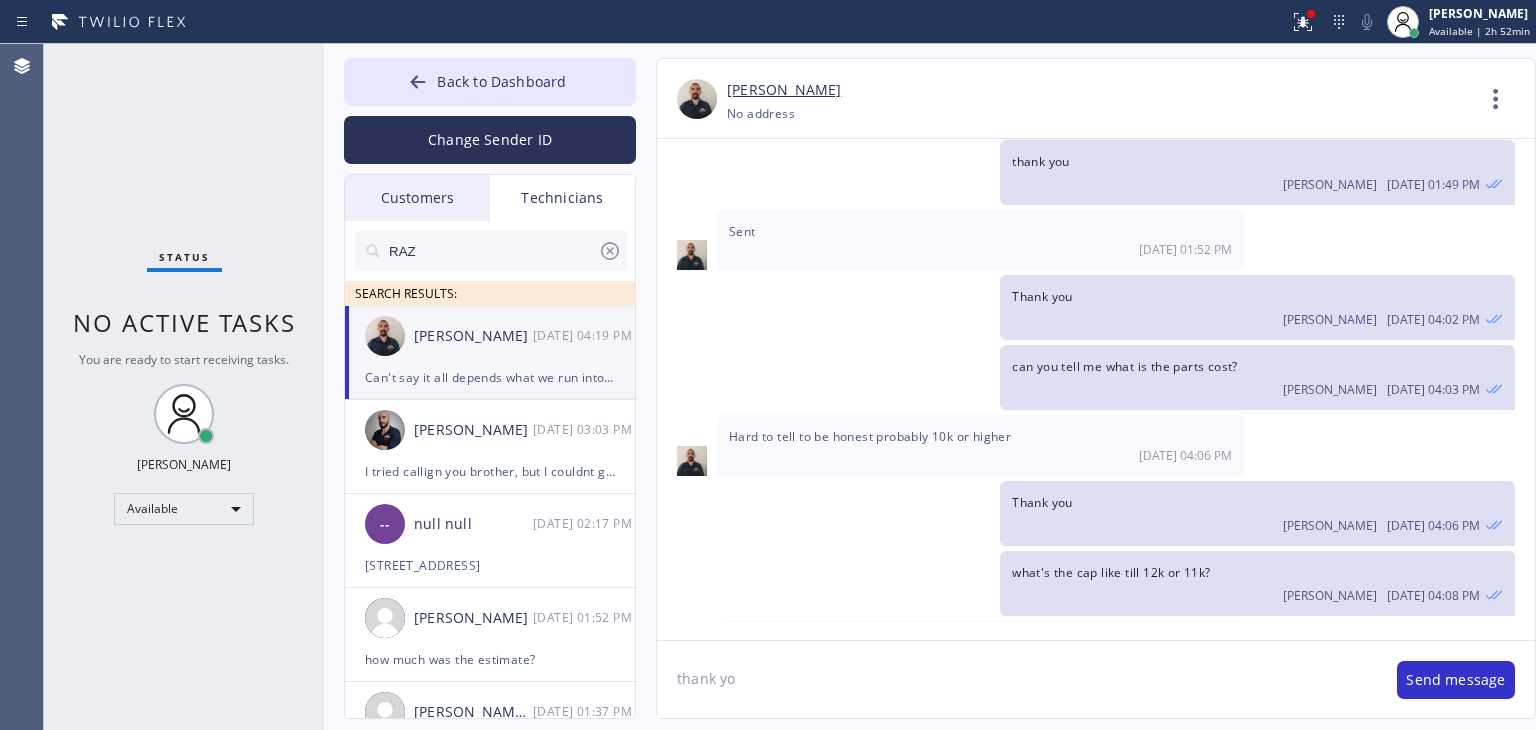 type on "thank you" 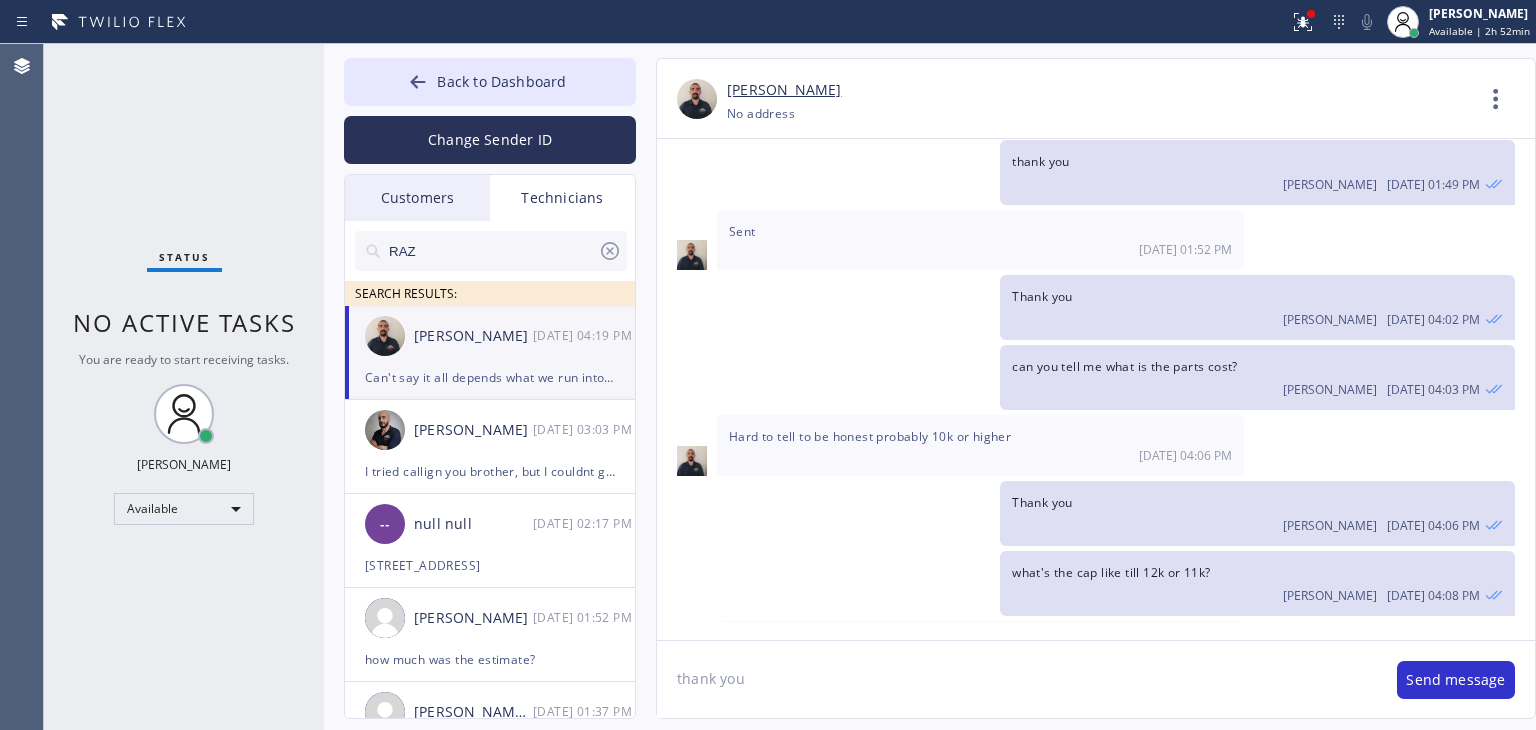 type 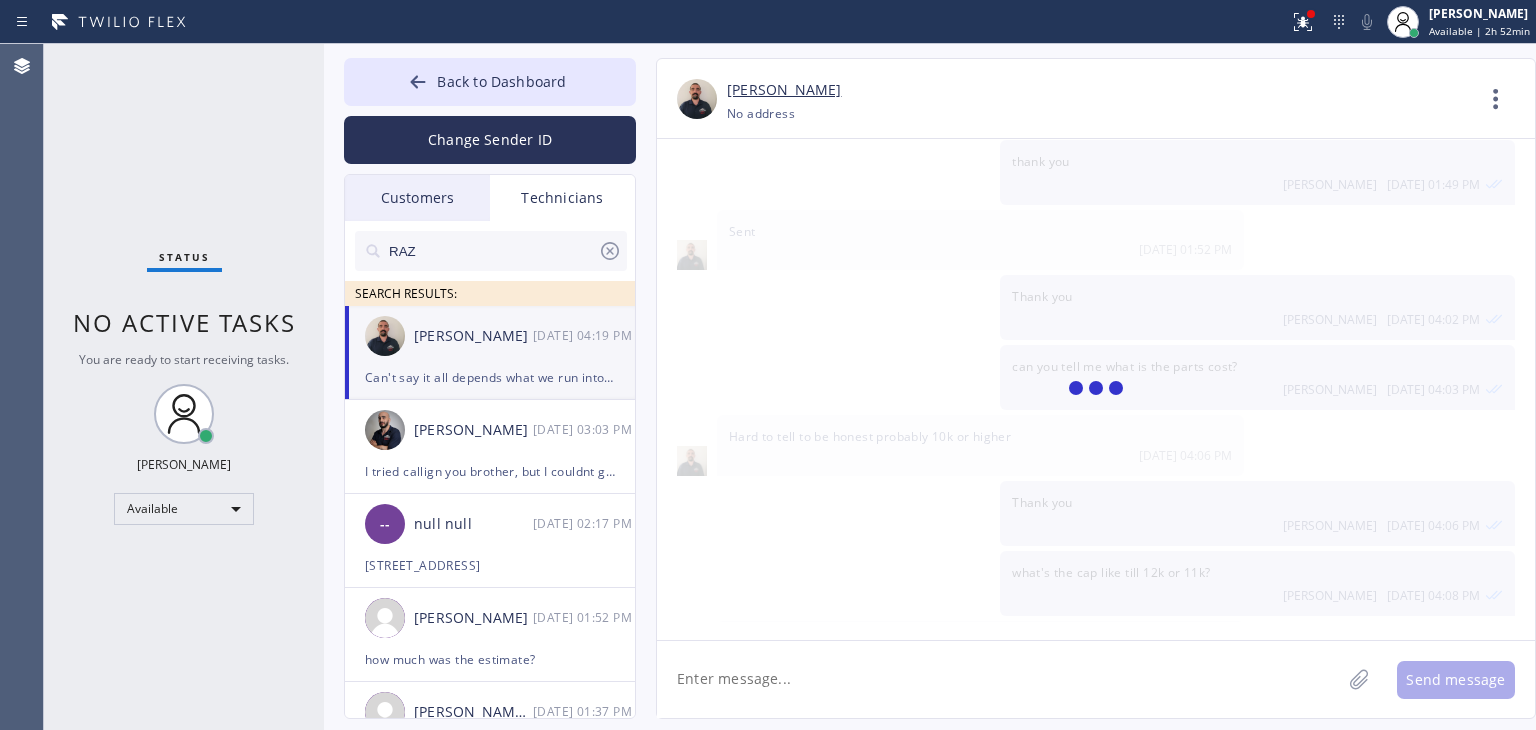 scroll, scrollTop: 5956, scrollLeft: 0, axis: vertical 